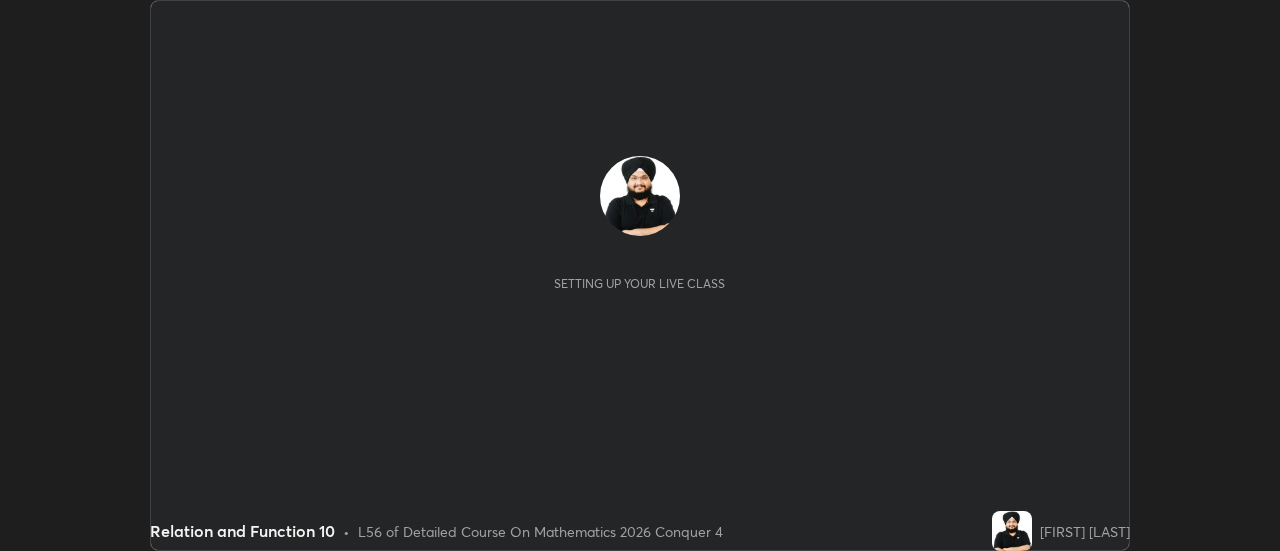 scroll, scrollTop: 0, scrollLeft: 0, axis: both 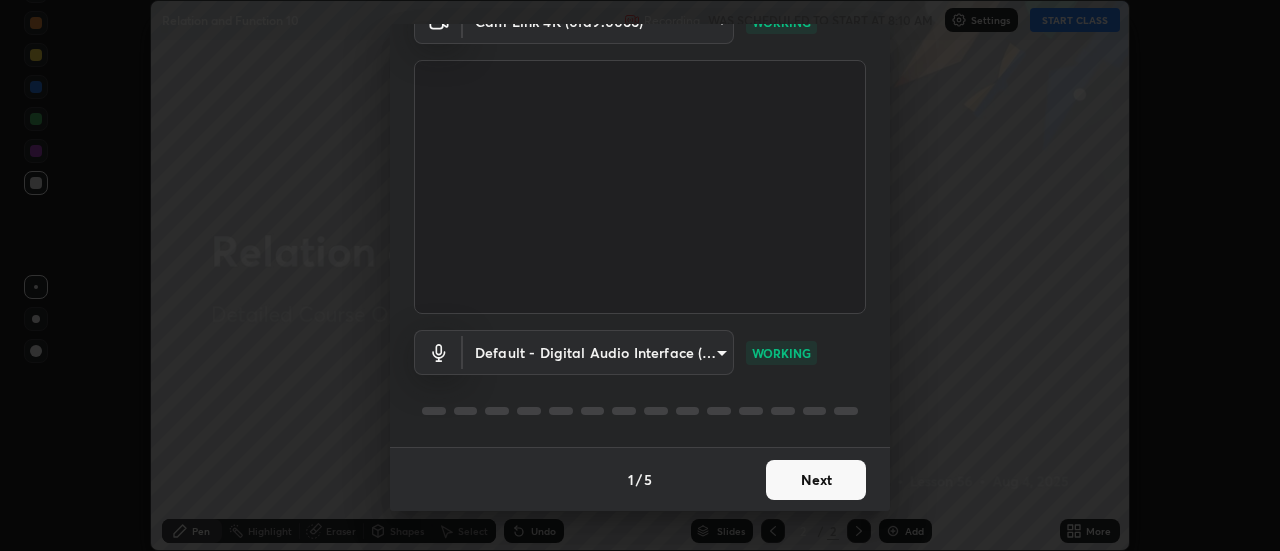 click on "Next" at bounding box center (816, 480) 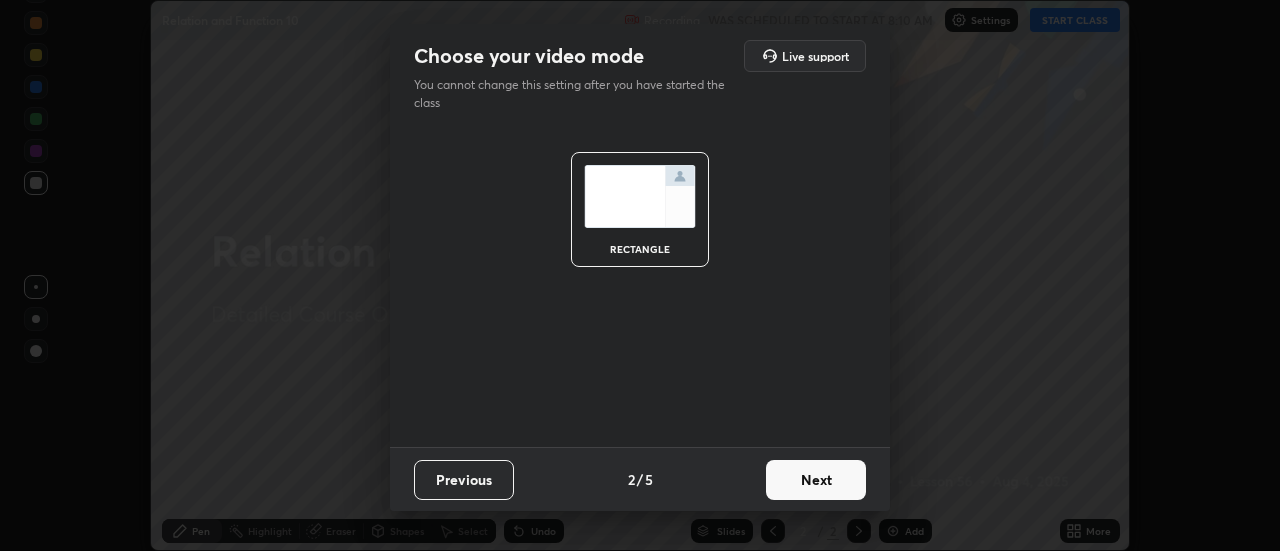 scroll, scrollTop: 0, scrollLeft: 0, axis: both 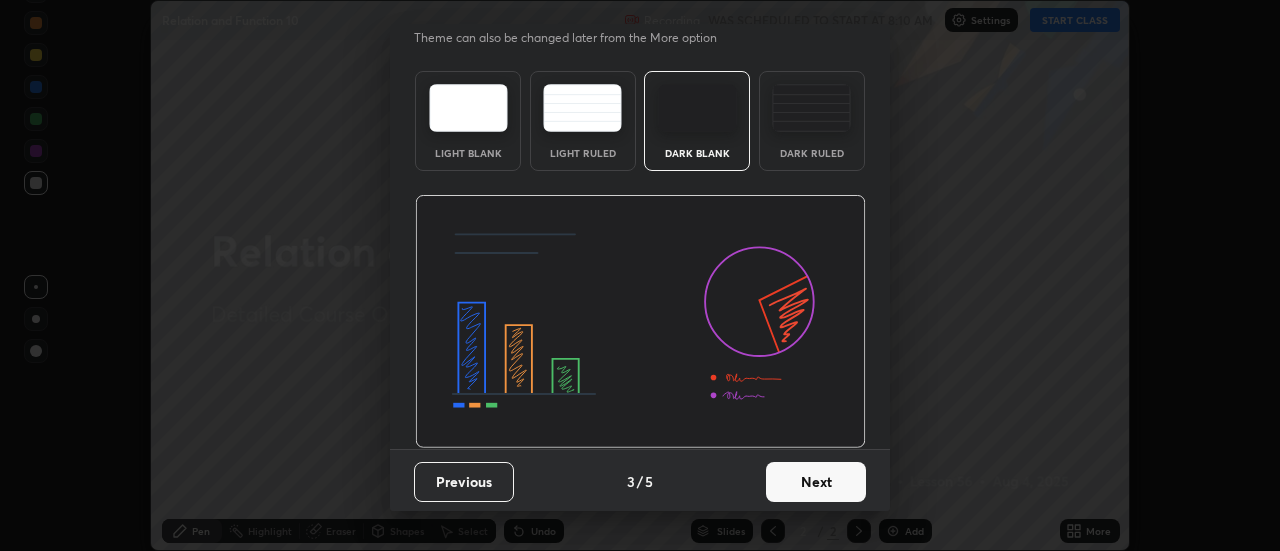 click on "Next" at bounding box center [816, 482] 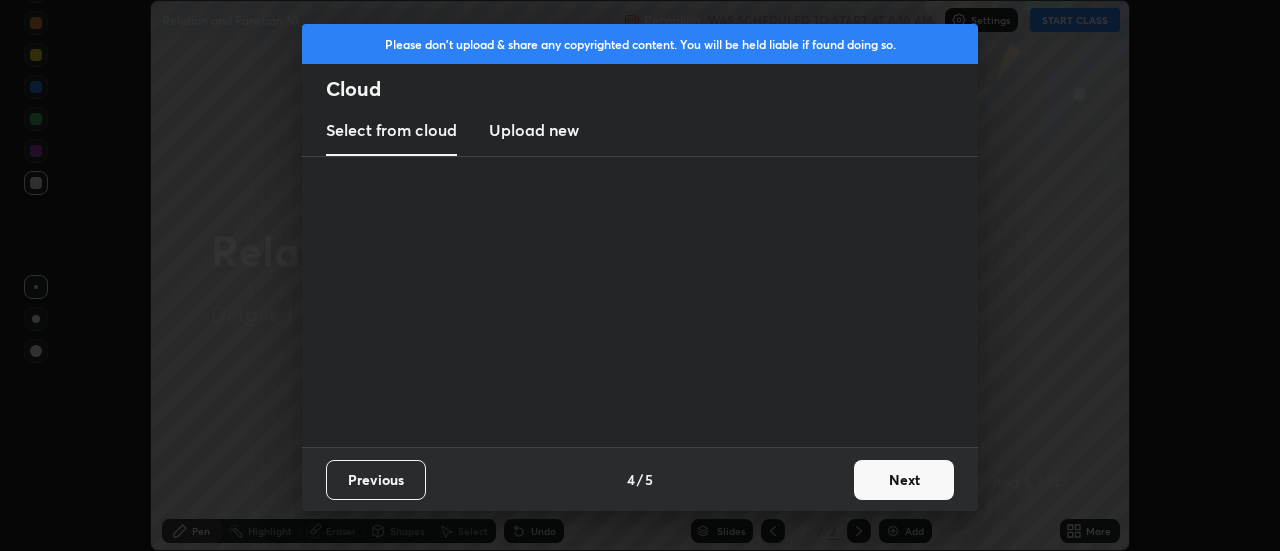scroll, scrollTop: 0, scrollLeft: 0, axis: both 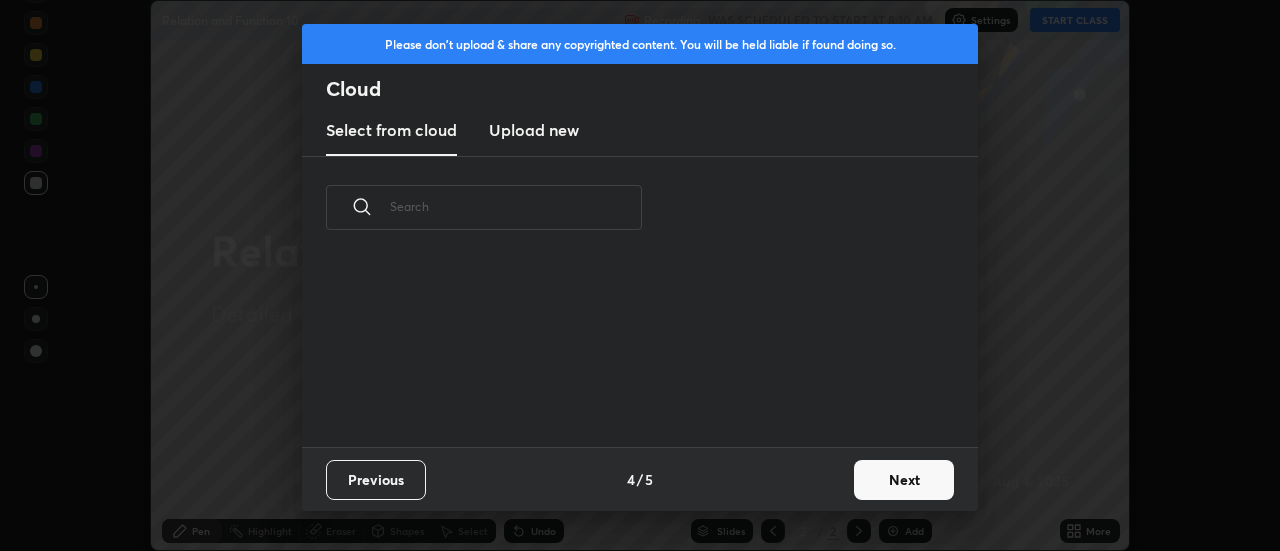 click on "Next" at bounding box center (904, 480) 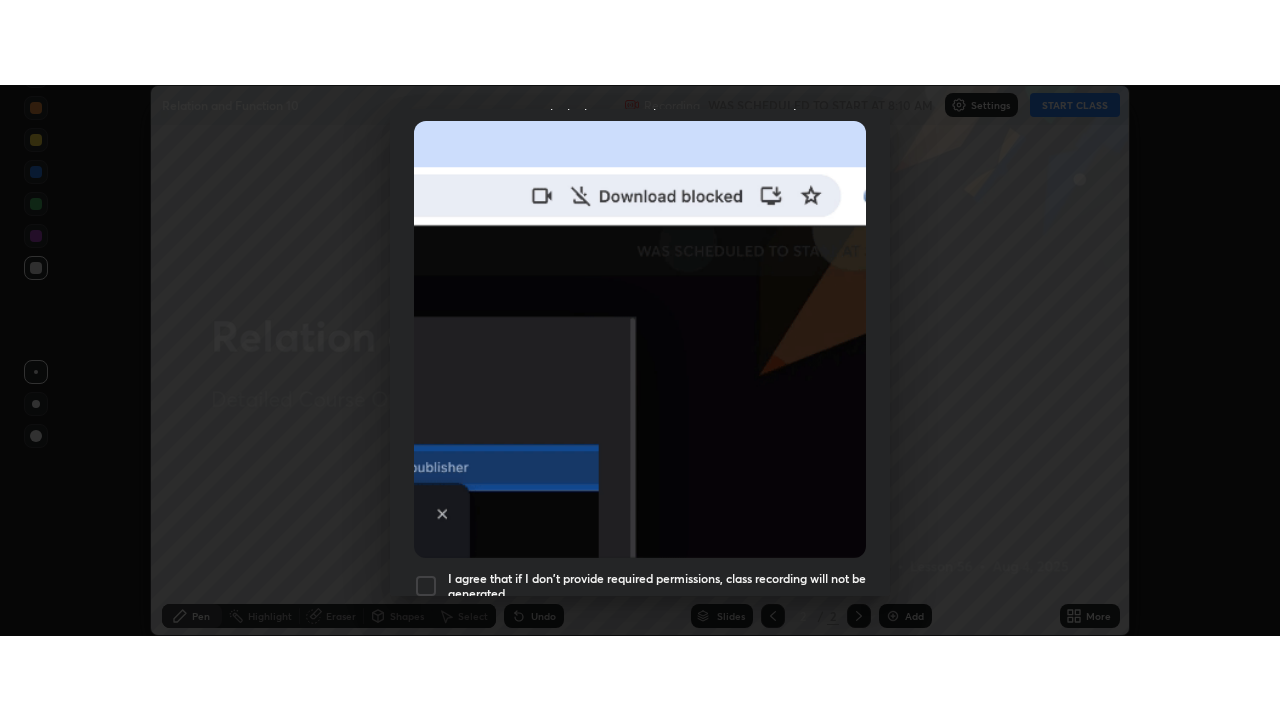 scroll, scrollTop: 513, scrollLeft: 0, axis: vertical 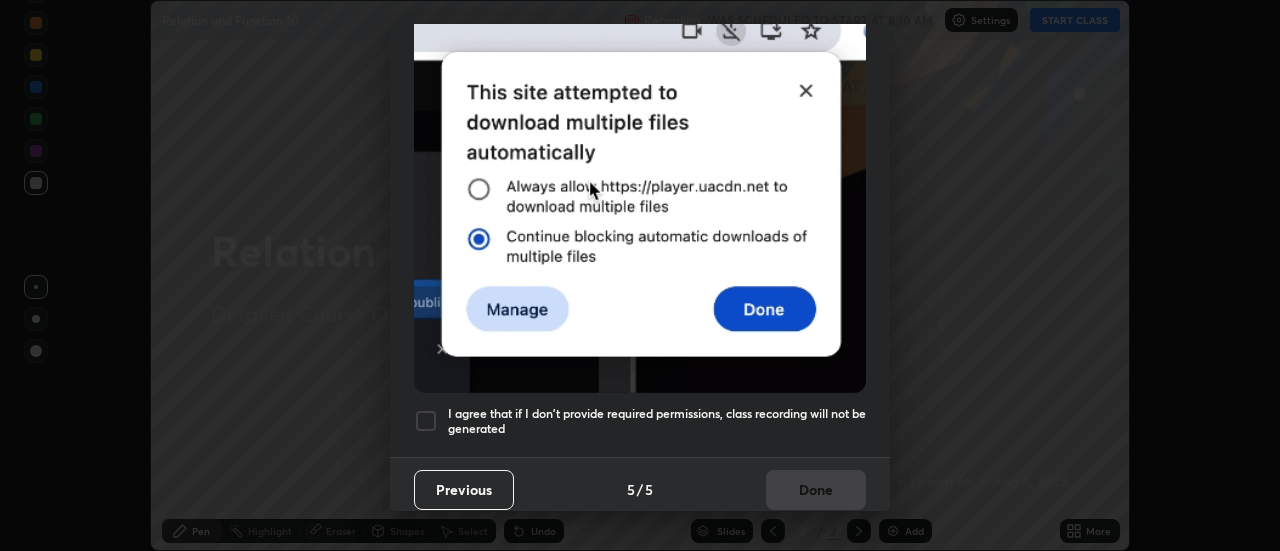 click on "I agree that if I don't provide required permissions, class recording will not be generated" at bounding box center (657, 421) 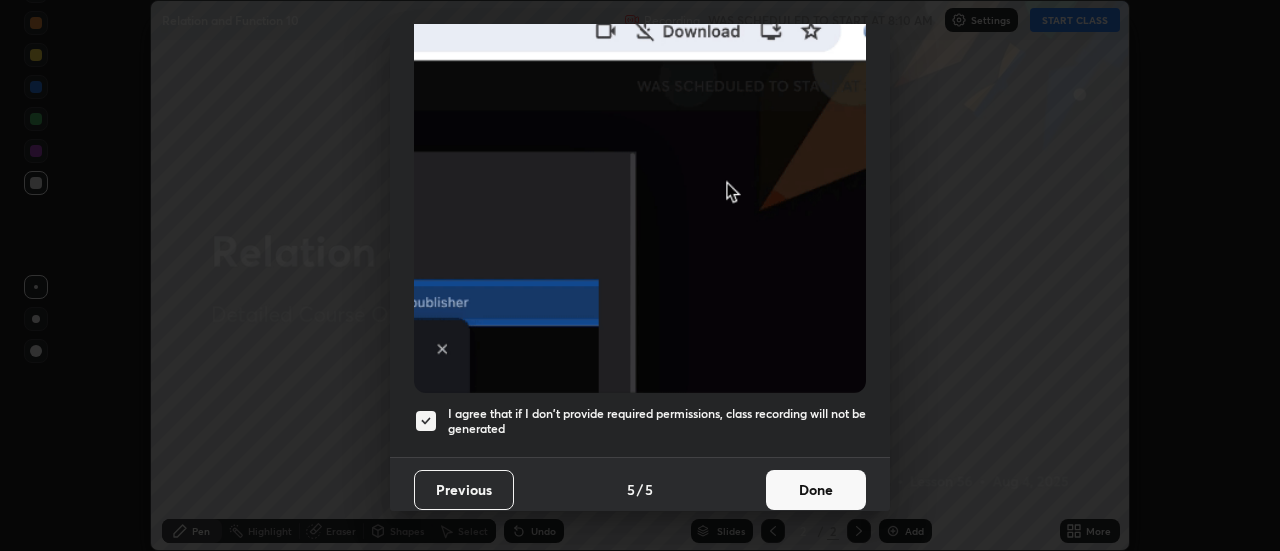 click on "Done" at bounding box center (816, 490) 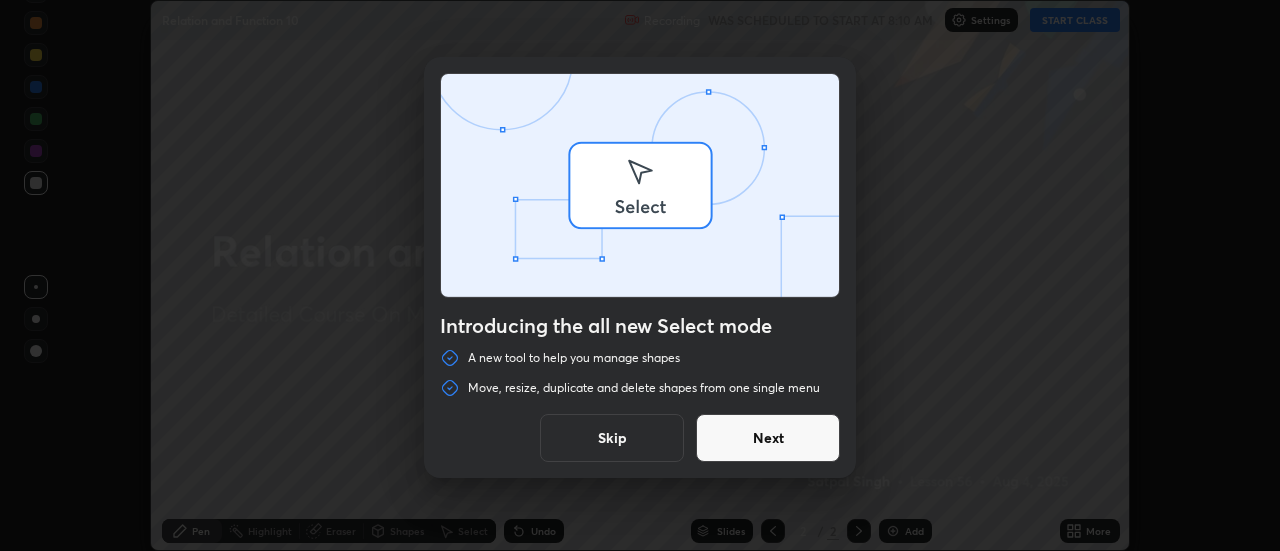 click on "Introducing the all new Select mode A new tool to help you manage shapes Move, resize, duplicate and delete shapes from one single menu Skip Next" at bounding box center [640, 275] 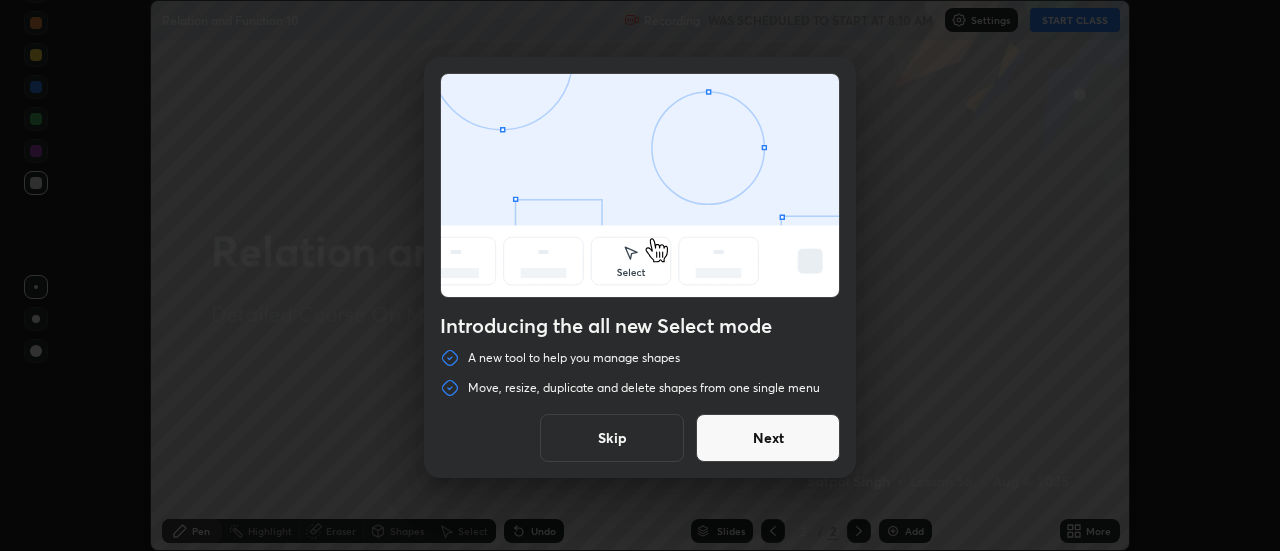 click on "Next" at bounding box center (768, 438) 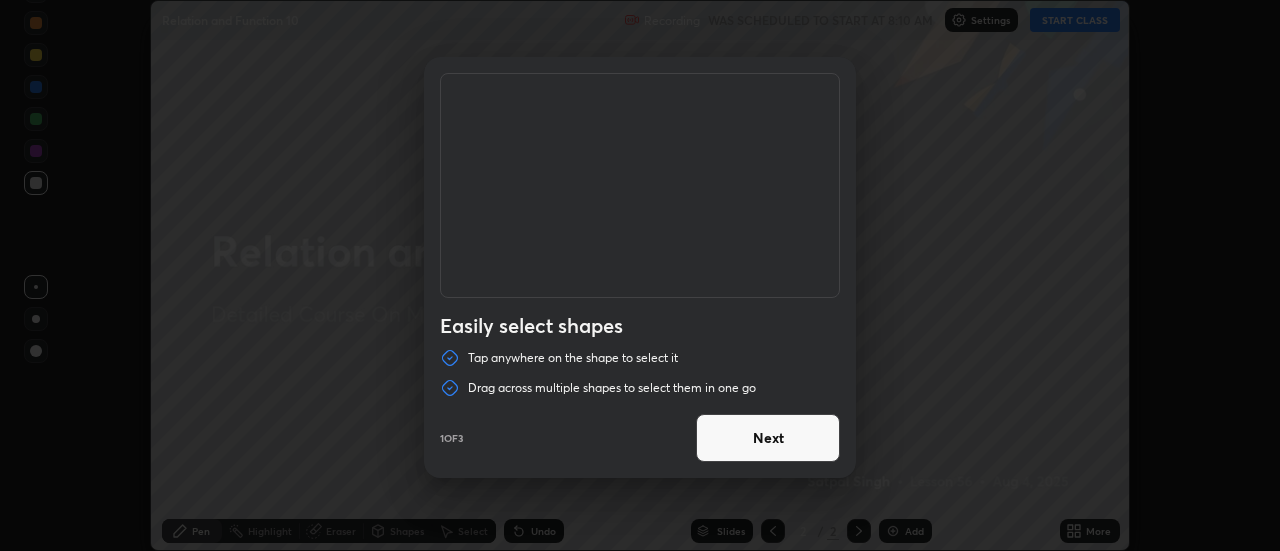 click on "Next" at bounding box center (768, 438) 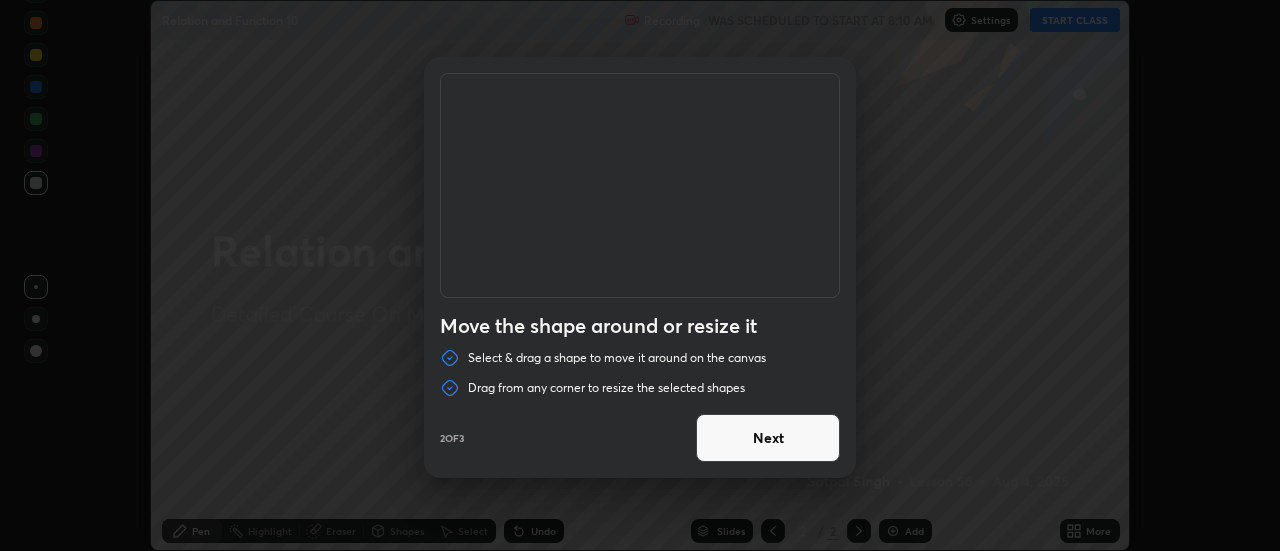click on "Next" at bounding box center [768, 438] 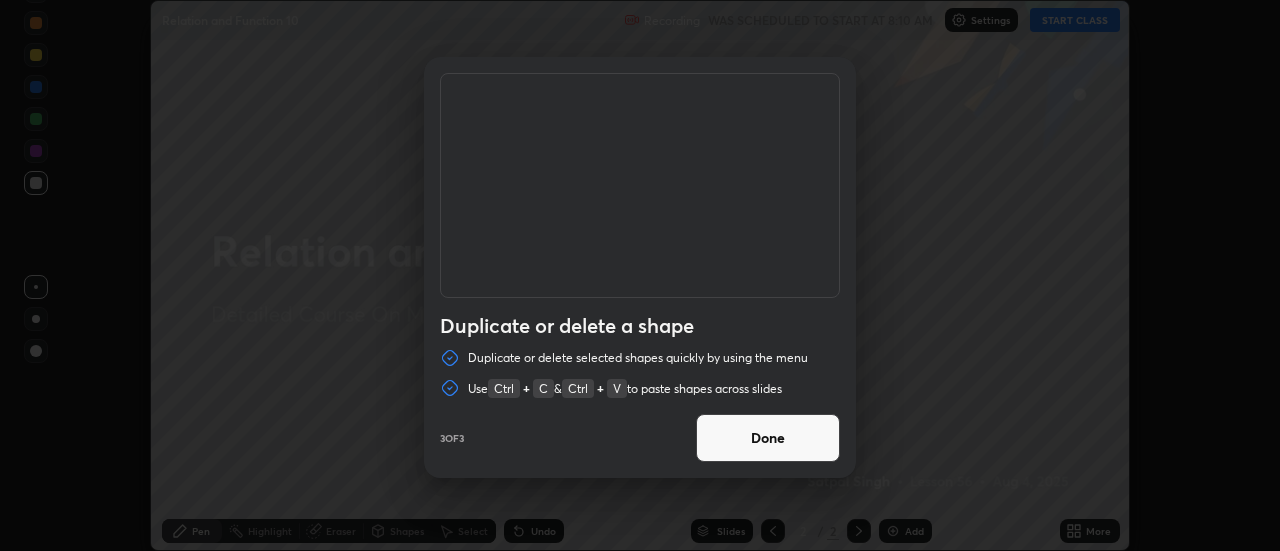 click on "Done" at bounding box center (768, 438) 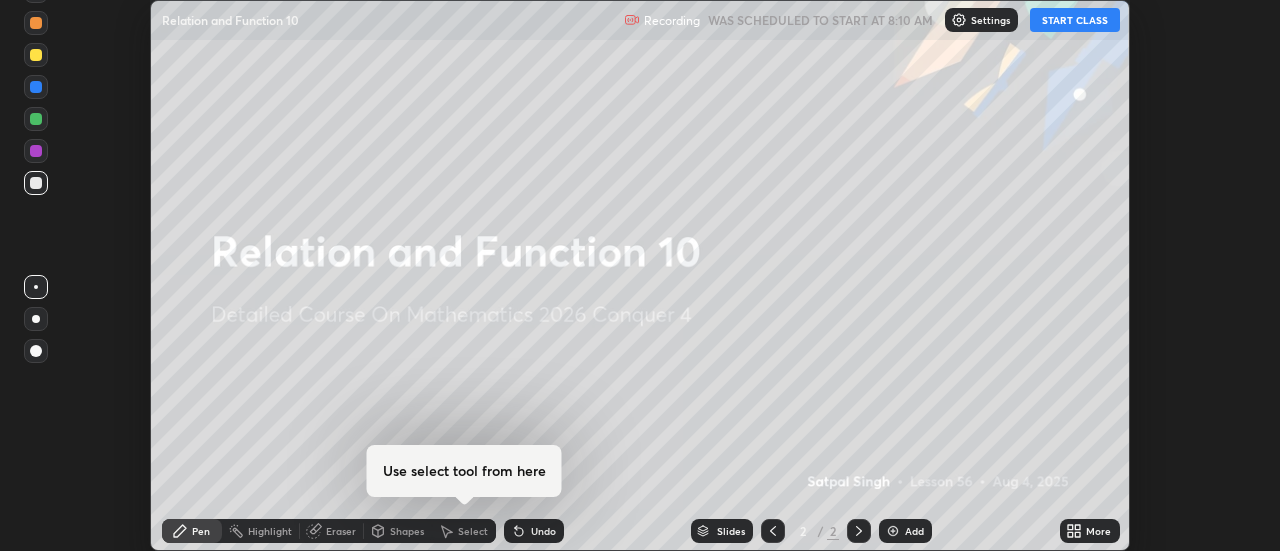 click on "START CLASS" at bounding box center (1075, 20) 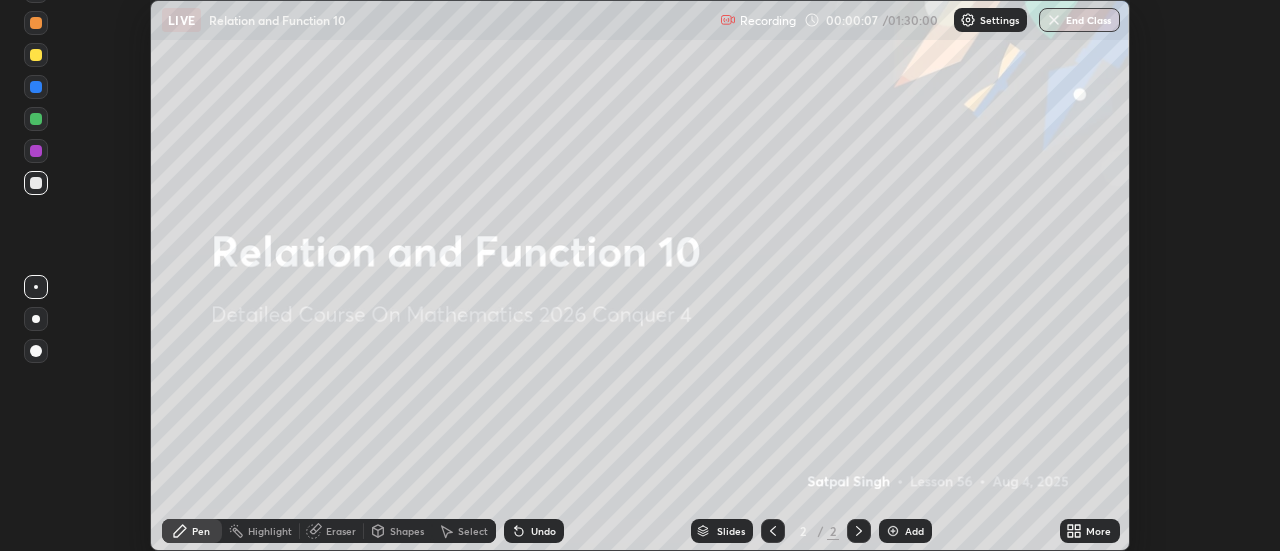 click 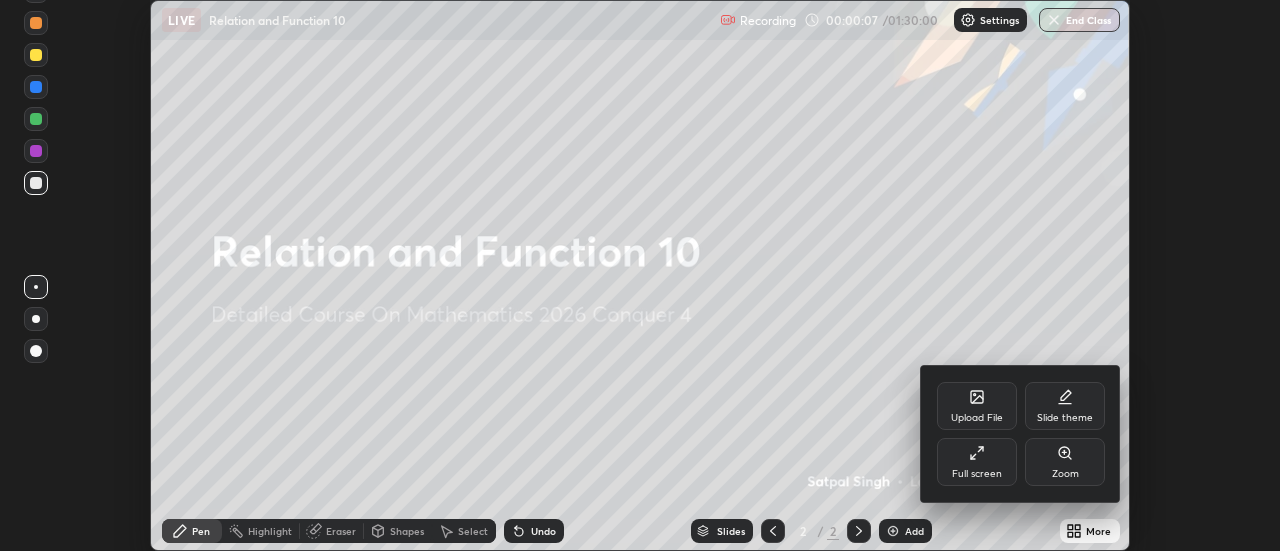click on "Full screen" at bounding box center [977, 462] 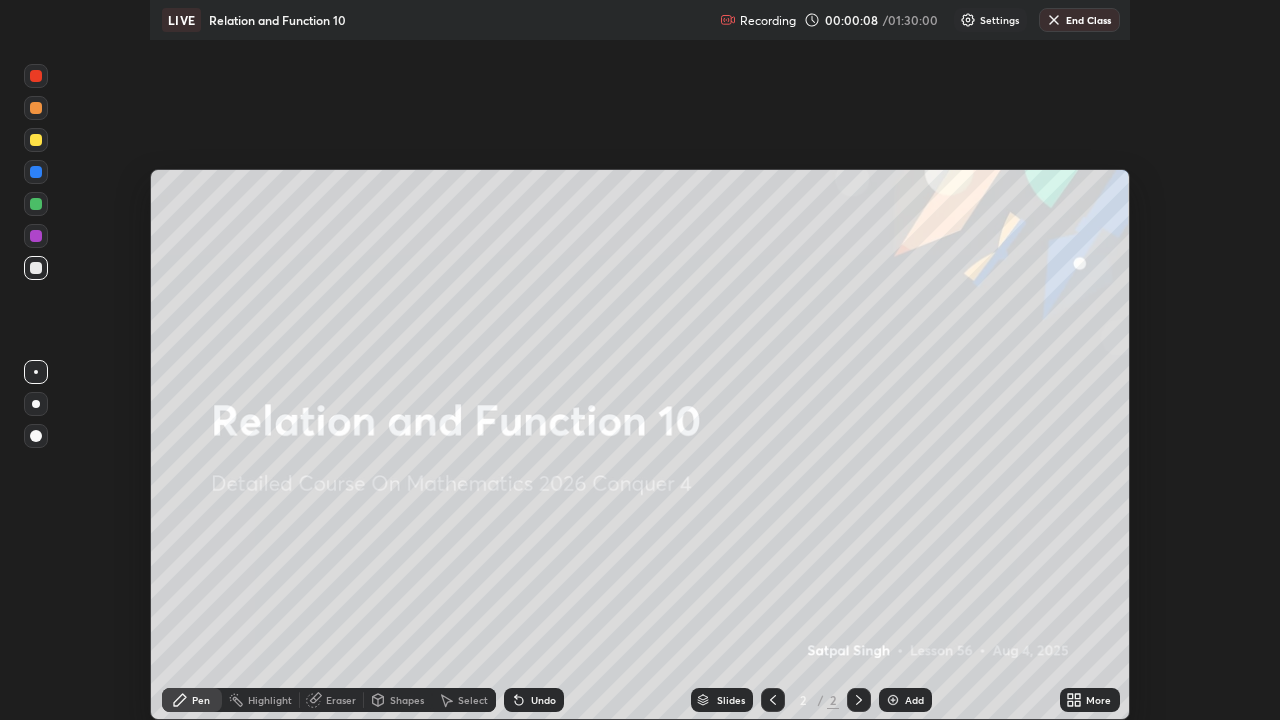 scroll, scrollTop: 99280, scrollLeft: 98720, axis: both 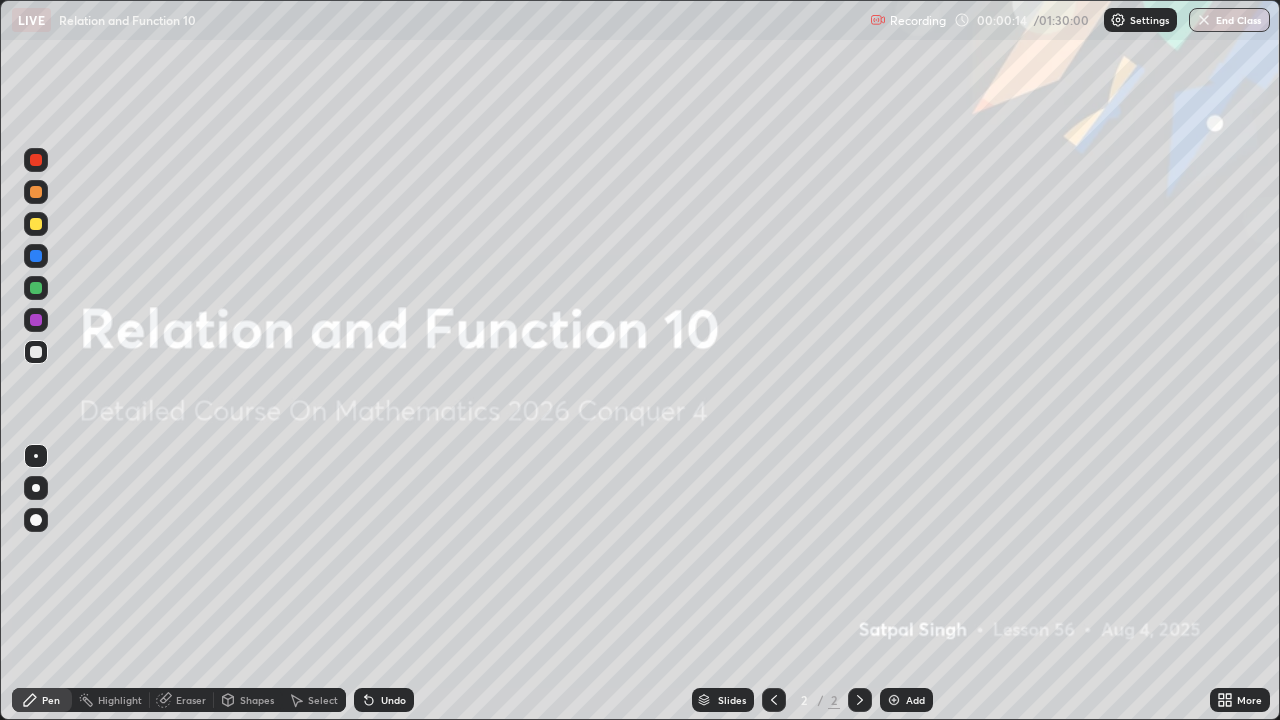 click at bounding box center [894, 700] 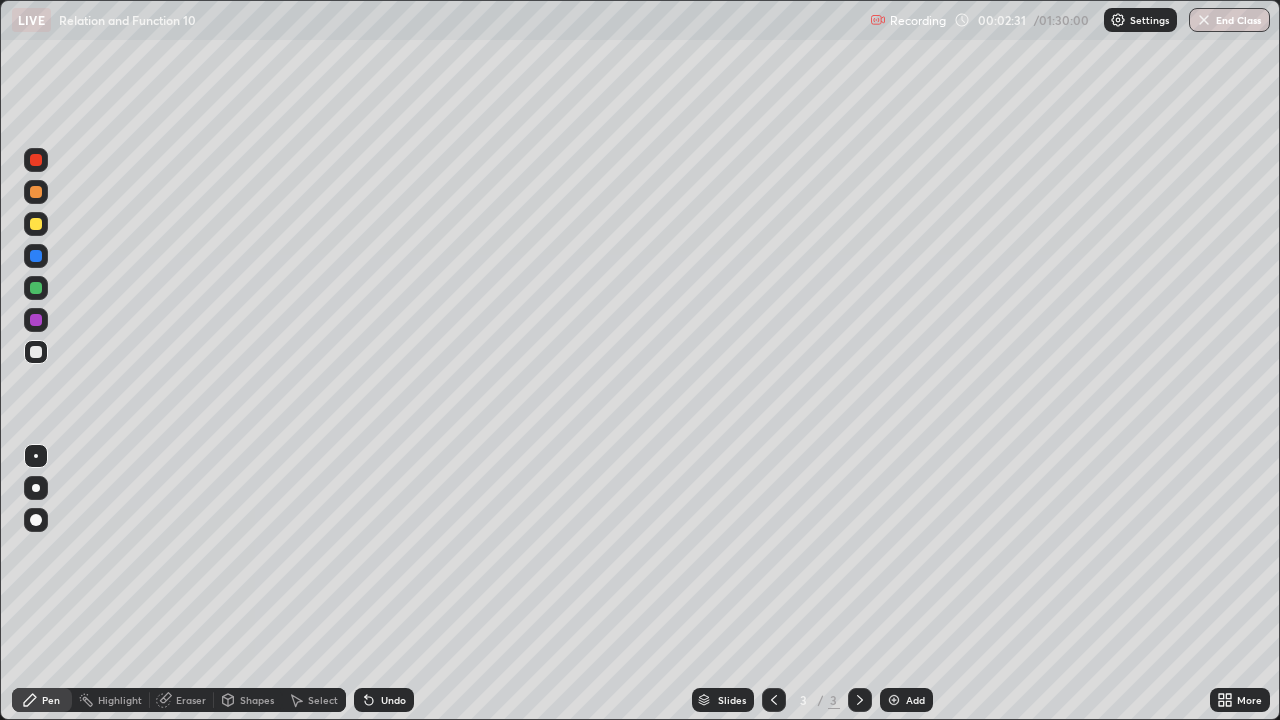 click on "Eraser" at bounding box center [191, 700] 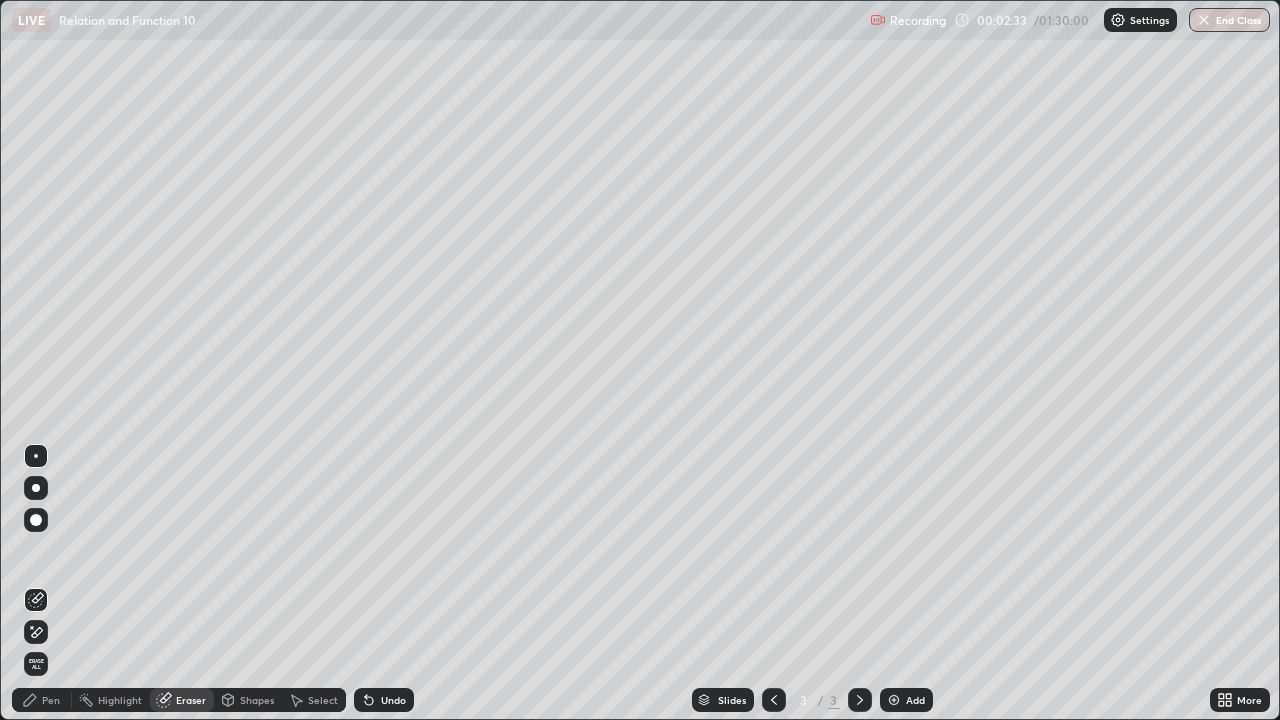click on "Pen" at bounding box center [42, 700] 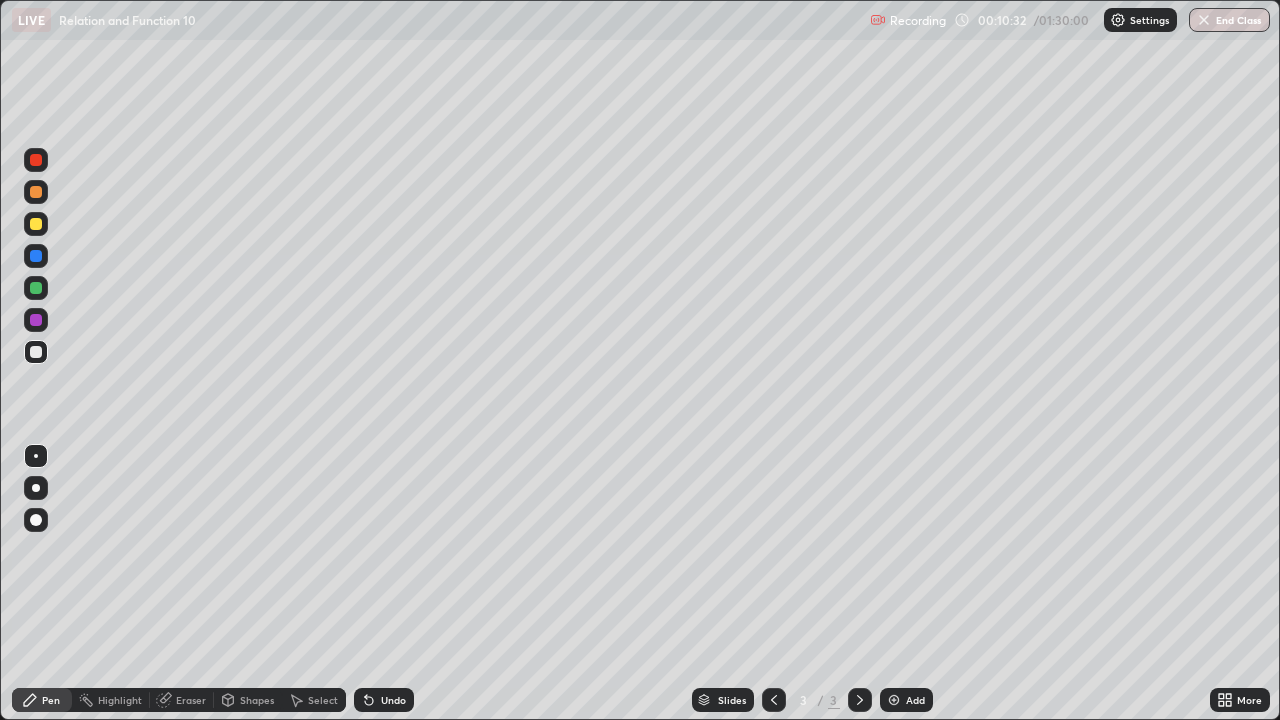 click at bounding box center [894, 700] 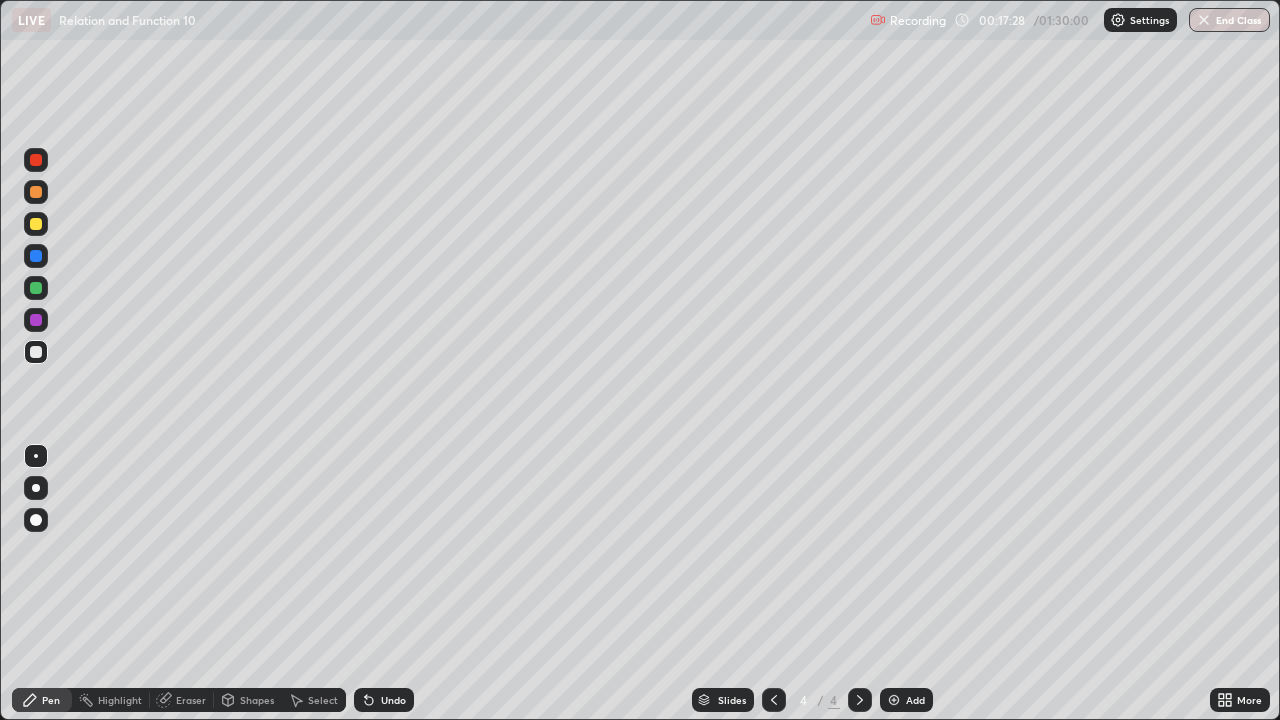click at bounding box center [894, 700] 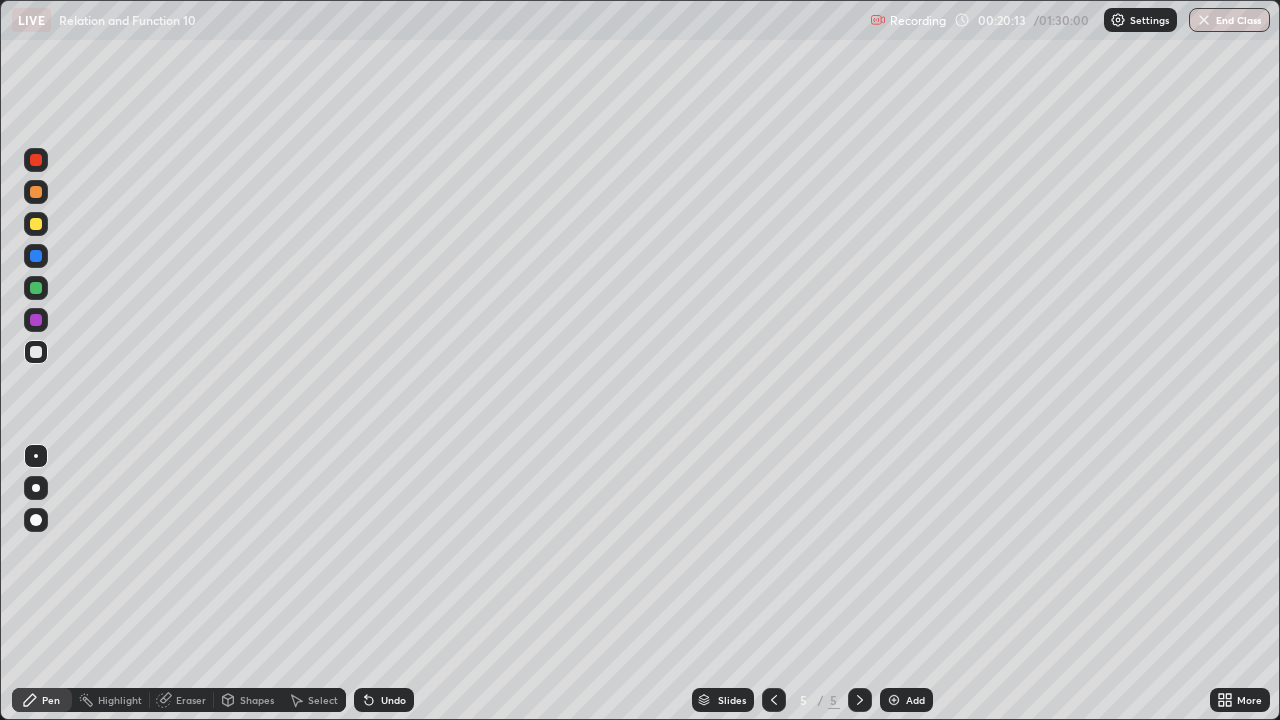 click on "Undo" at bounding box center [393, 700] 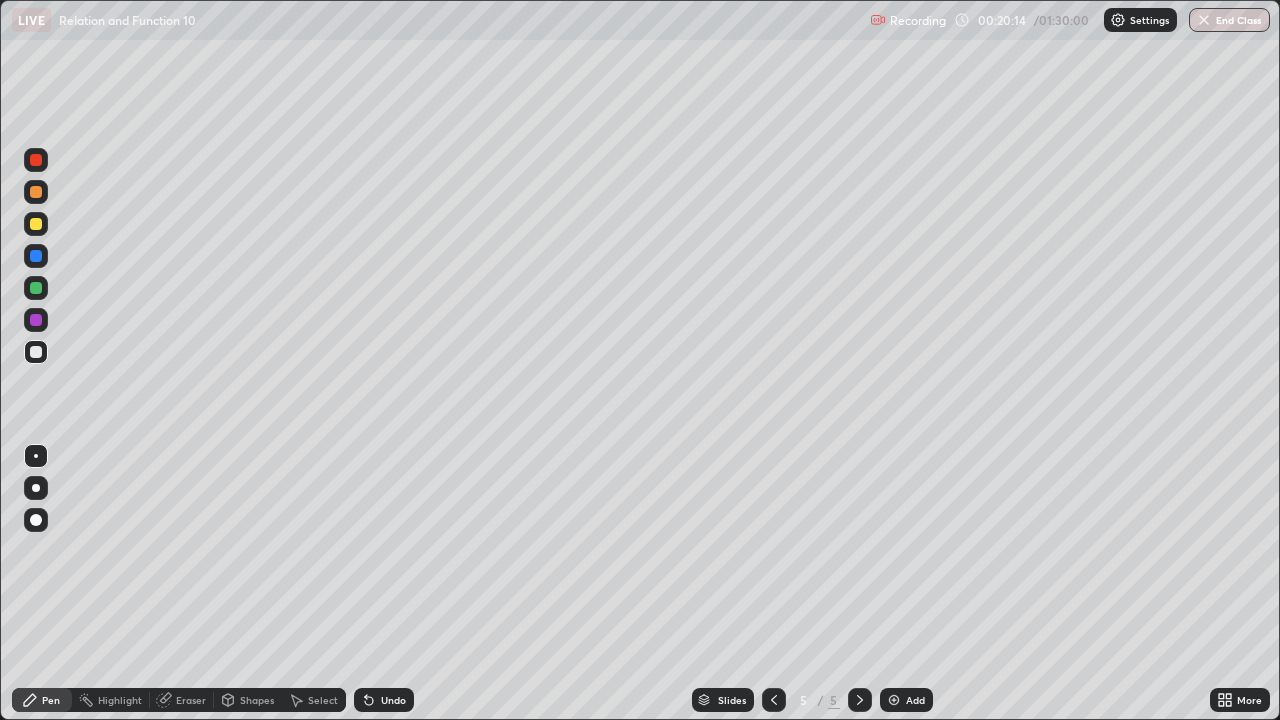 click on "Undo" at bounding box center (384, 700) 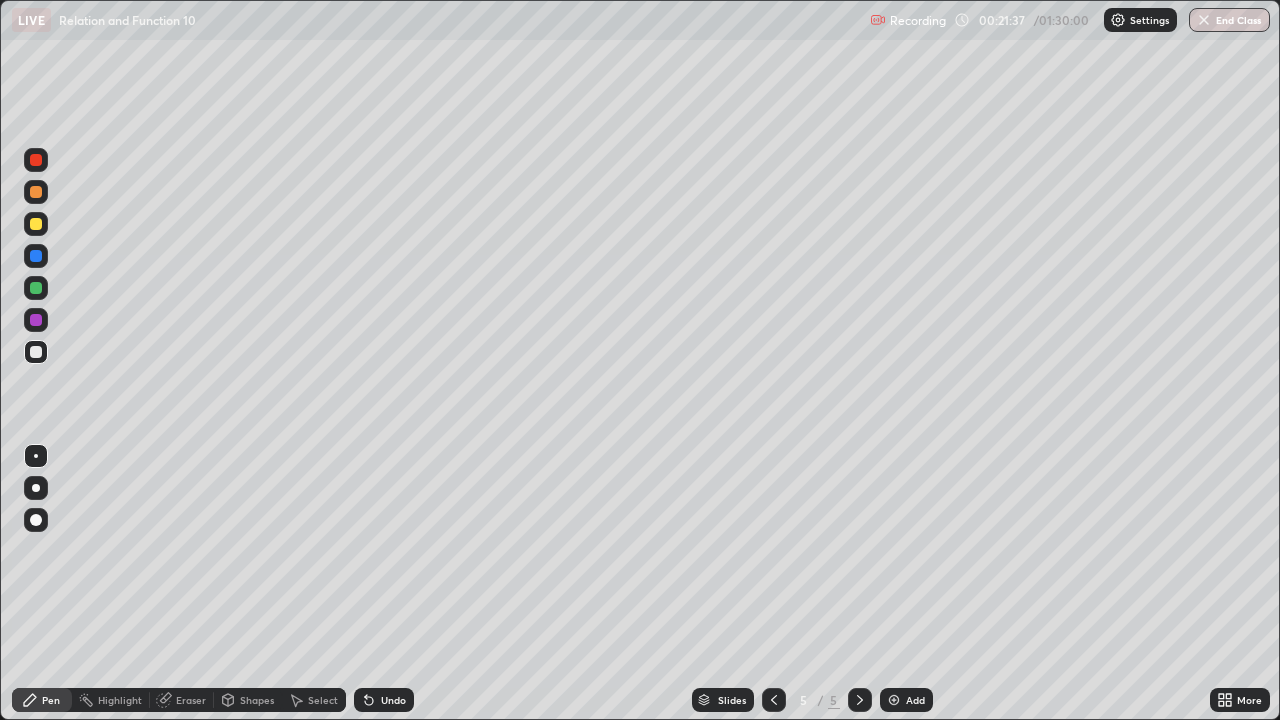 click on "Eraser" at bounding box center [191, 700] 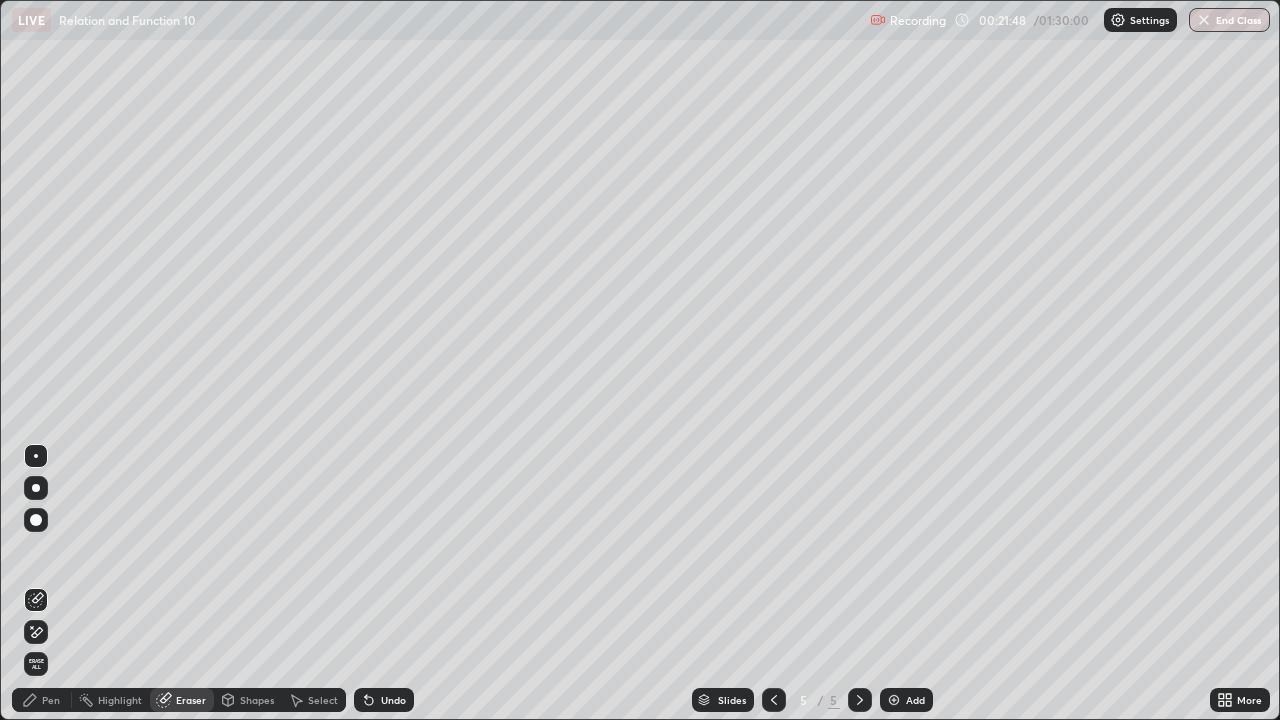 click on "Pen" at bounding box center [42, 700] 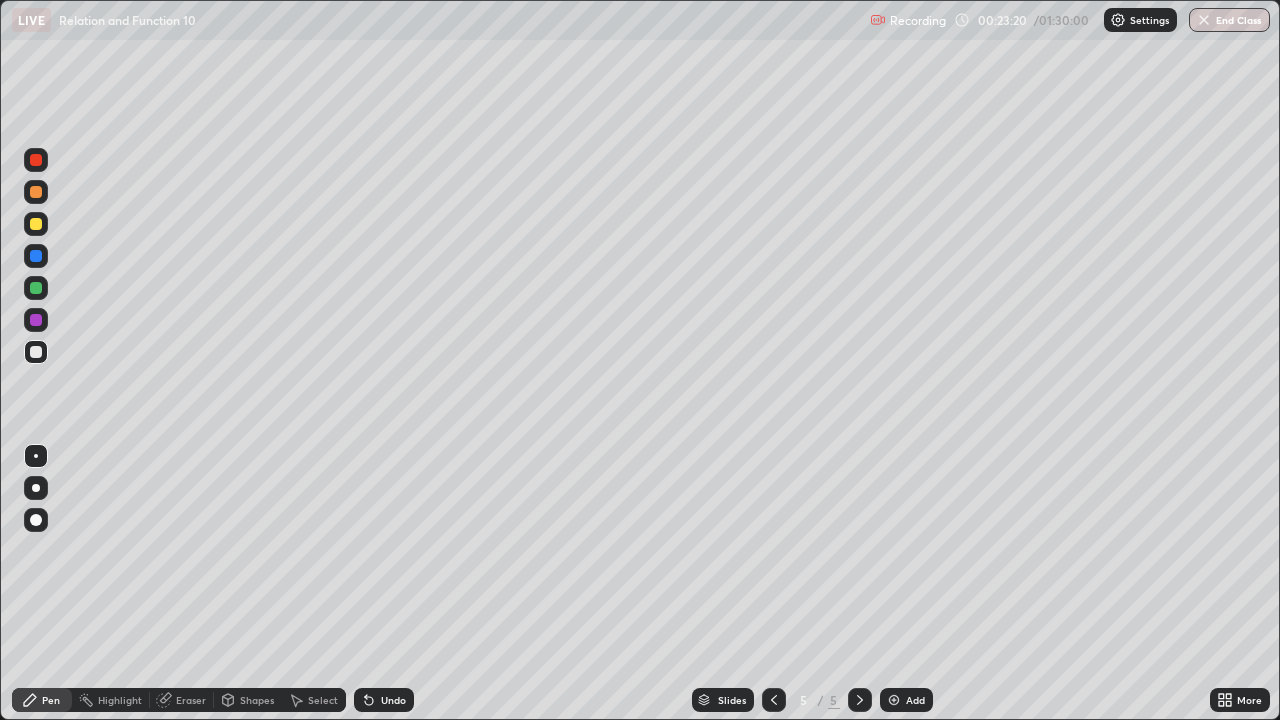 click on "Eraser" at bounding box center [191, 700] 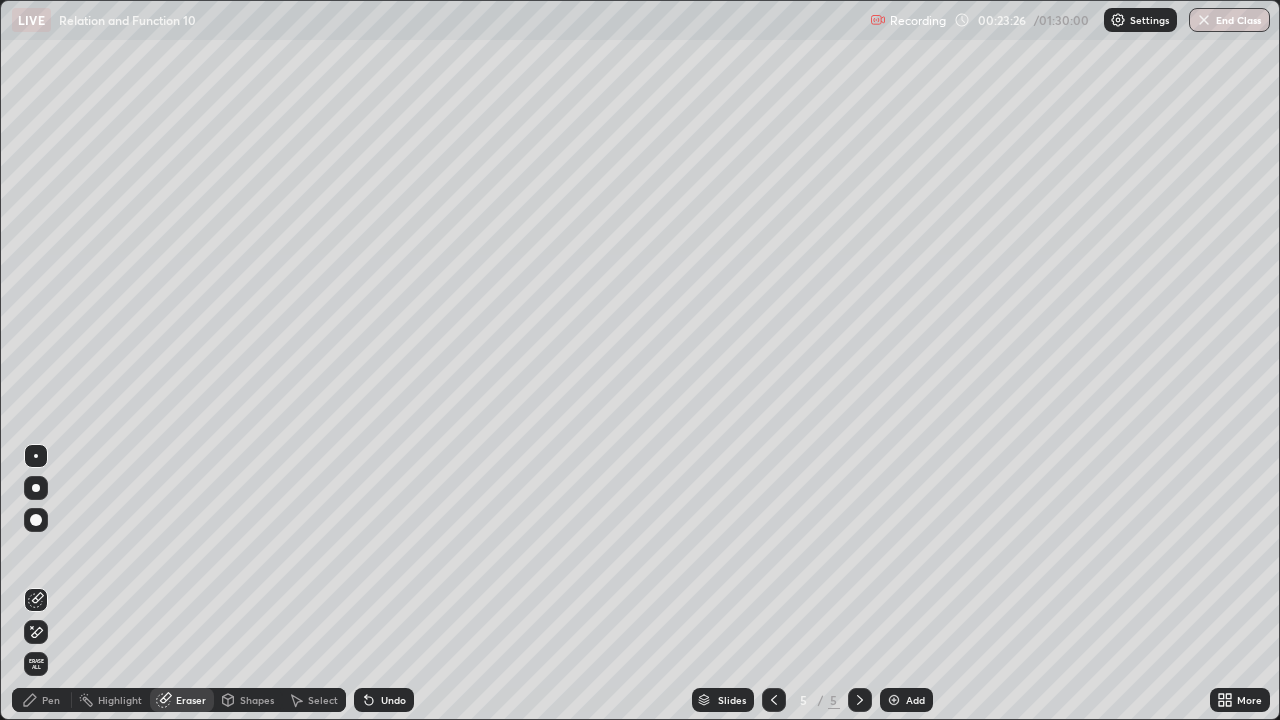 click on "Pen" at bounding box center (51, 700) 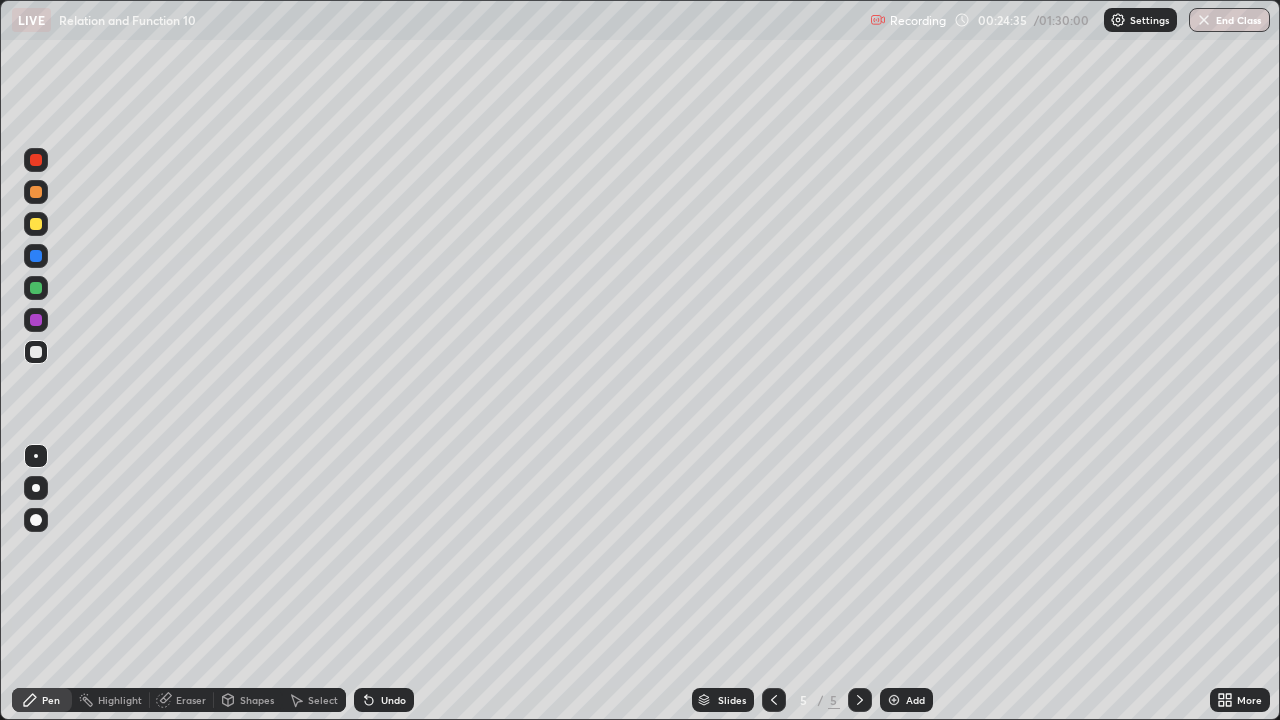 click on "Eraser" at bounding box center [191, 700] 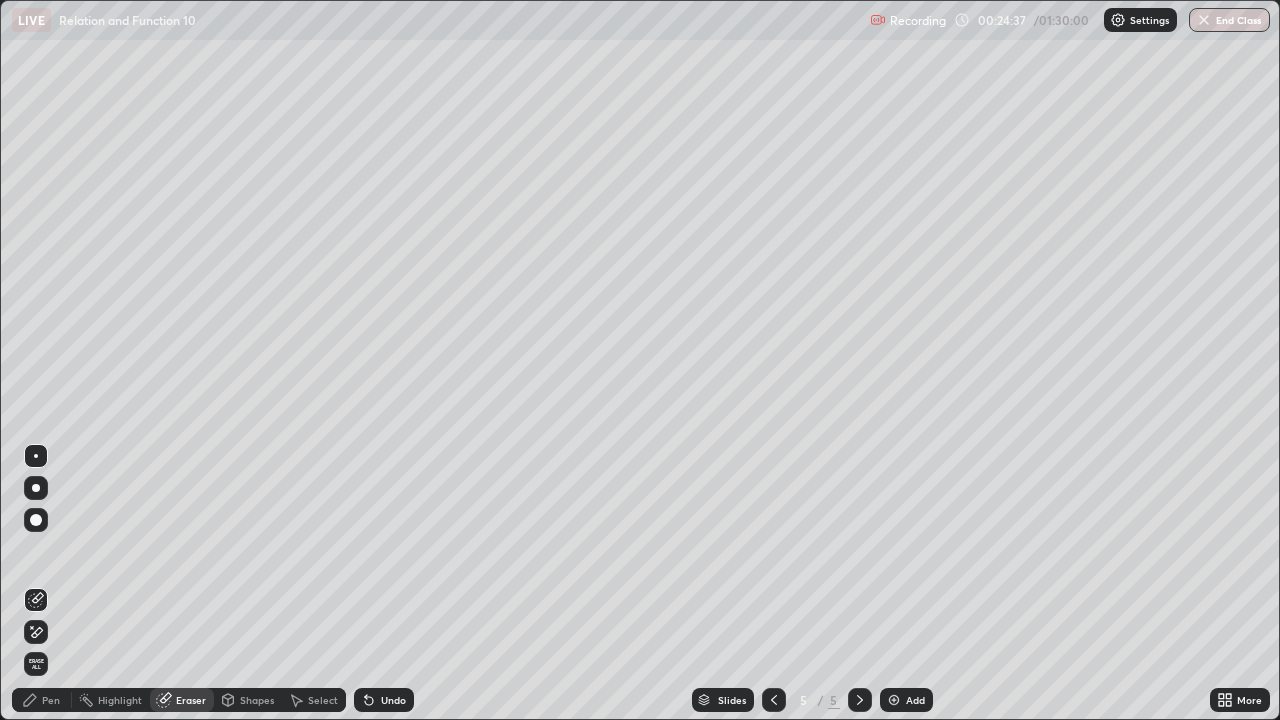 click on "Pen" at bounding box center (42, 700) 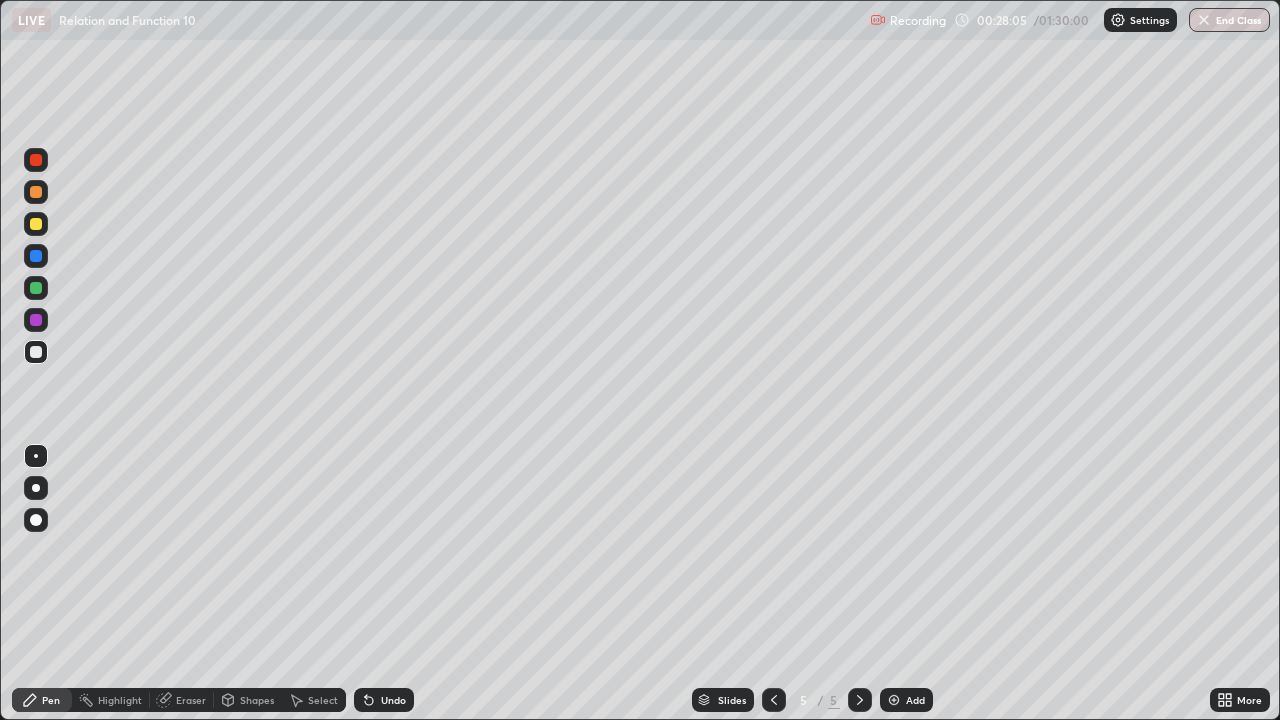 click on "Select" at bounding box center [323, 700] 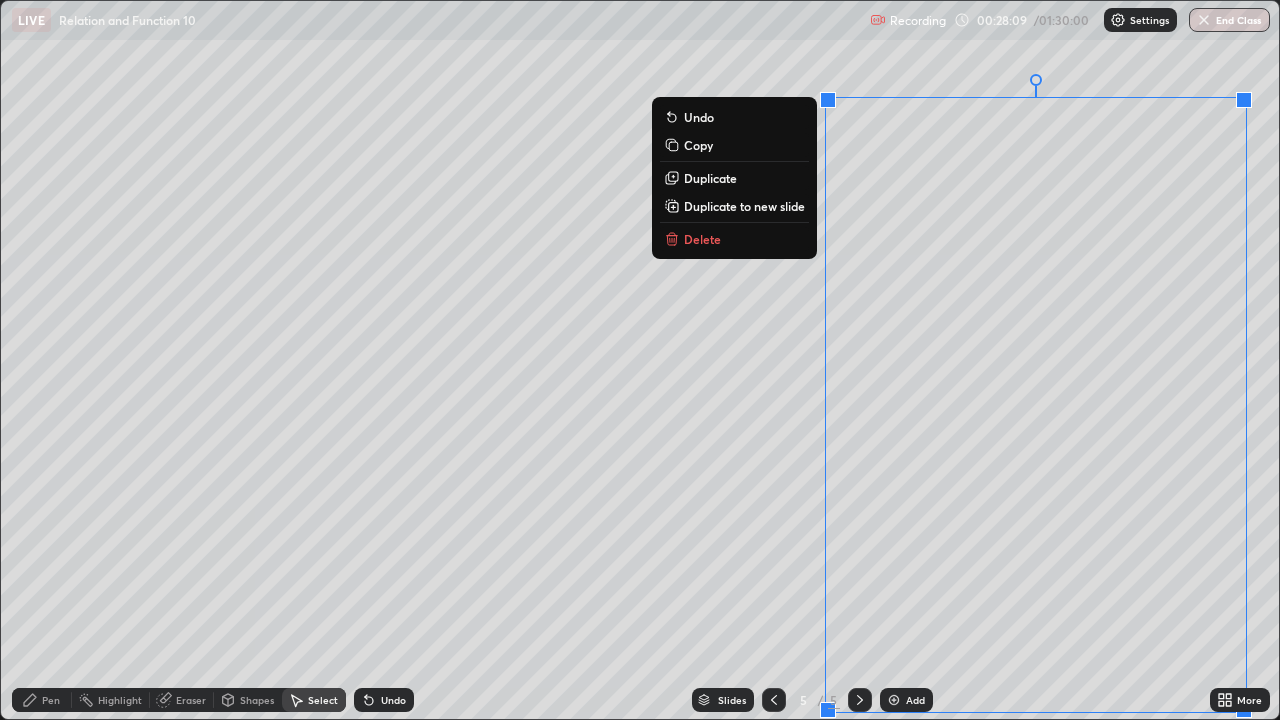 click on "Duplicate to new slide" at bounding box center (744, 206) 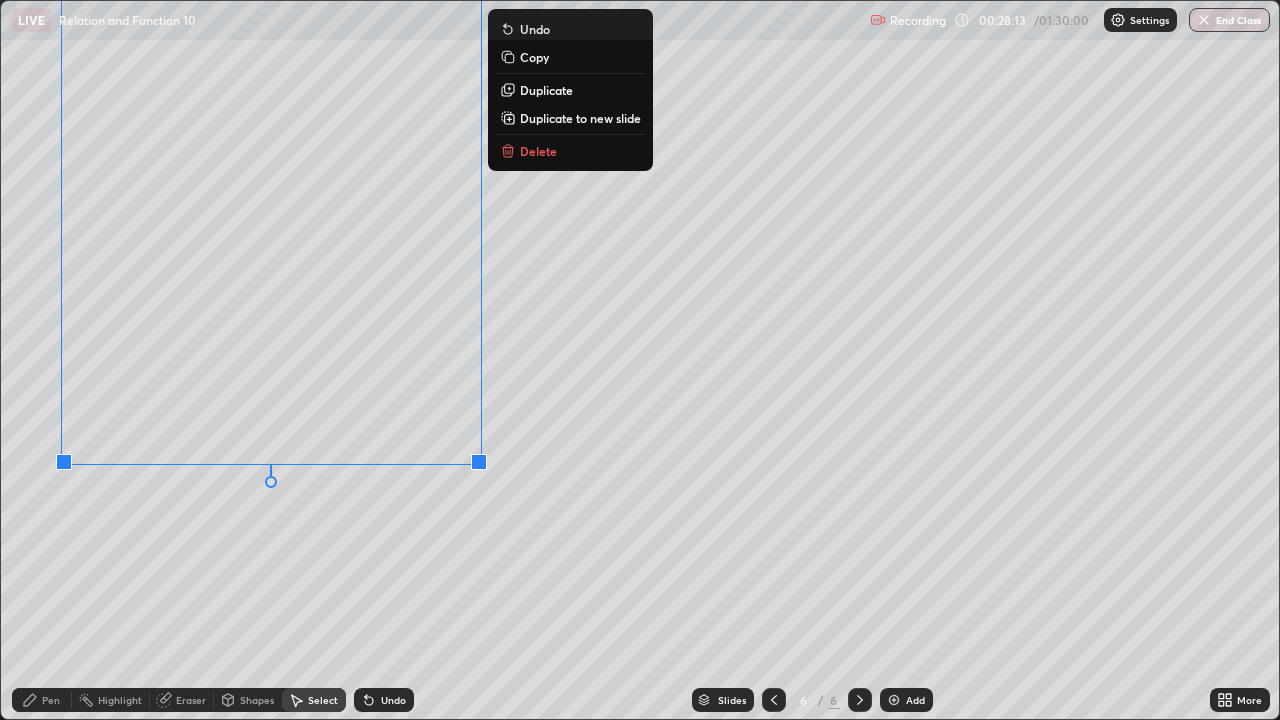 click on "Eraser" at bounding box center (191, 700) 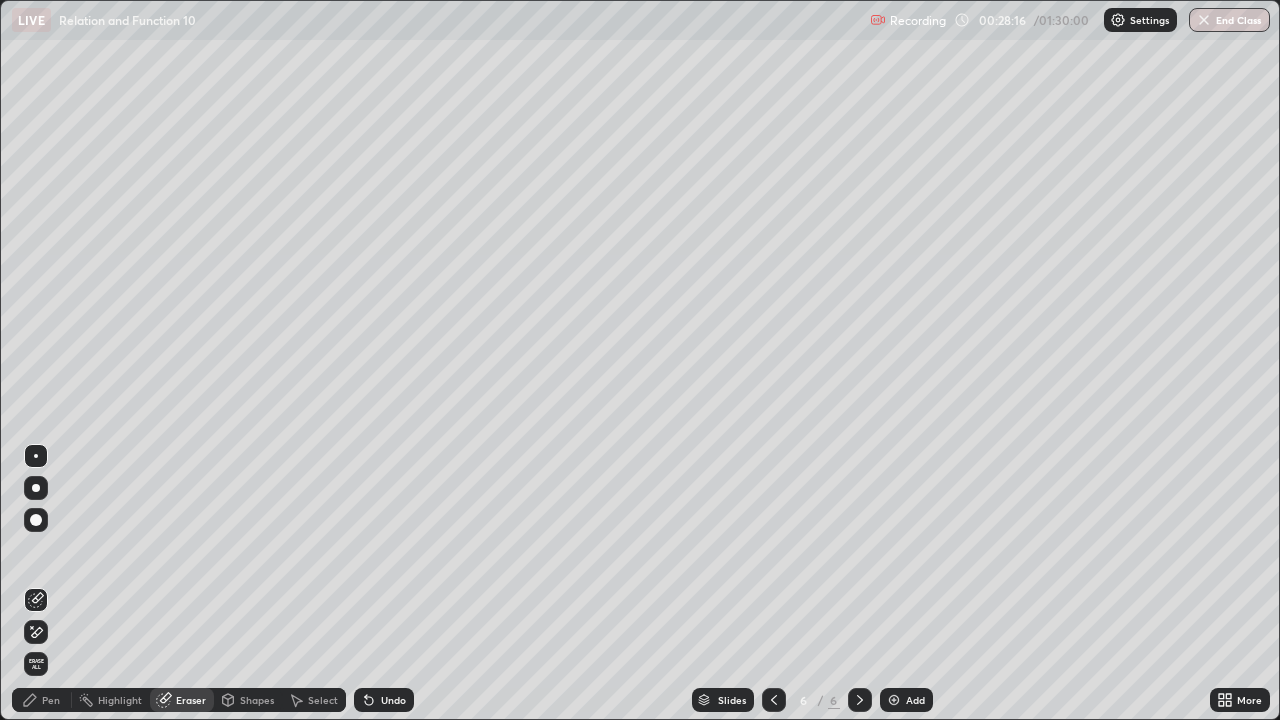 click on "Eraser" at bounding box center (191, 700) 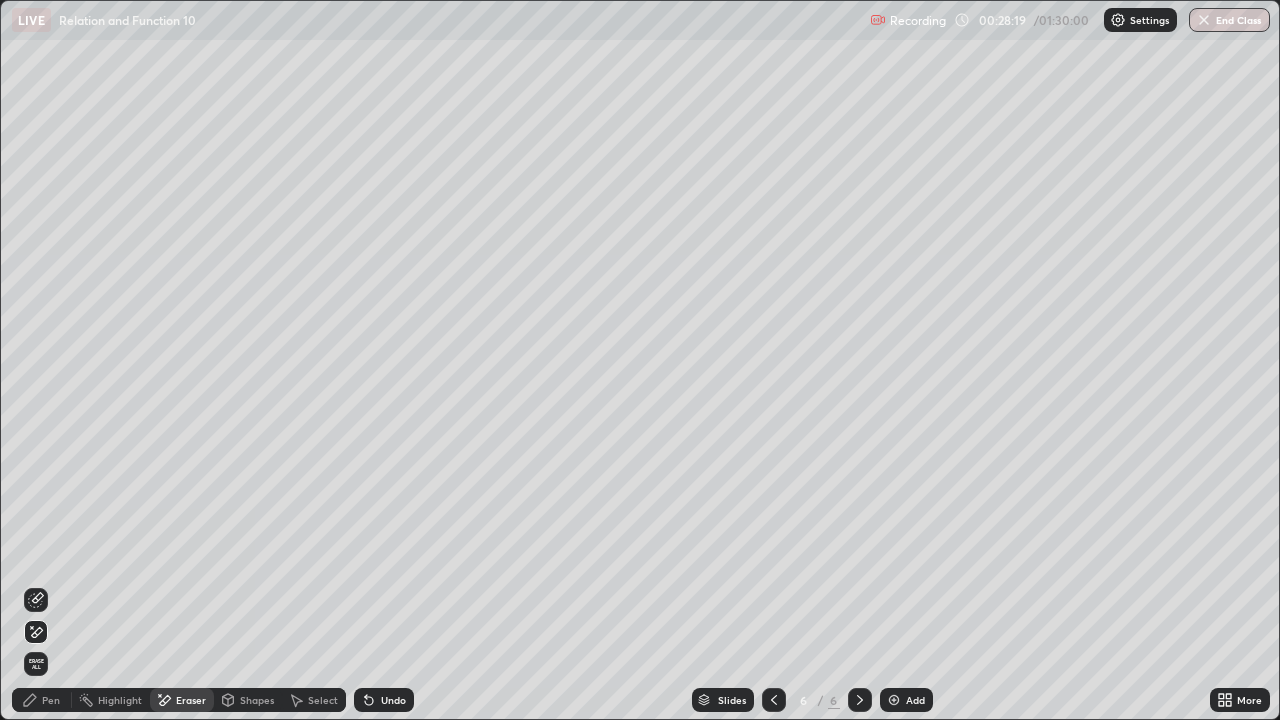 click on "Pen" at bounding box center [51, 700] 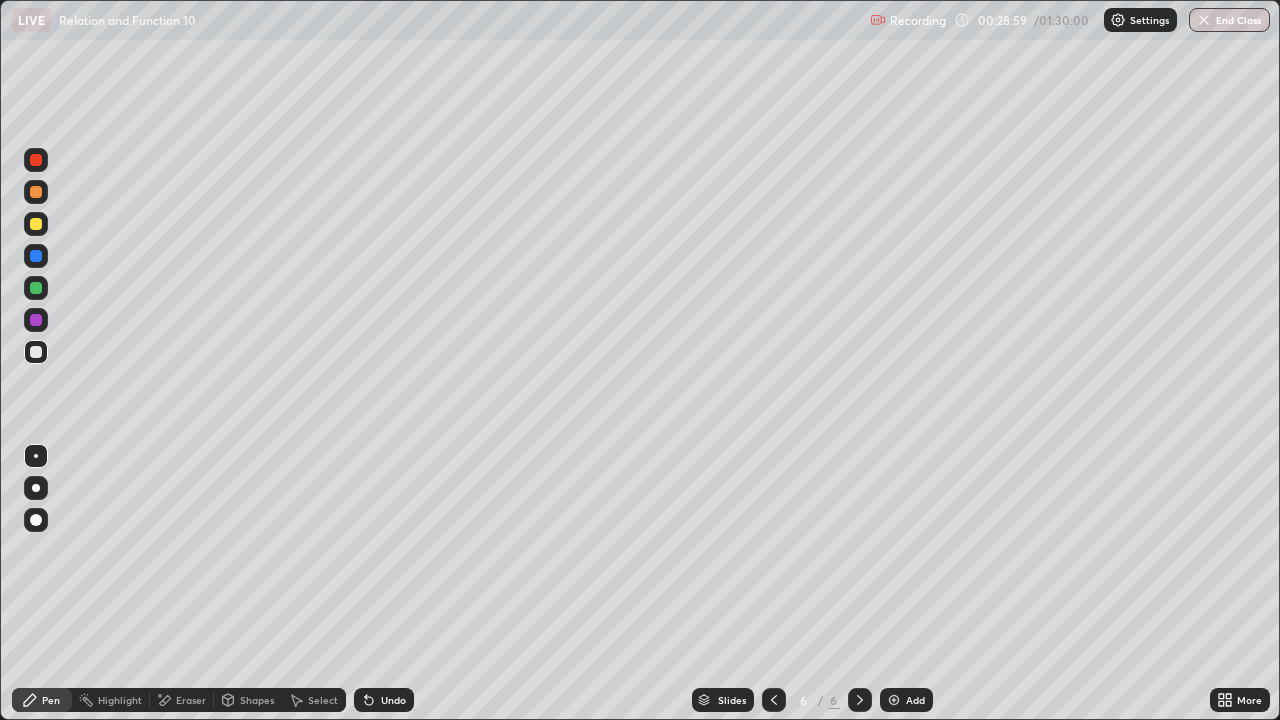 click on "Undo" at bounding box center [384, 700] 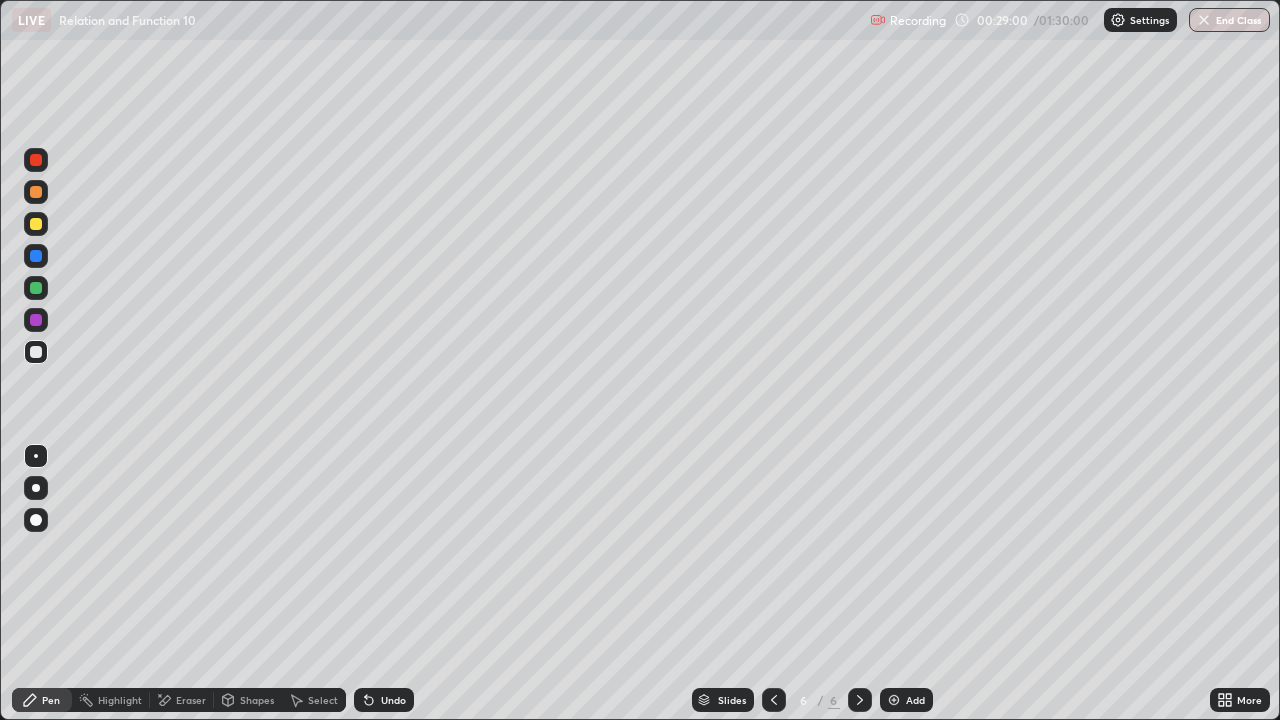 click on "Undo" at bounding box center (384, 700) 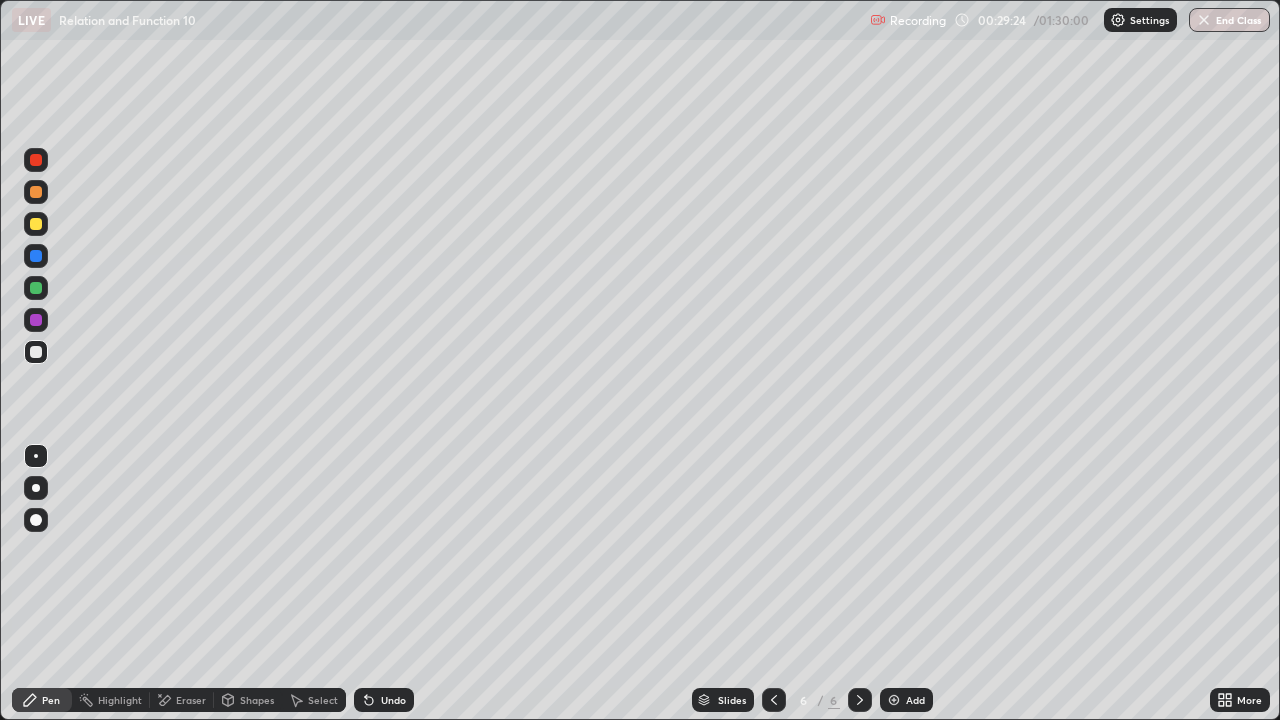 click 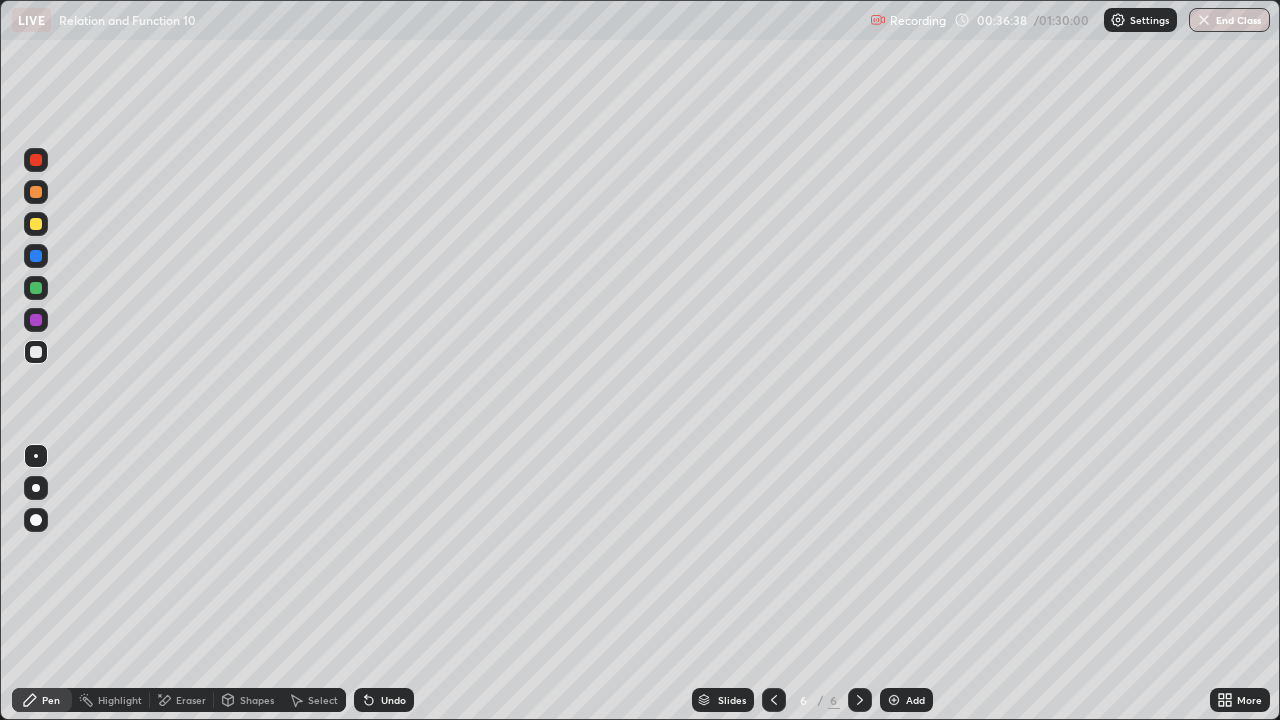 click on "Undo" at bounding box center [393, 700] 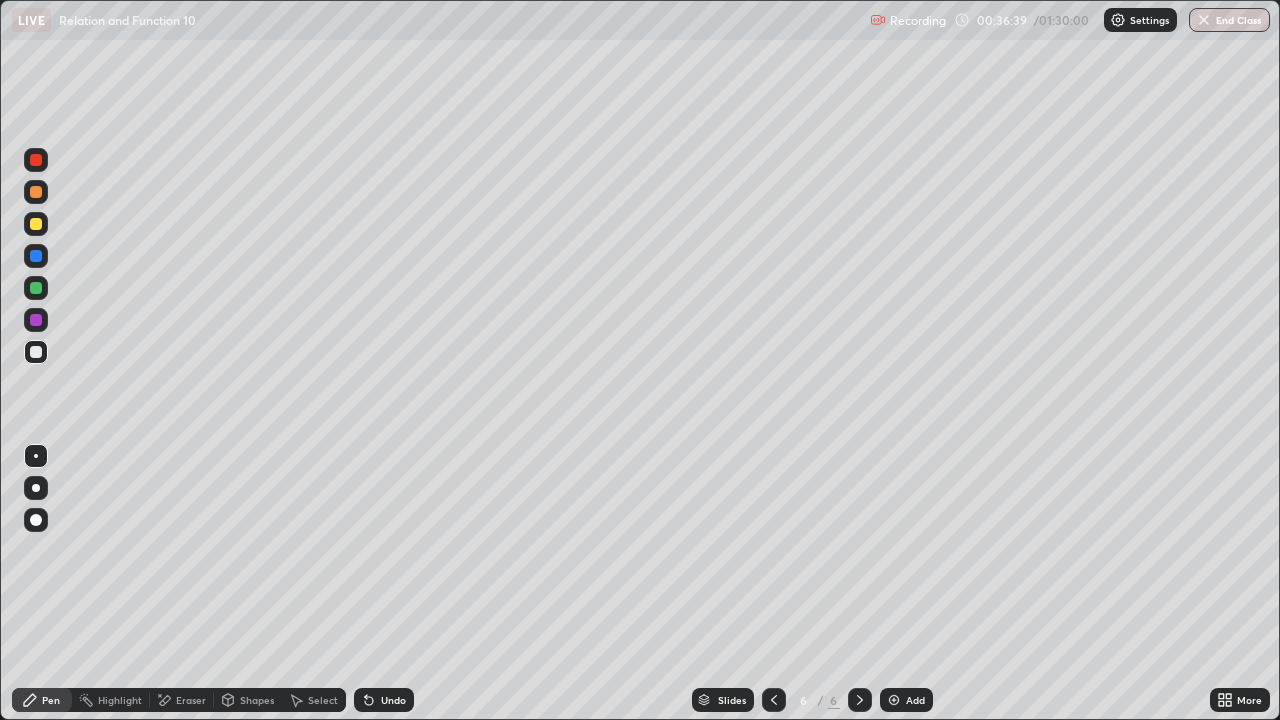 click on "Undo" at bounding box center (393, 700) 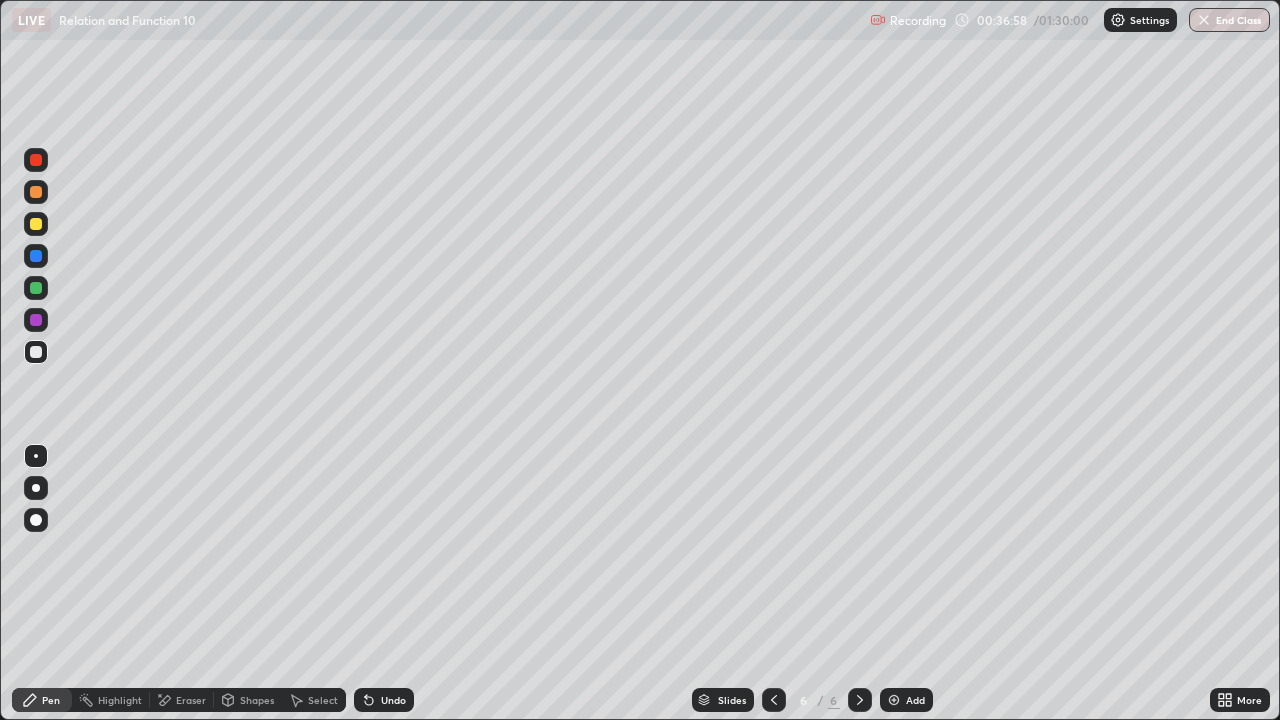 click on "Eraser" at bounding box center (191, 700) 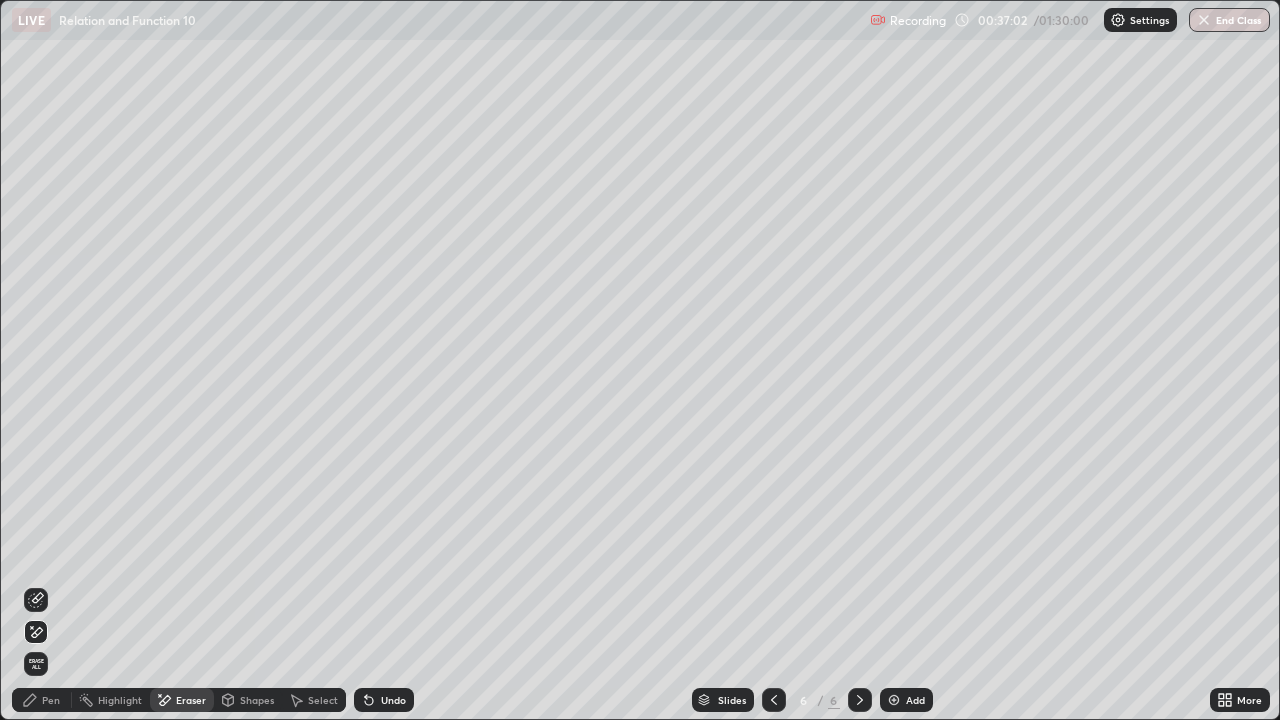 click on "Pen" at bounding box center (42, 700) 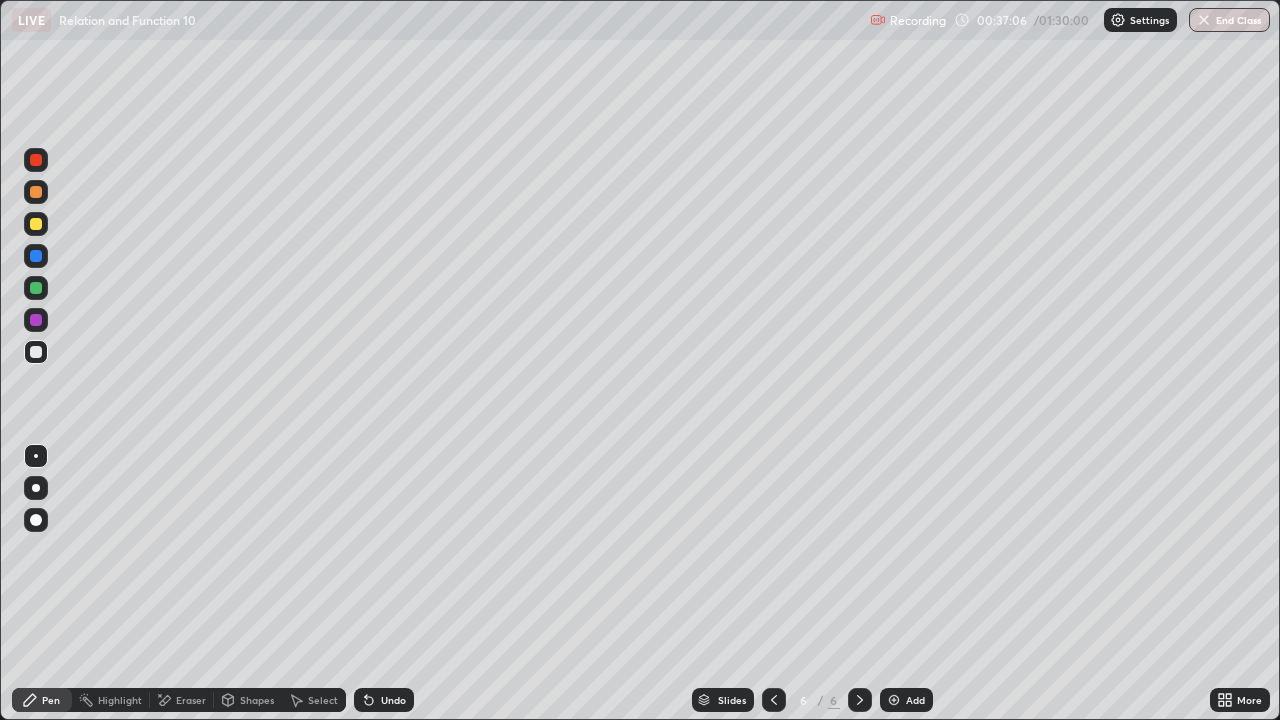 click on "Eraser" at bounding box center [191, 700] 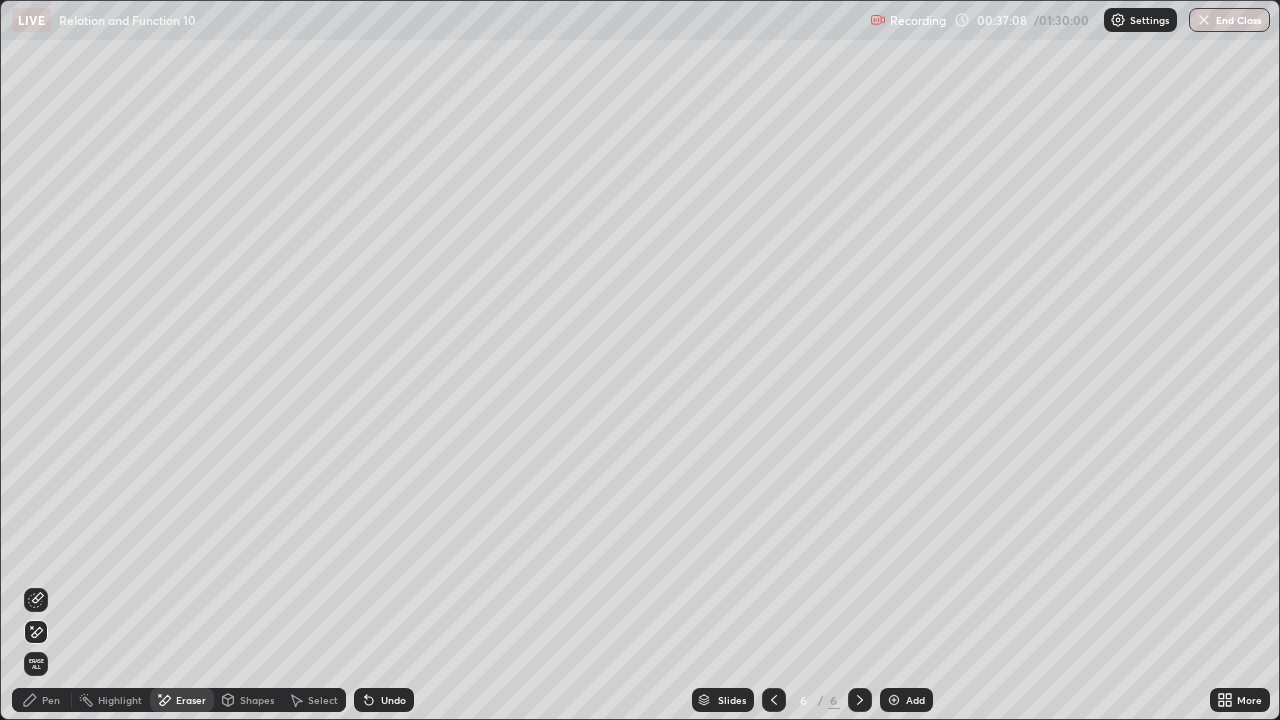 click on "Pen" at bounding box center (51, 700) 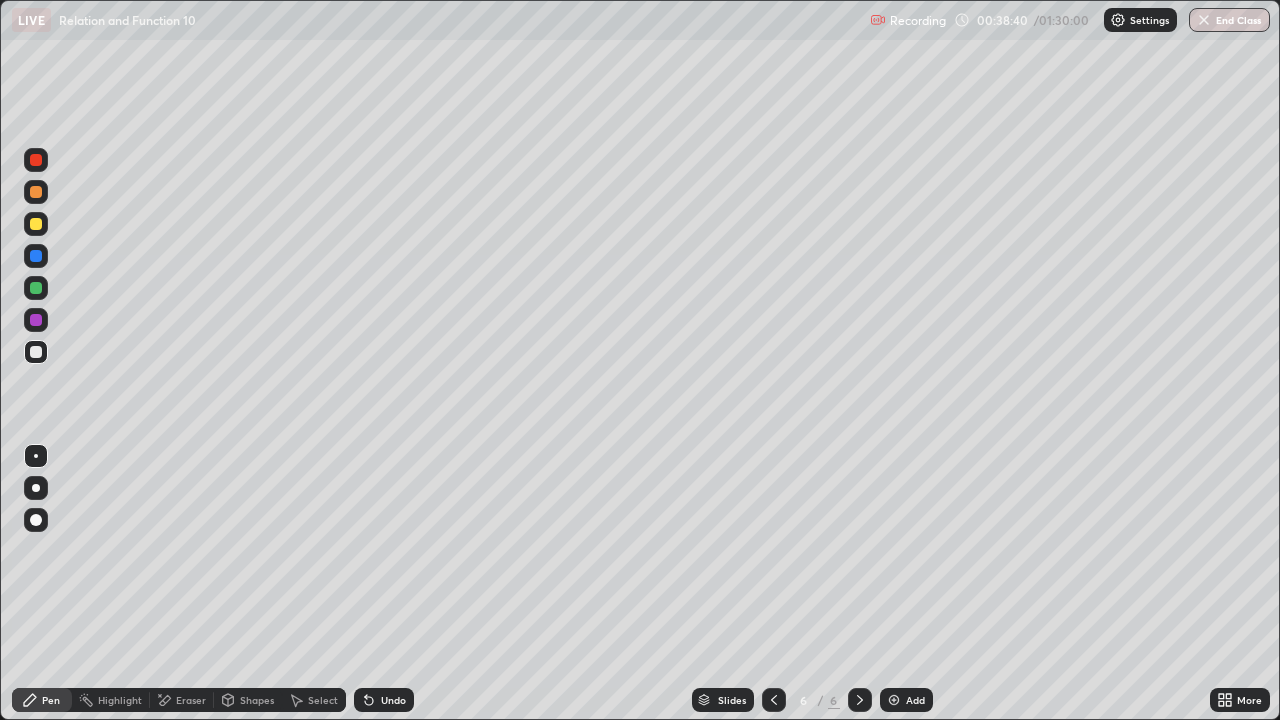 click 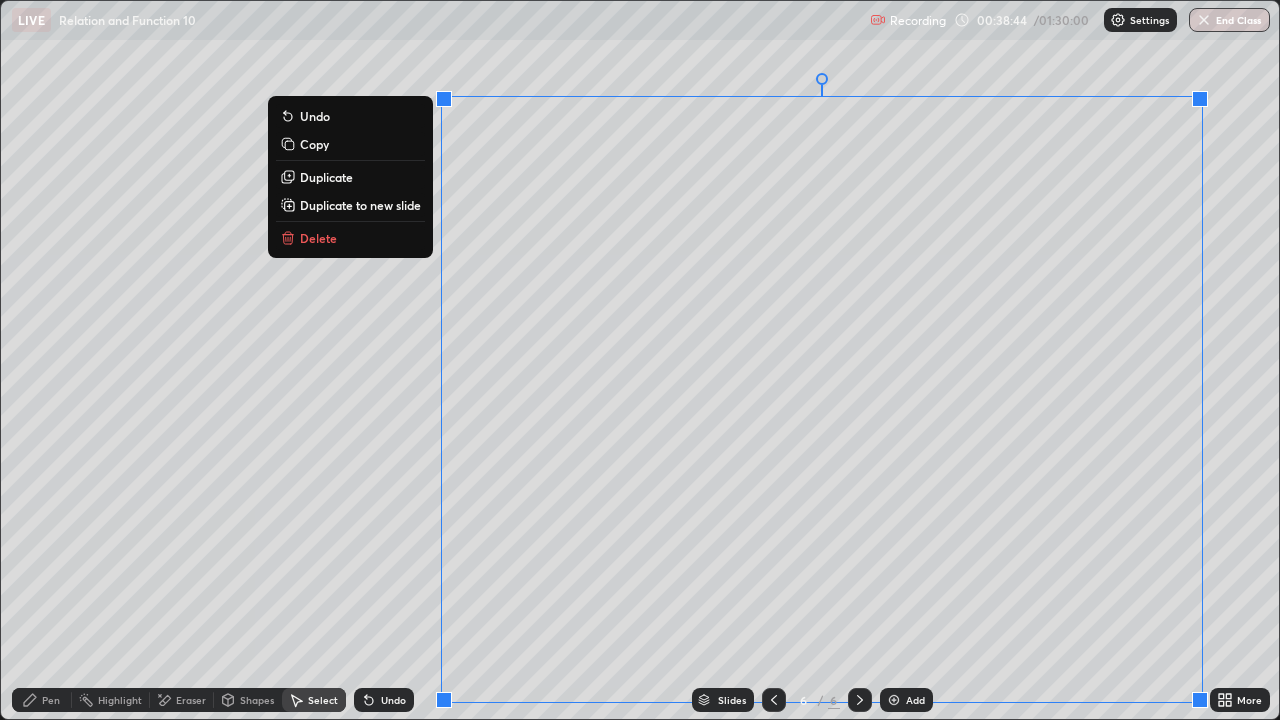 click on "Duplicate to new slide" at bounding box center [360, 205] 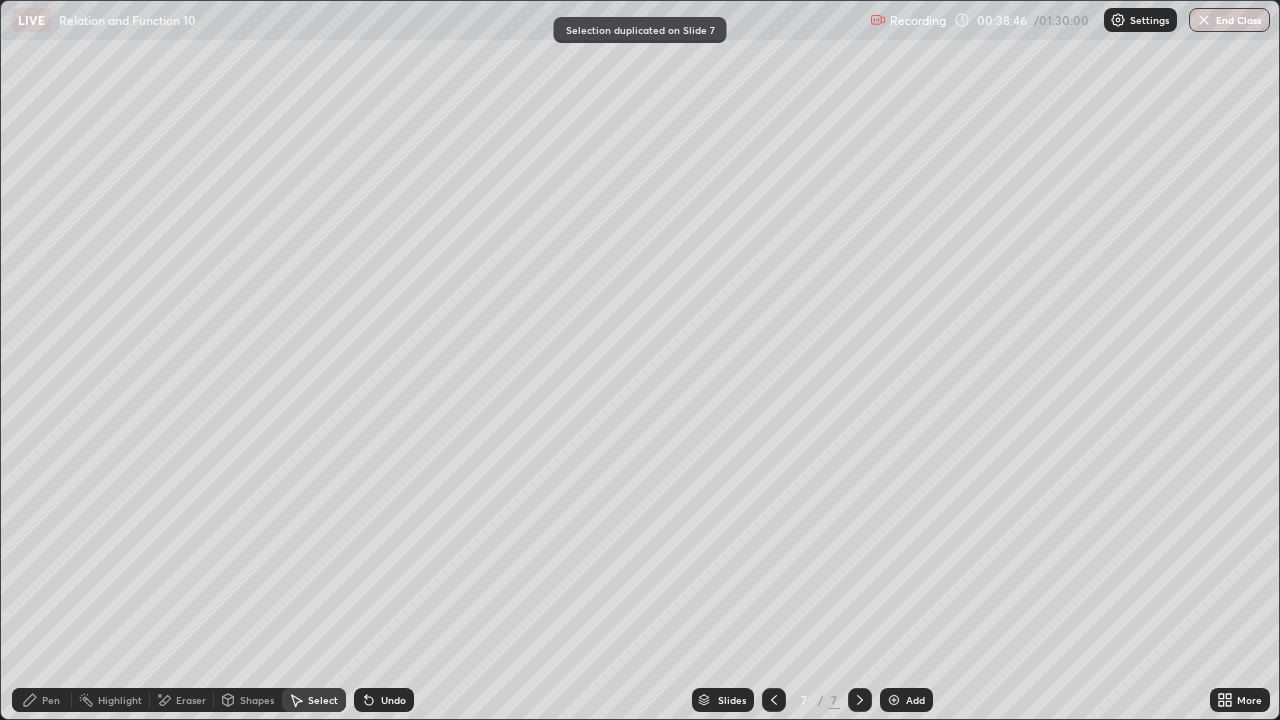 click on "Eraser" at bounding box center [182, 700] 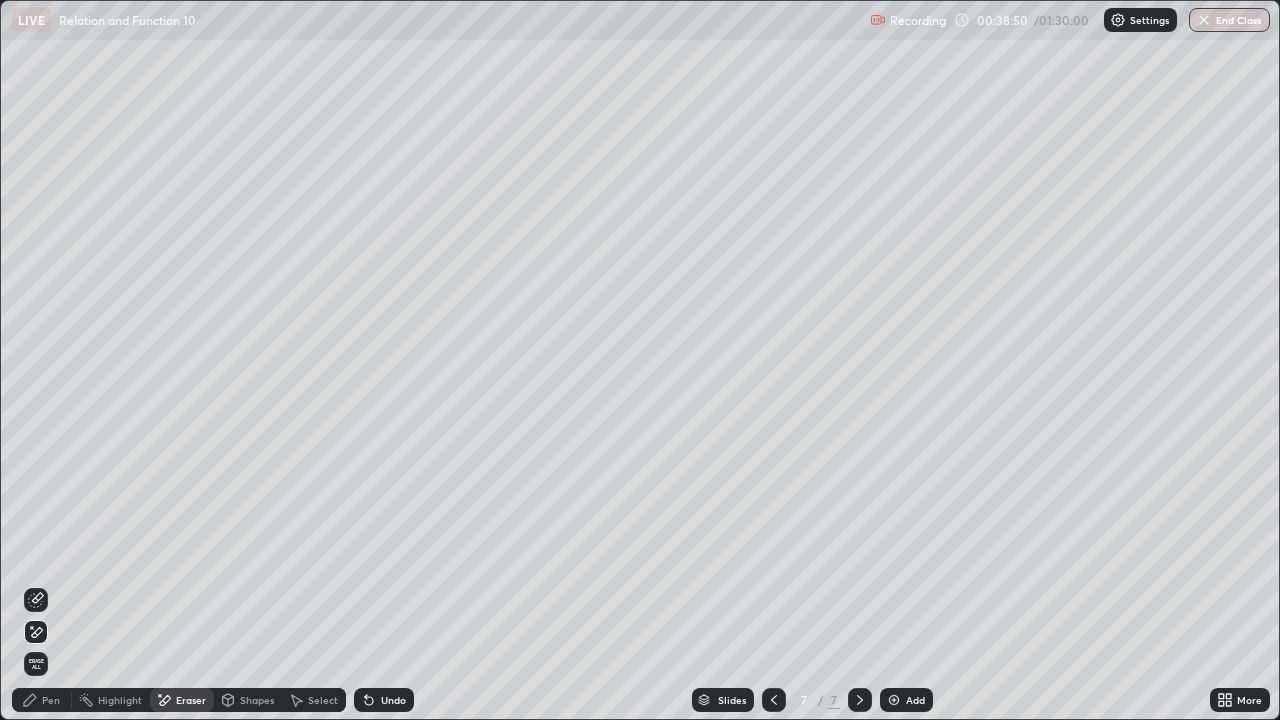 click on "Pen" at bounding box center [51, 700] 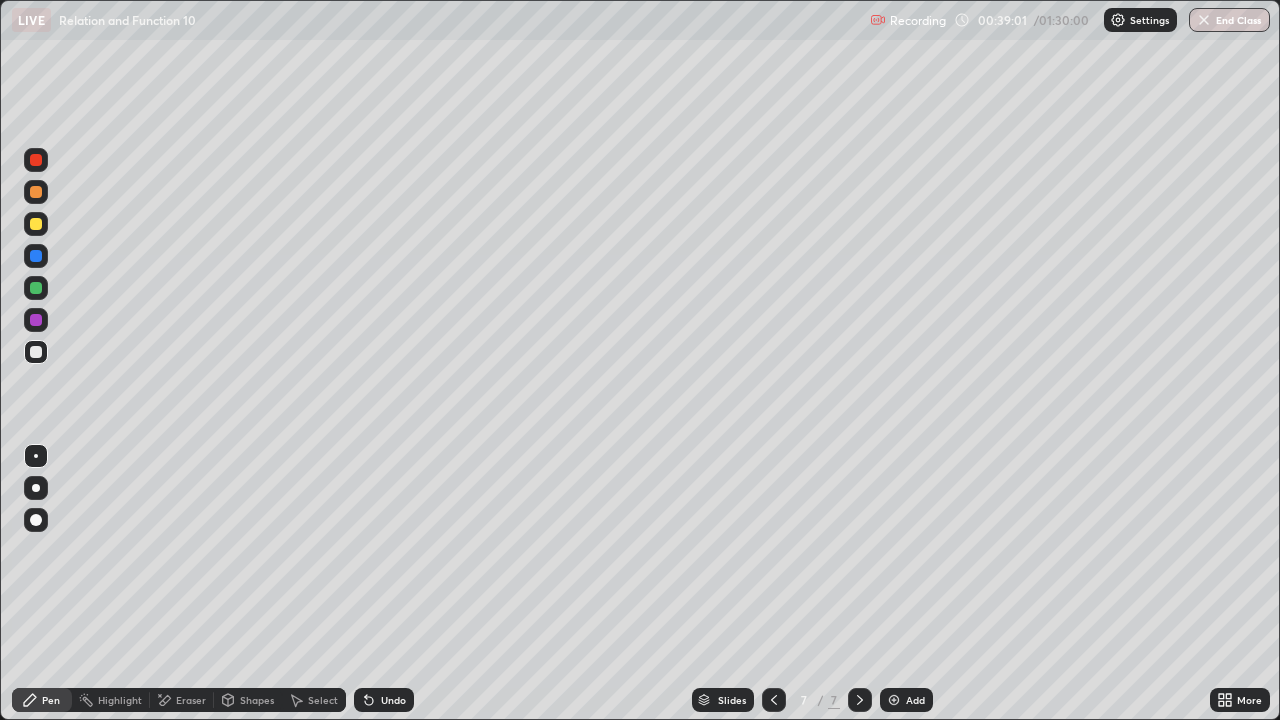 click on "Undo" at bounding box center [393, 700] 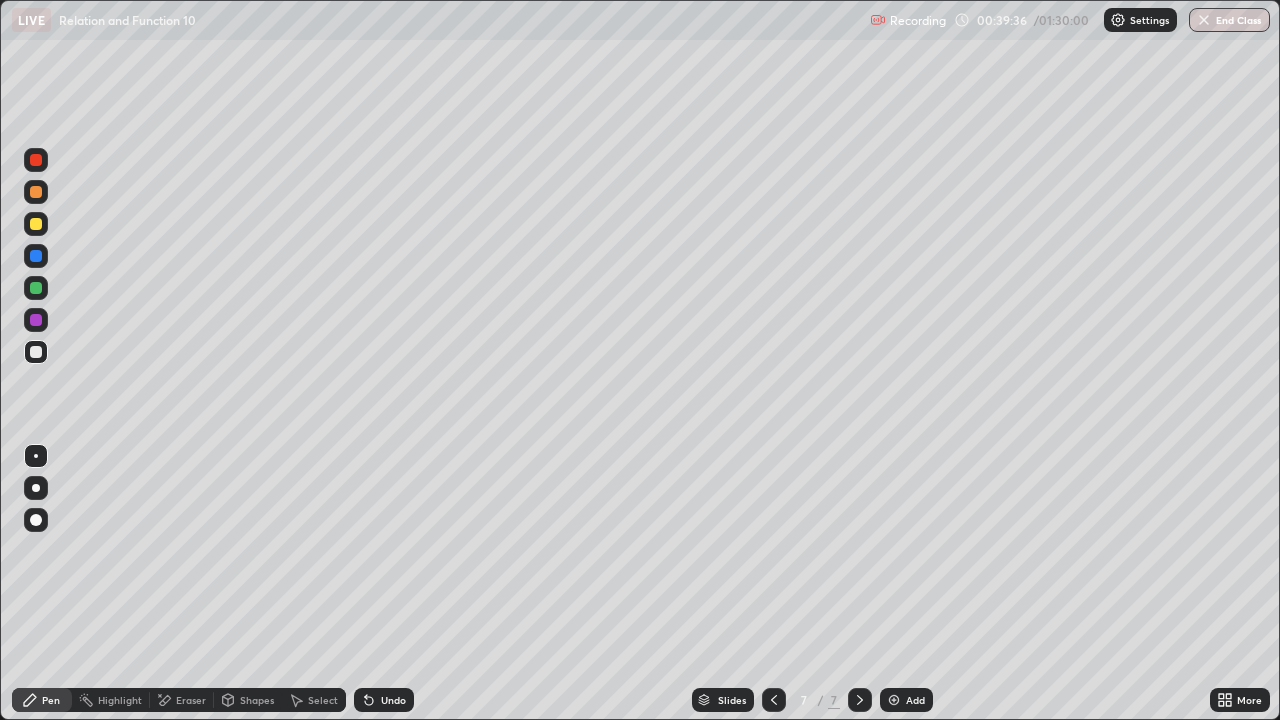 click 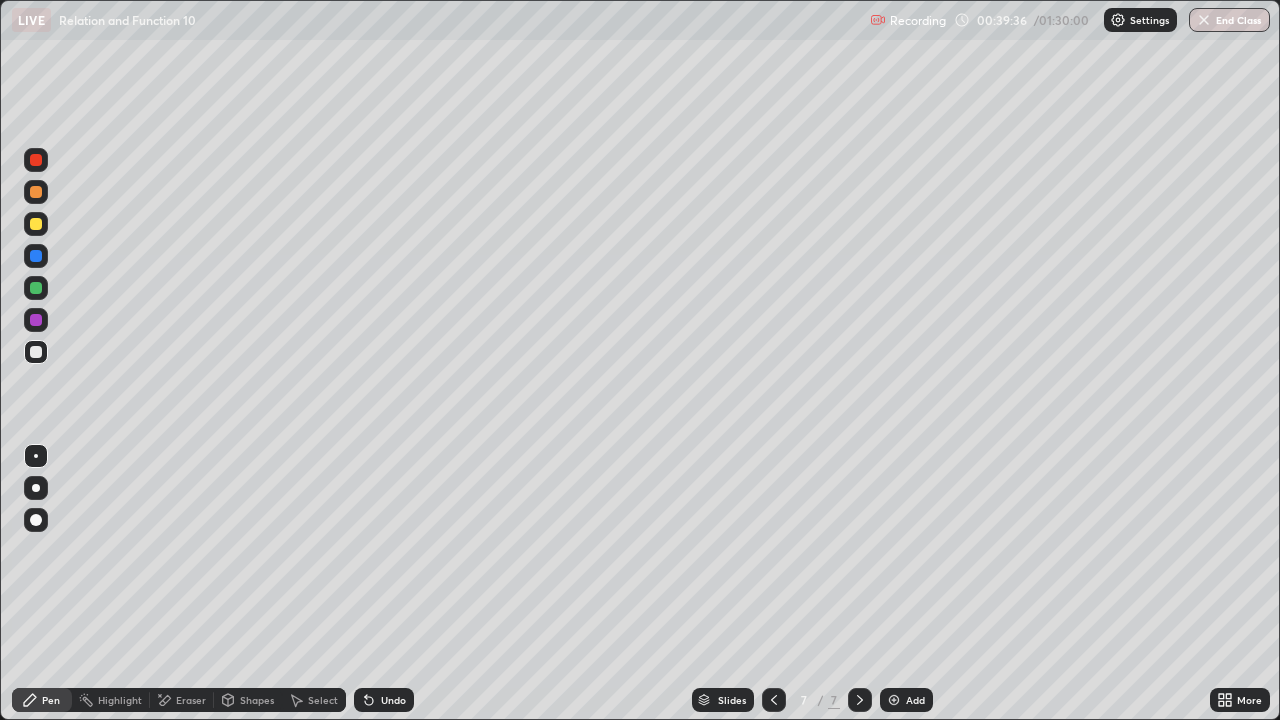 click 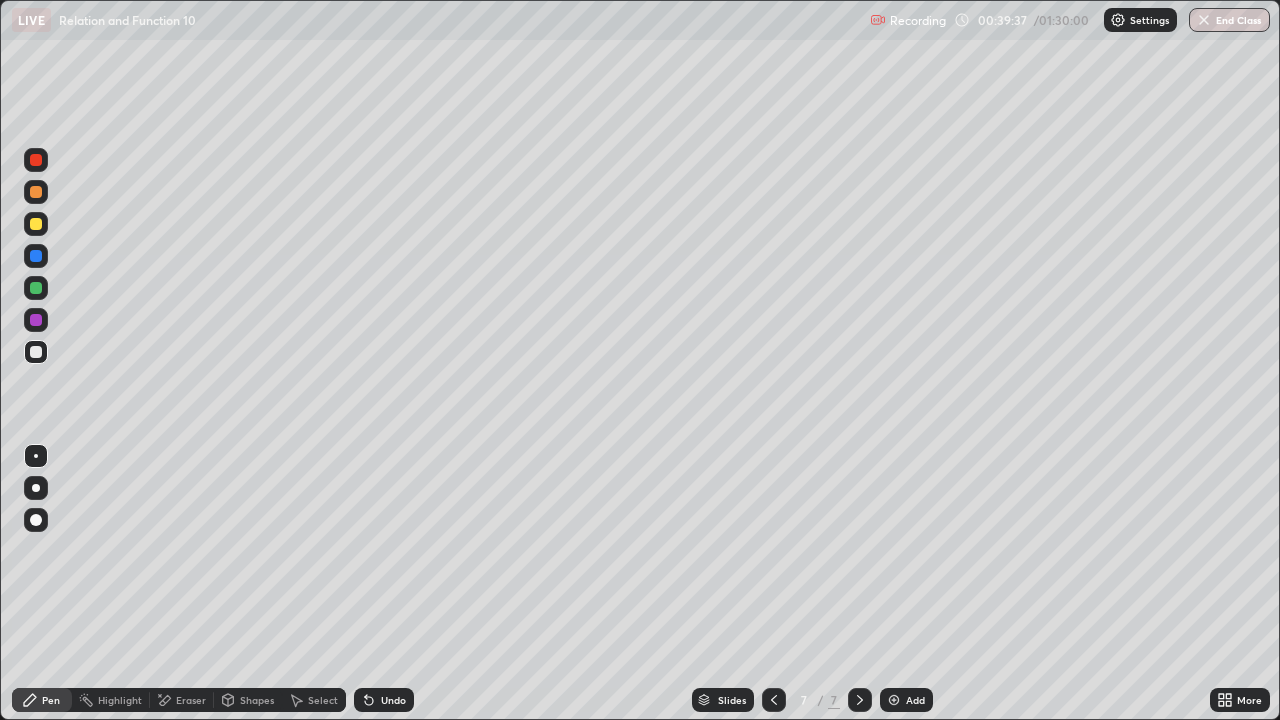 click on "Undo" at bounding box center (393, 700) 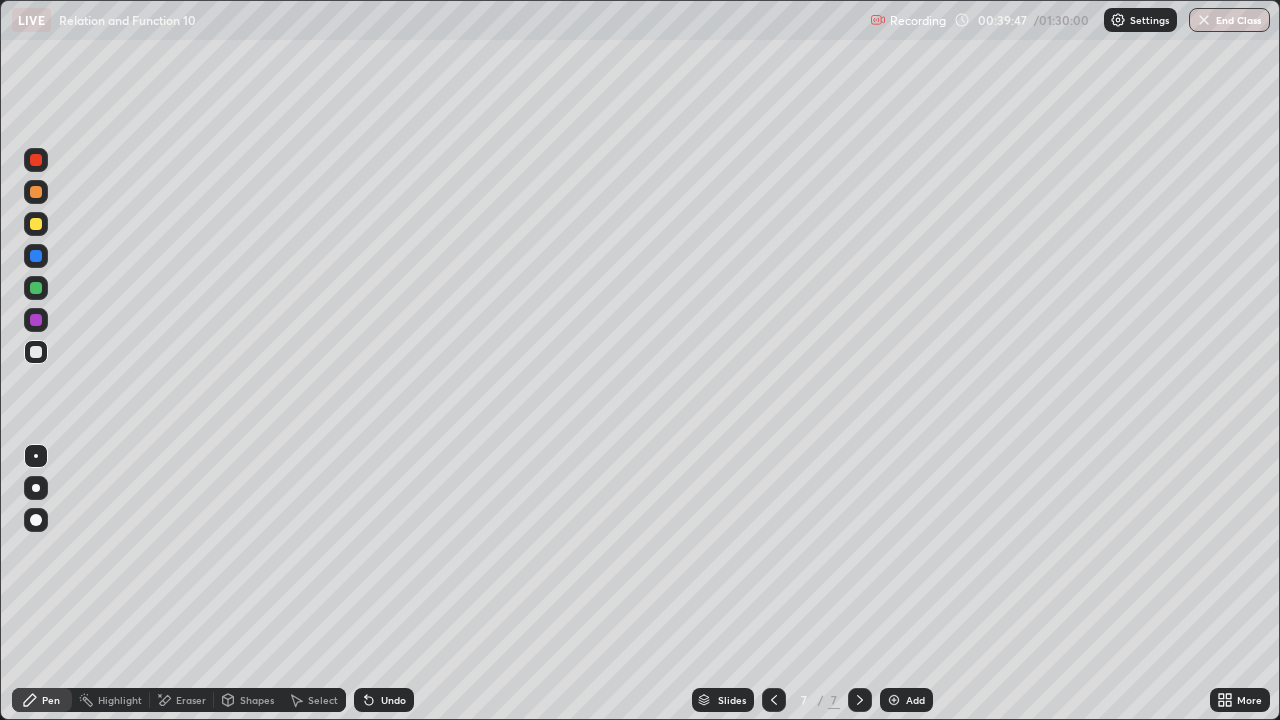 click at bounding box center [36, 224] 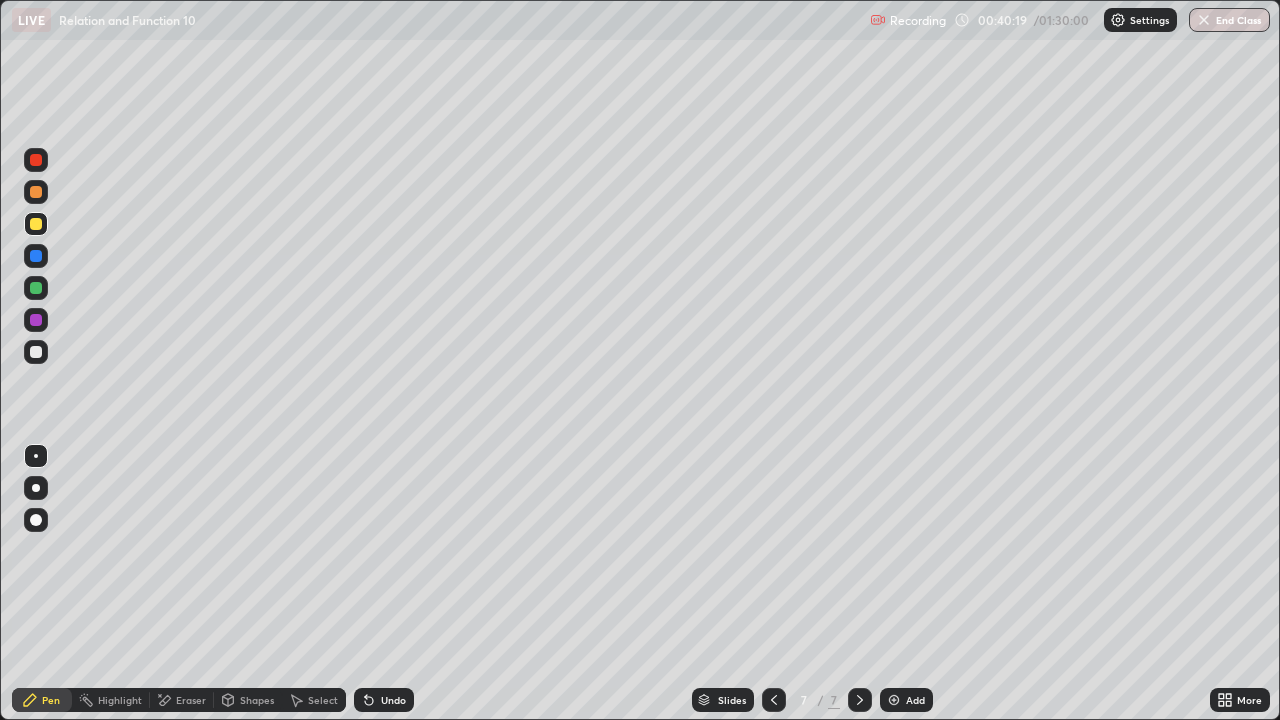 click at bounding box center [36, 352] 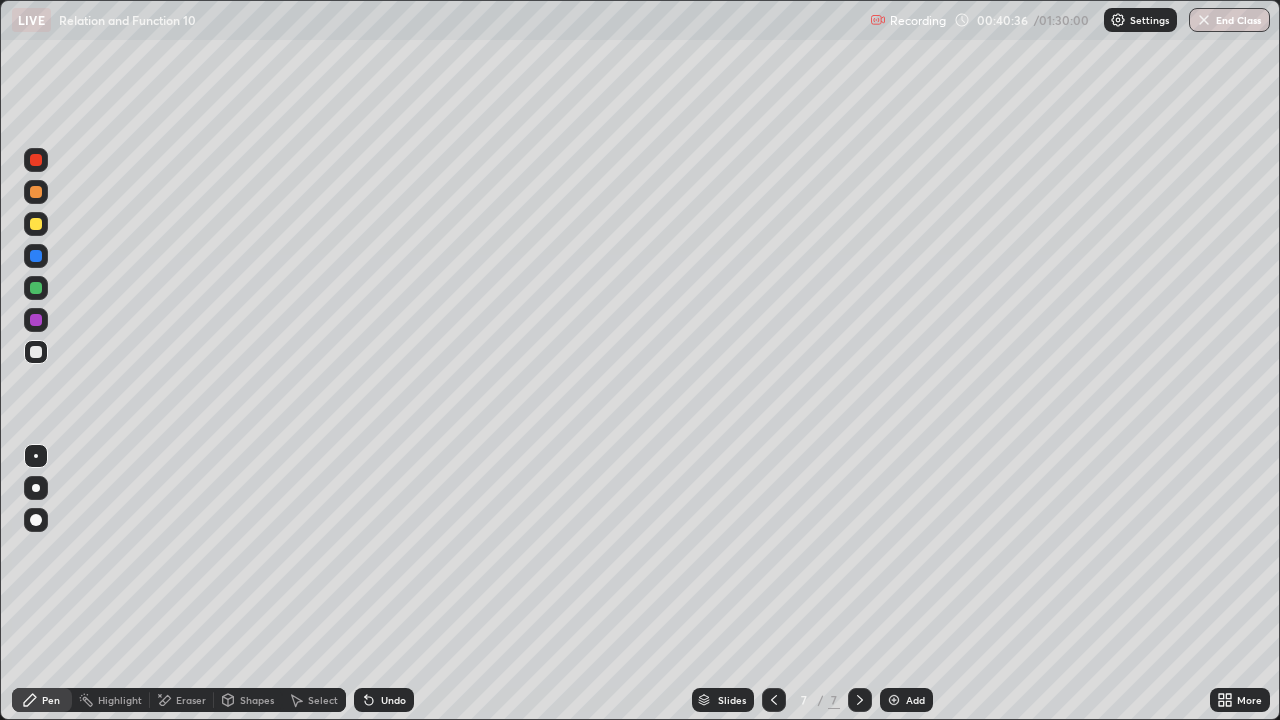 click on "Eraser" at bounding box center [191, 700] 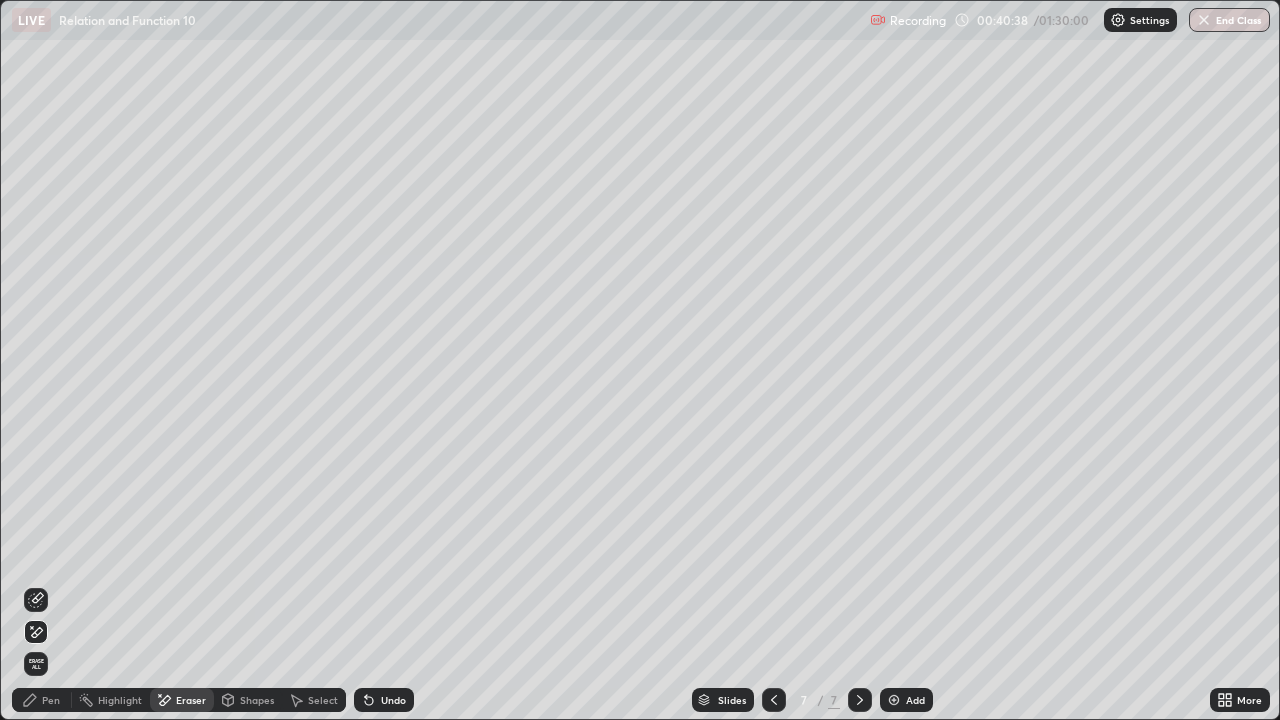 click on "Pen" at bounding box center (42, 700) 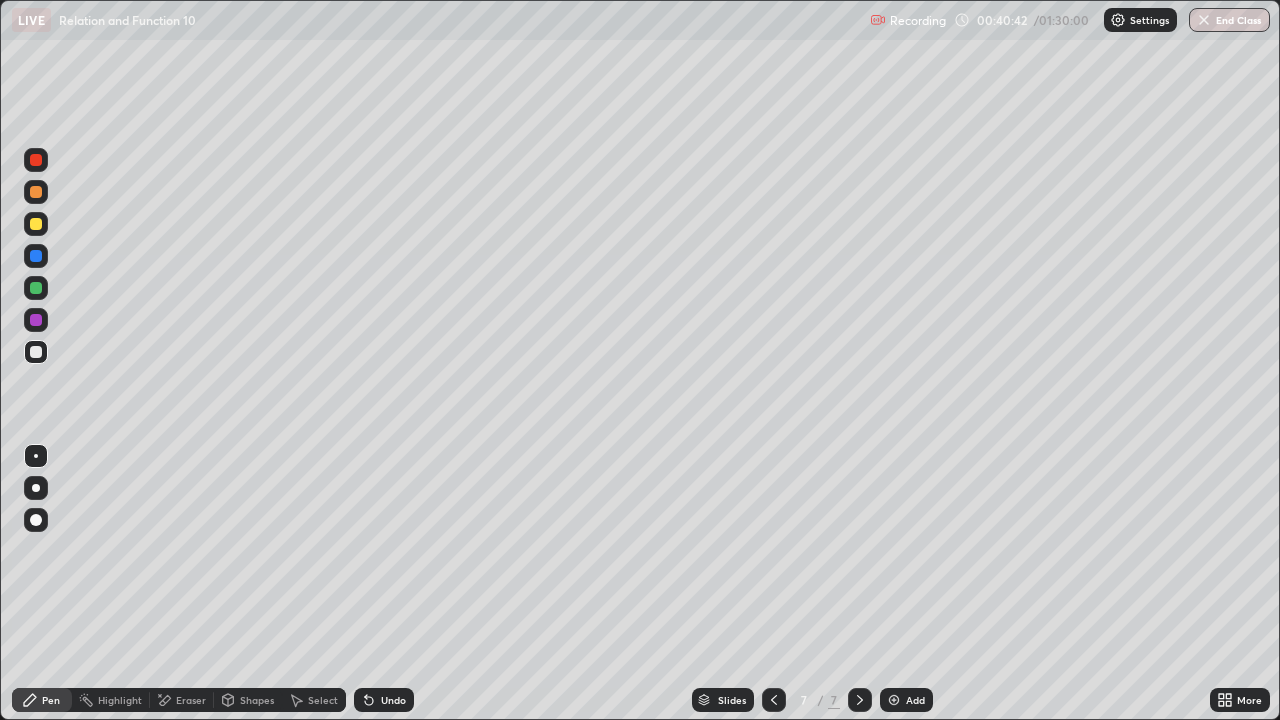 click on "Eraser" at bounding box center [182, 700] 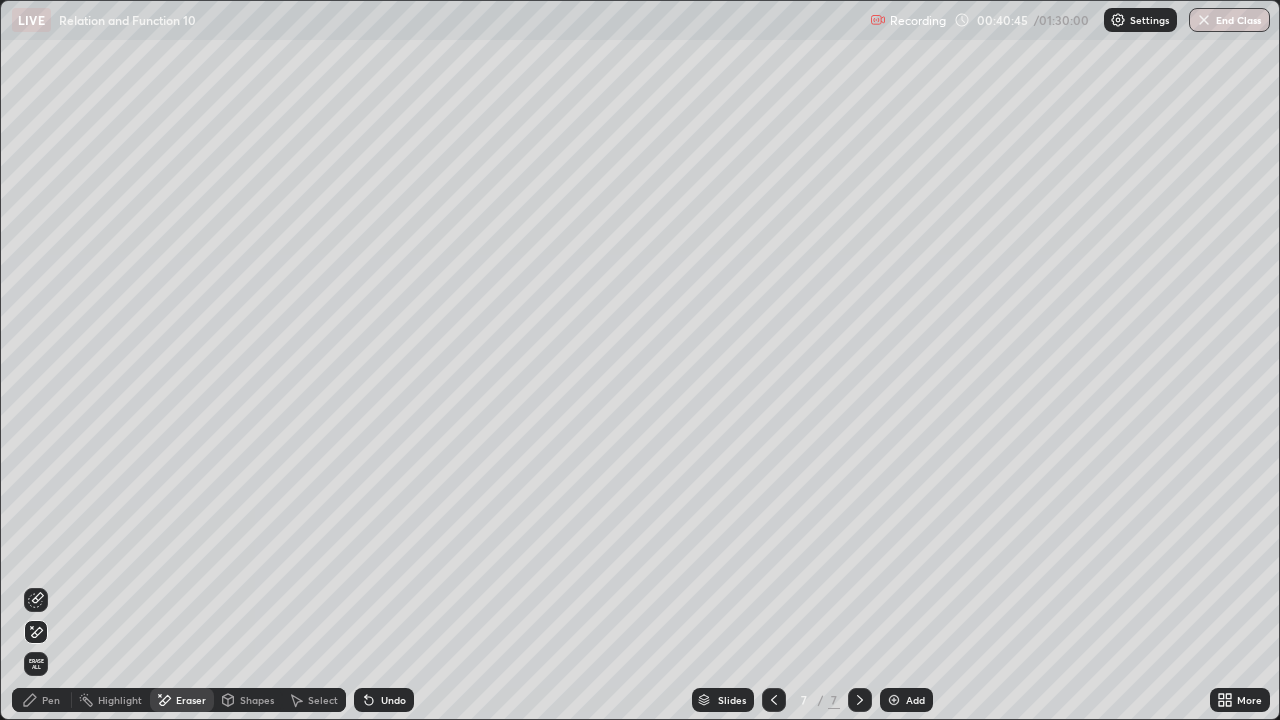 click on "Pen" at bounding box center [42, 700] 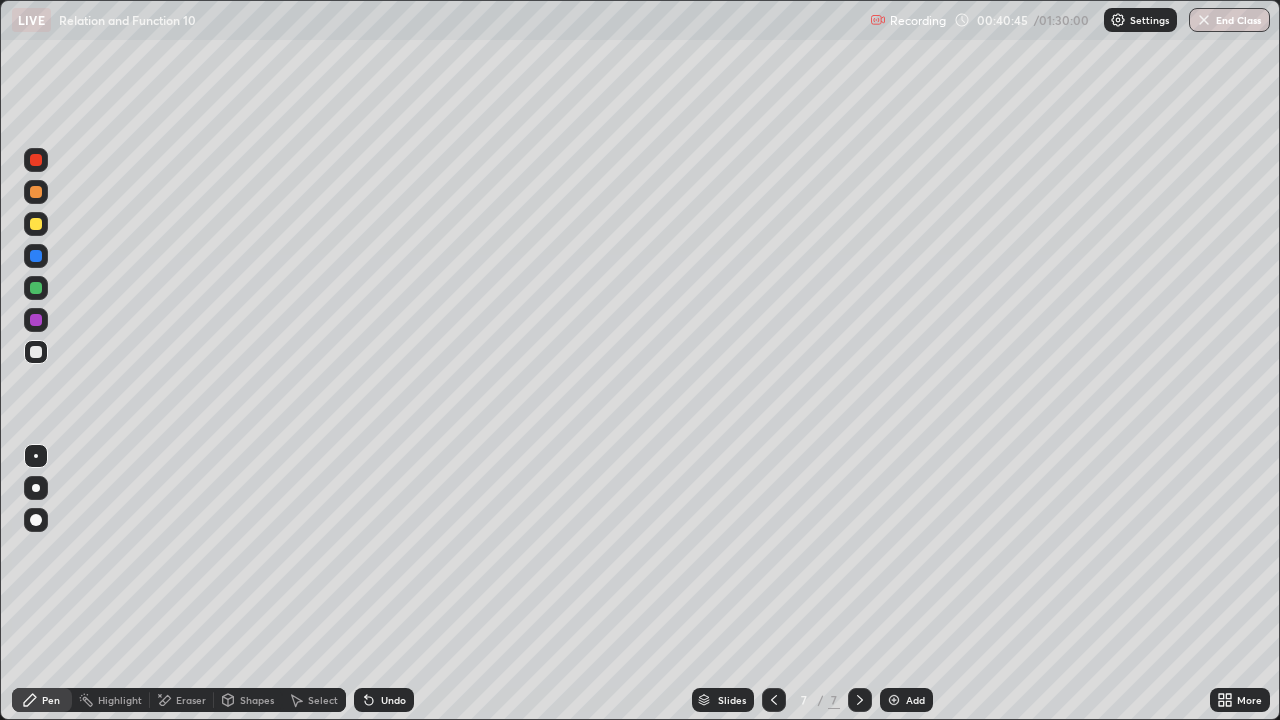 click on "Pen" at bounding box center [51, 700] 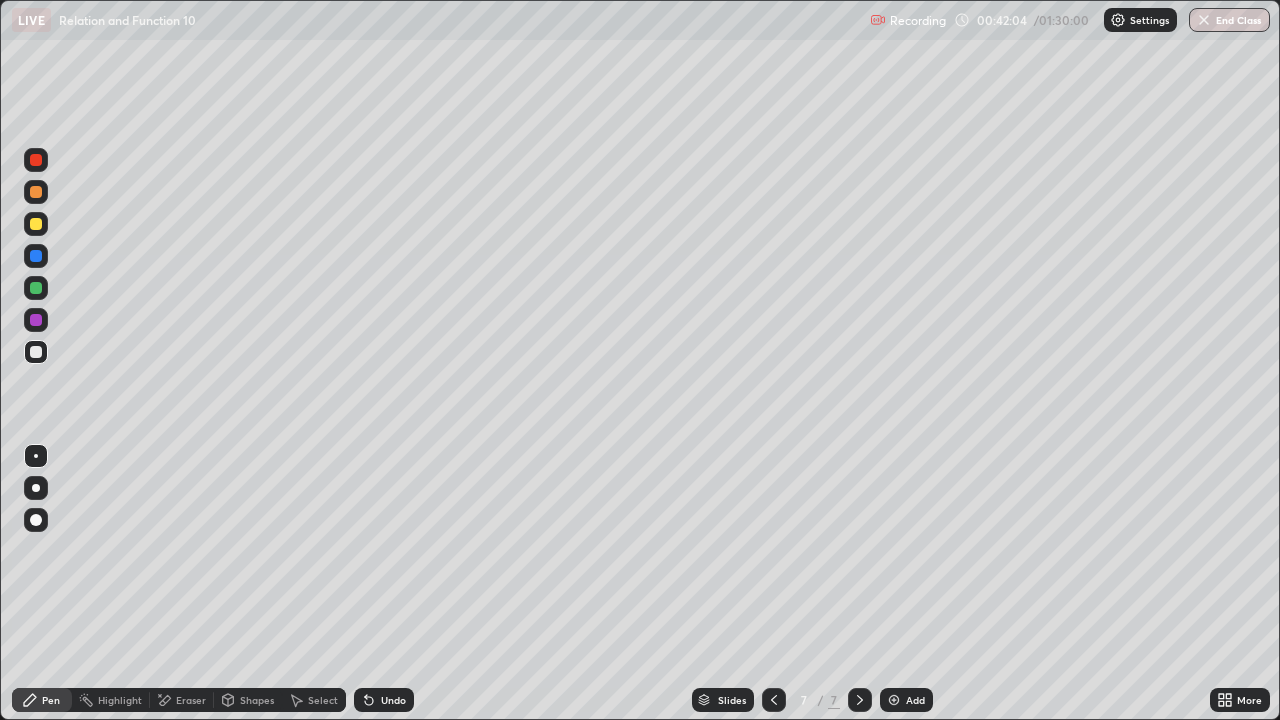 click at bounding box center [894, 700] 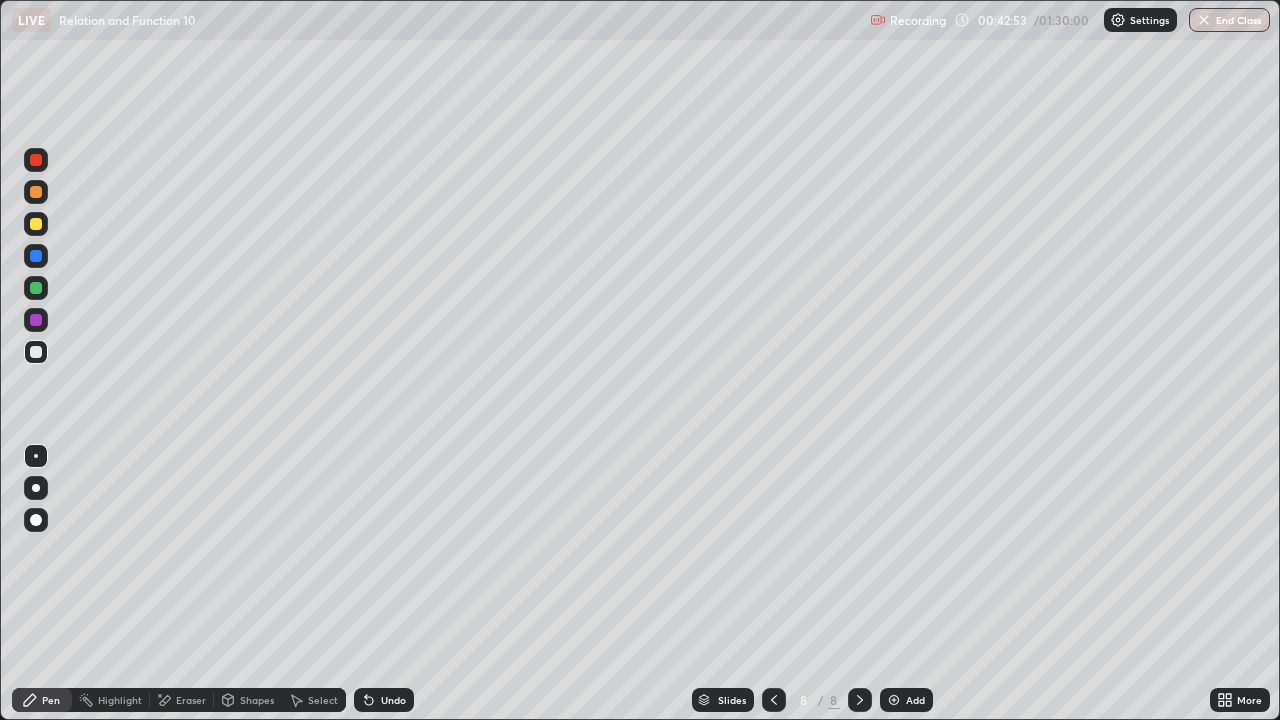 click on "Eraser" at bounding box center (191, 700) 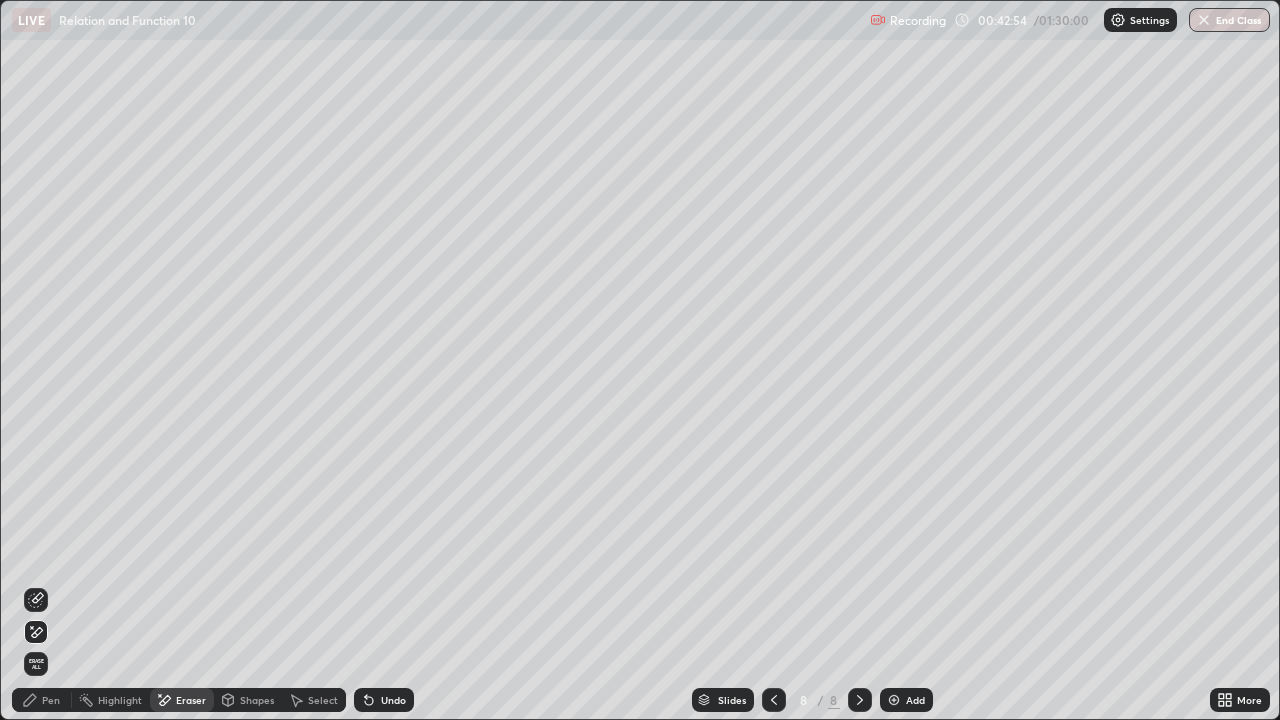 click on "Pen" at bounding box center [42, 700] 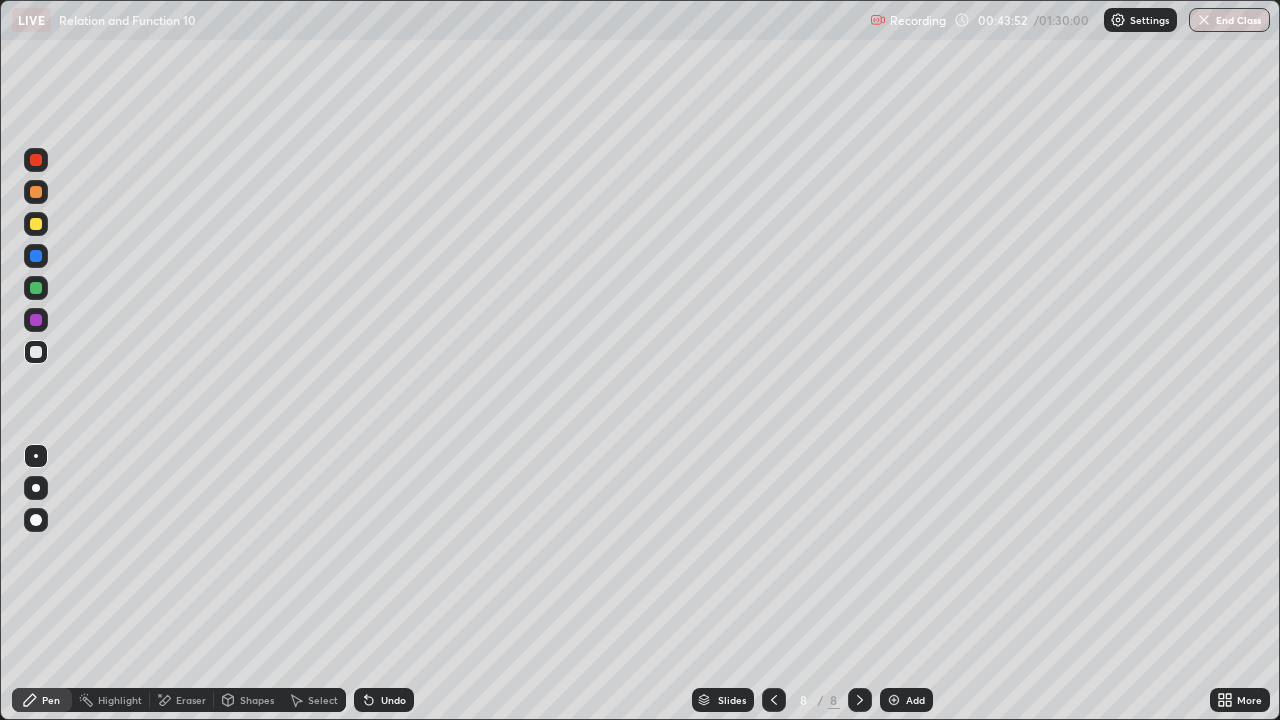 click on "Highlight" at bounding box center [120, 700] 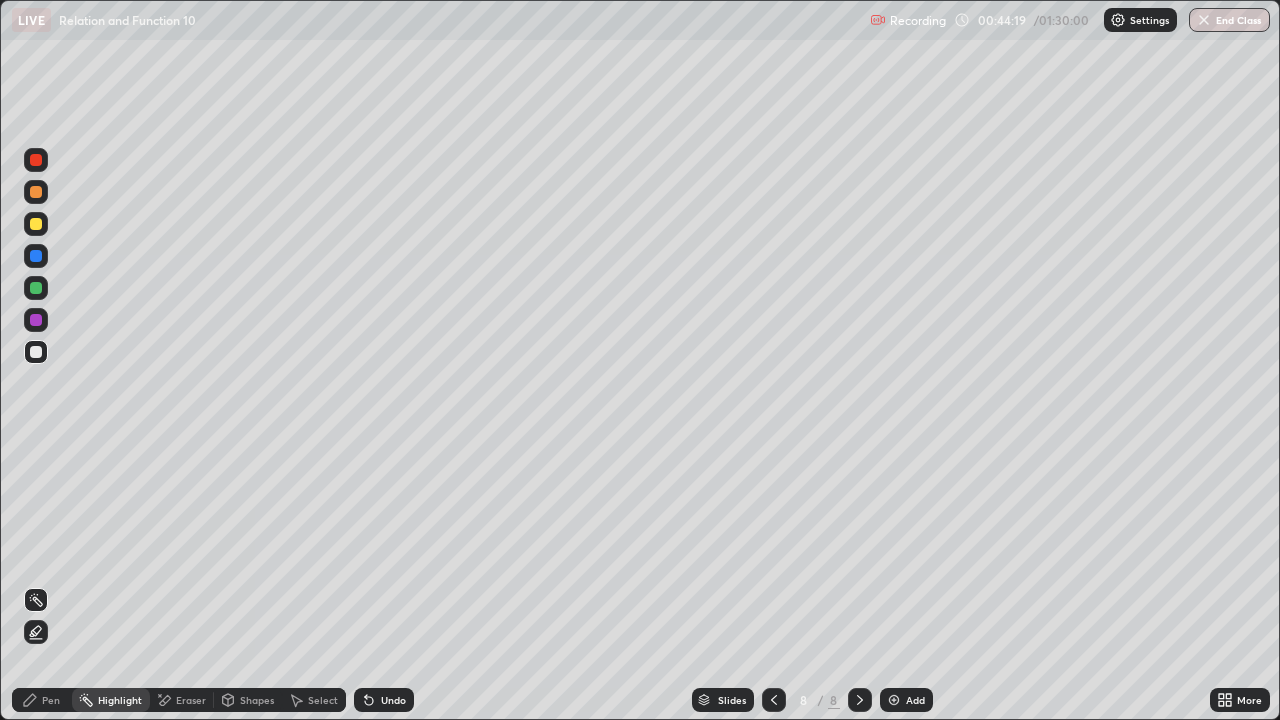 click at bounding box center (36, 352) 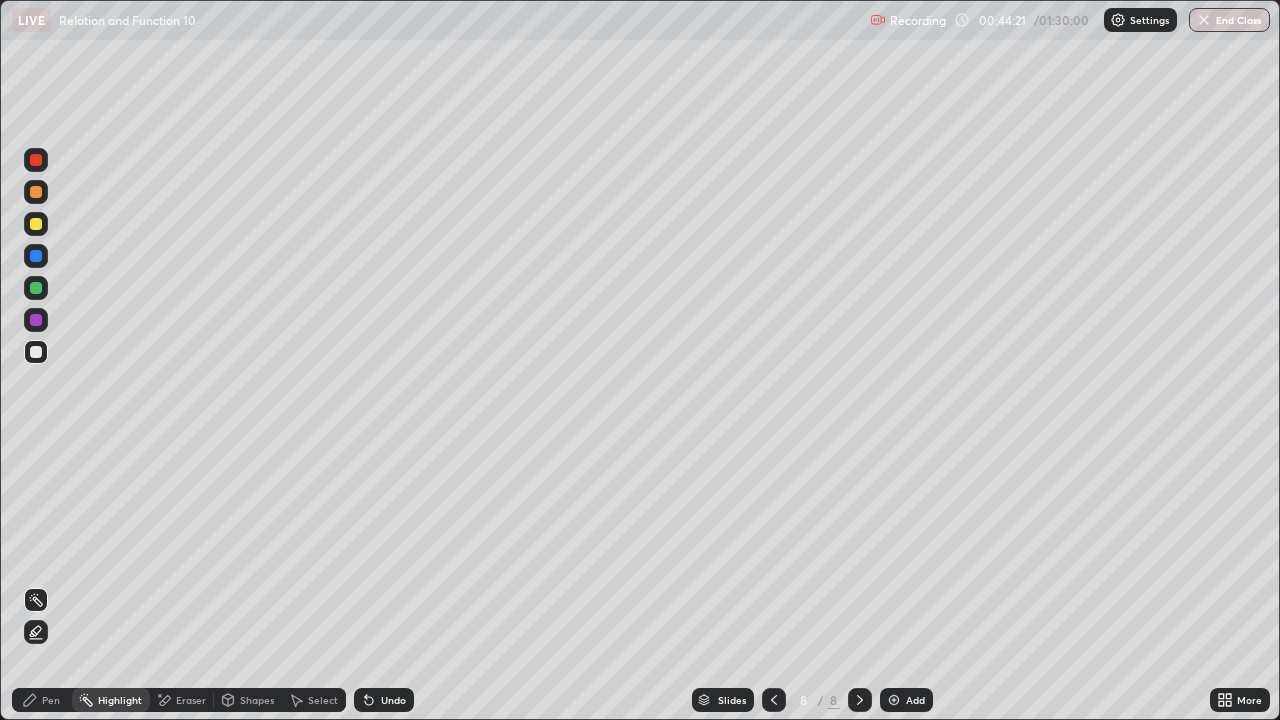 click on "Pen" at bounding box center (42, 700) 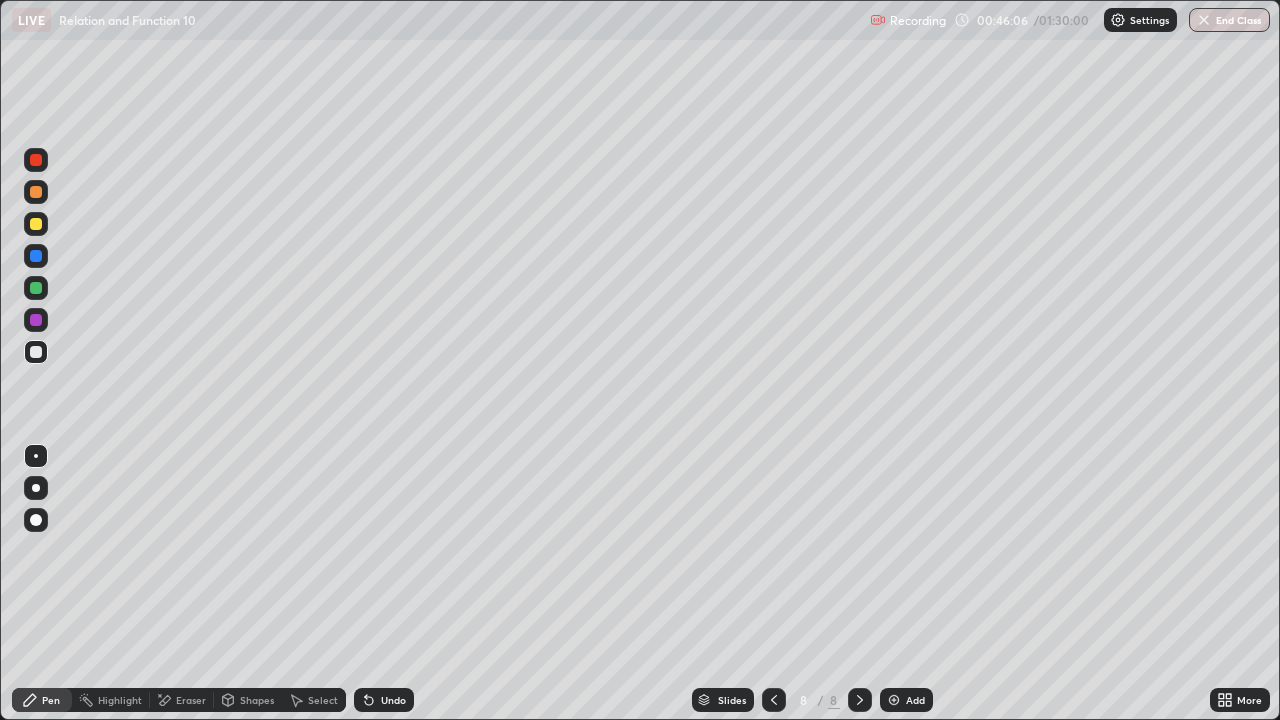 click on "Eraser" at bounding box center [191, 700] 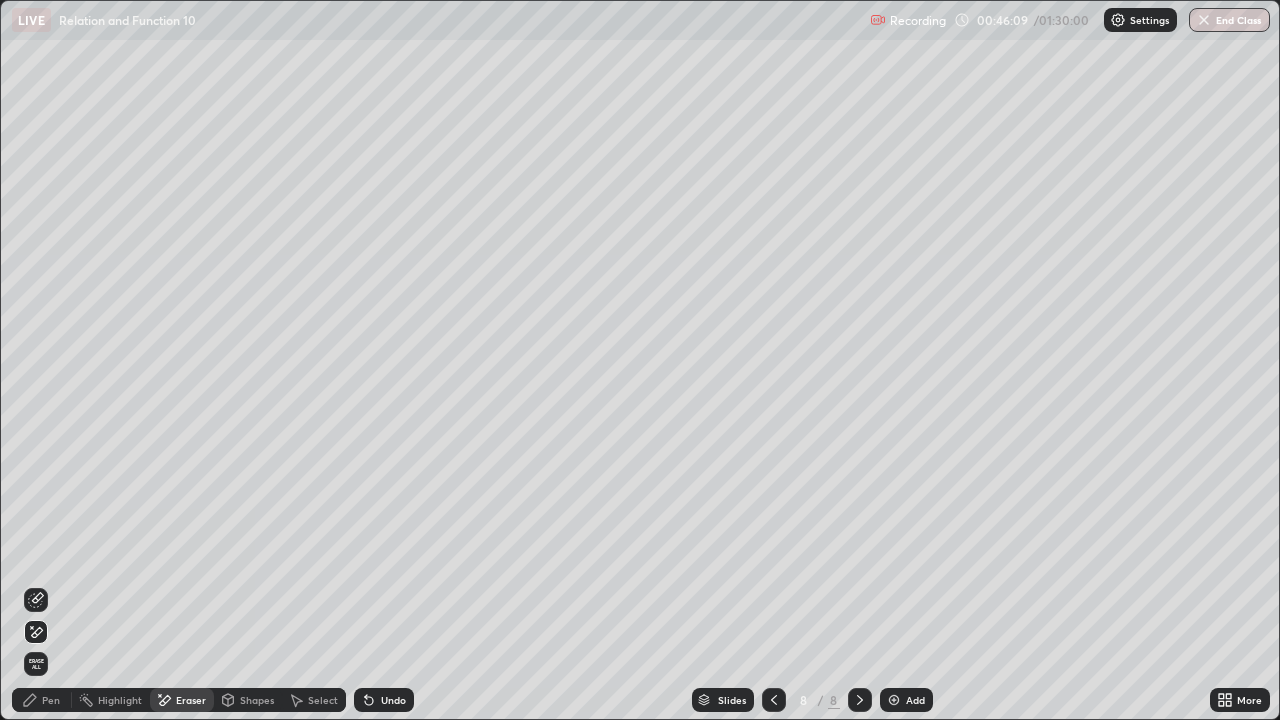click on "Pen" at bounding box center [42, 700] 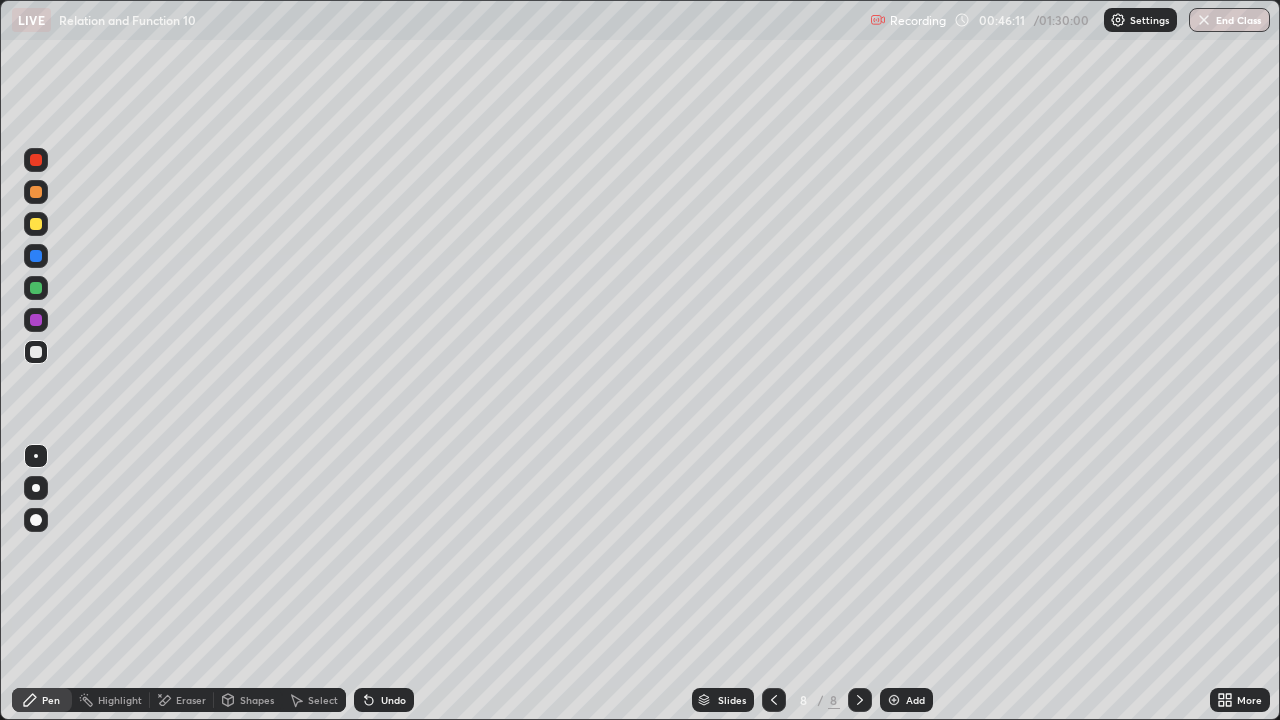 click on "Pen" at bounding box center (42, 700) 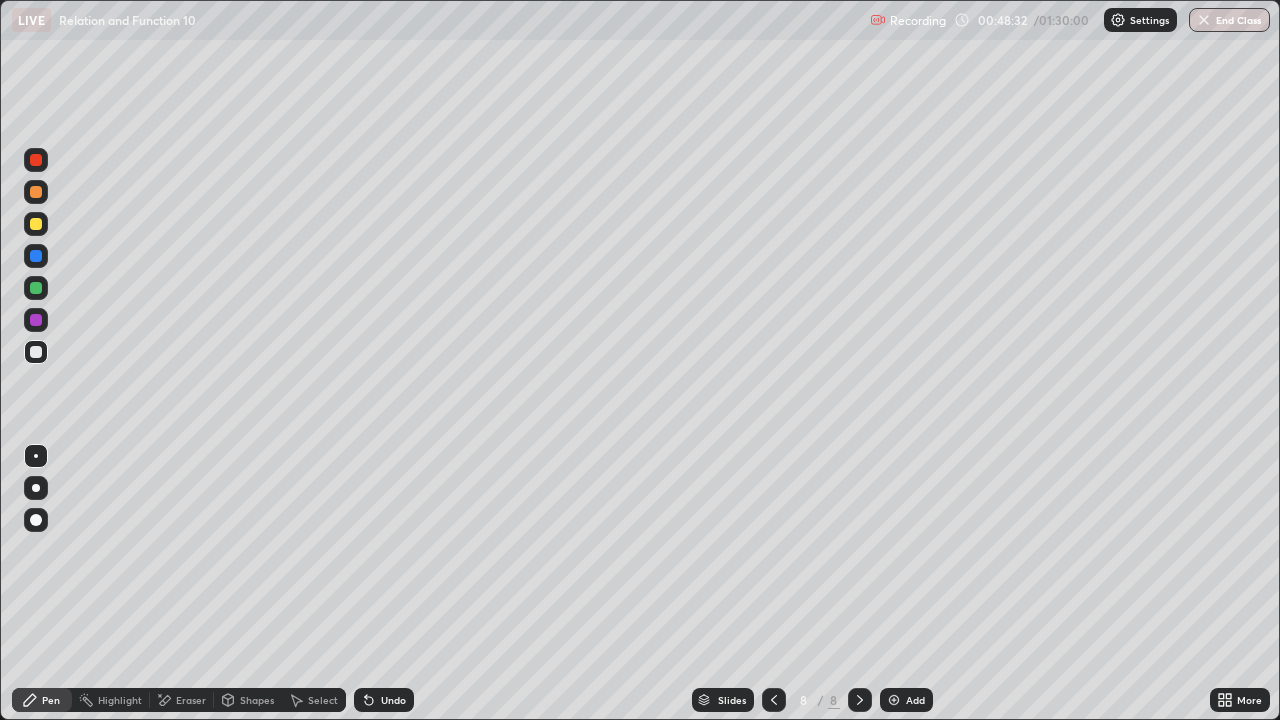 click on "Undo" at bounding box center (384, 700) 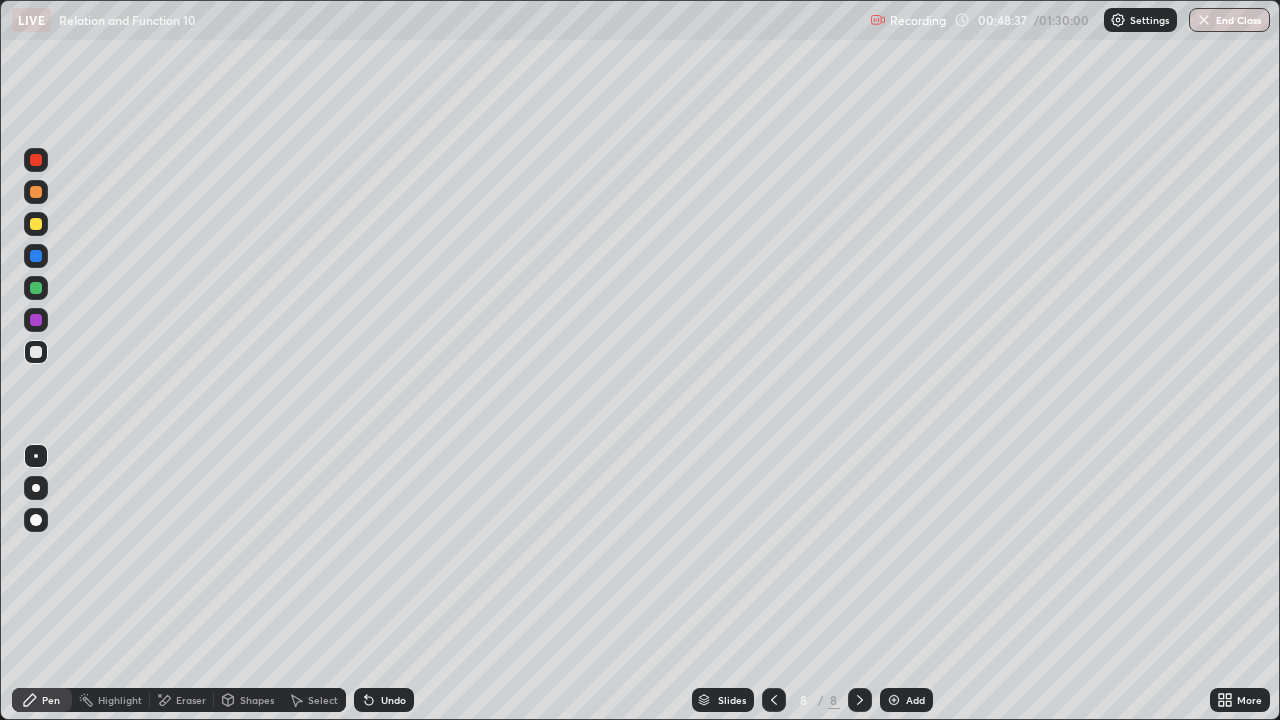 click on "Undo" at bounding box center [393, 700] 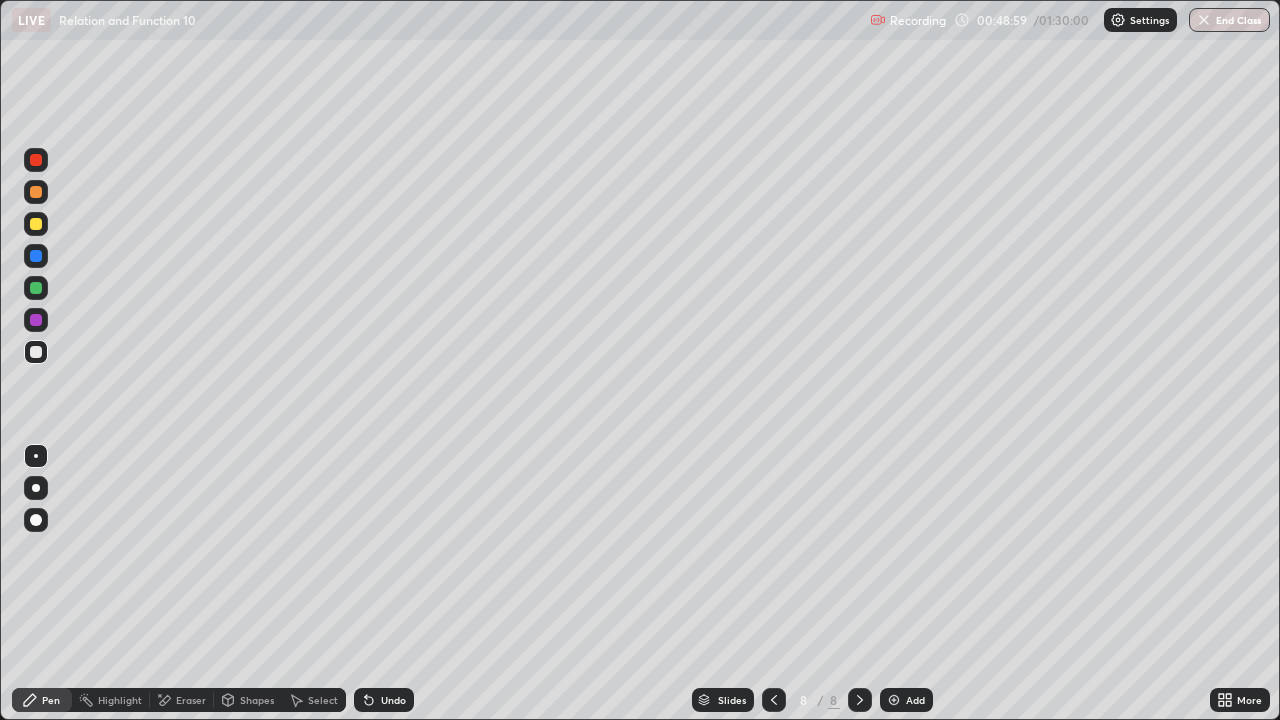 click 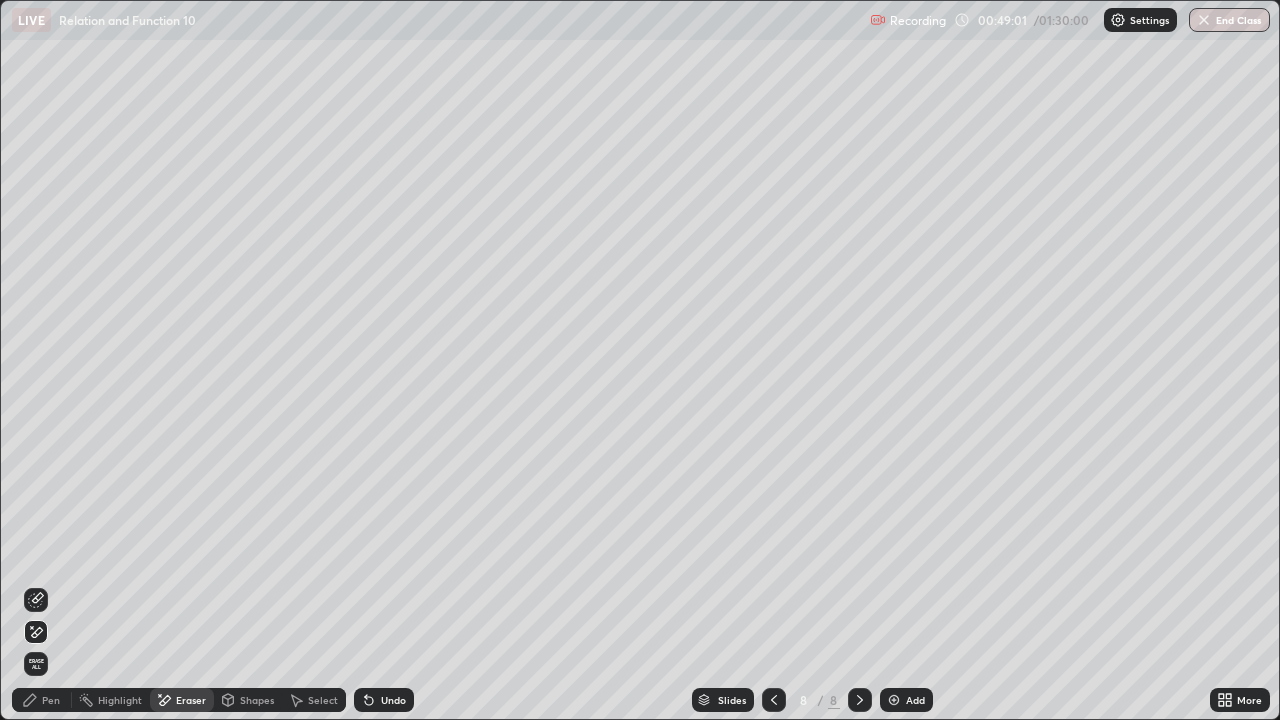 click 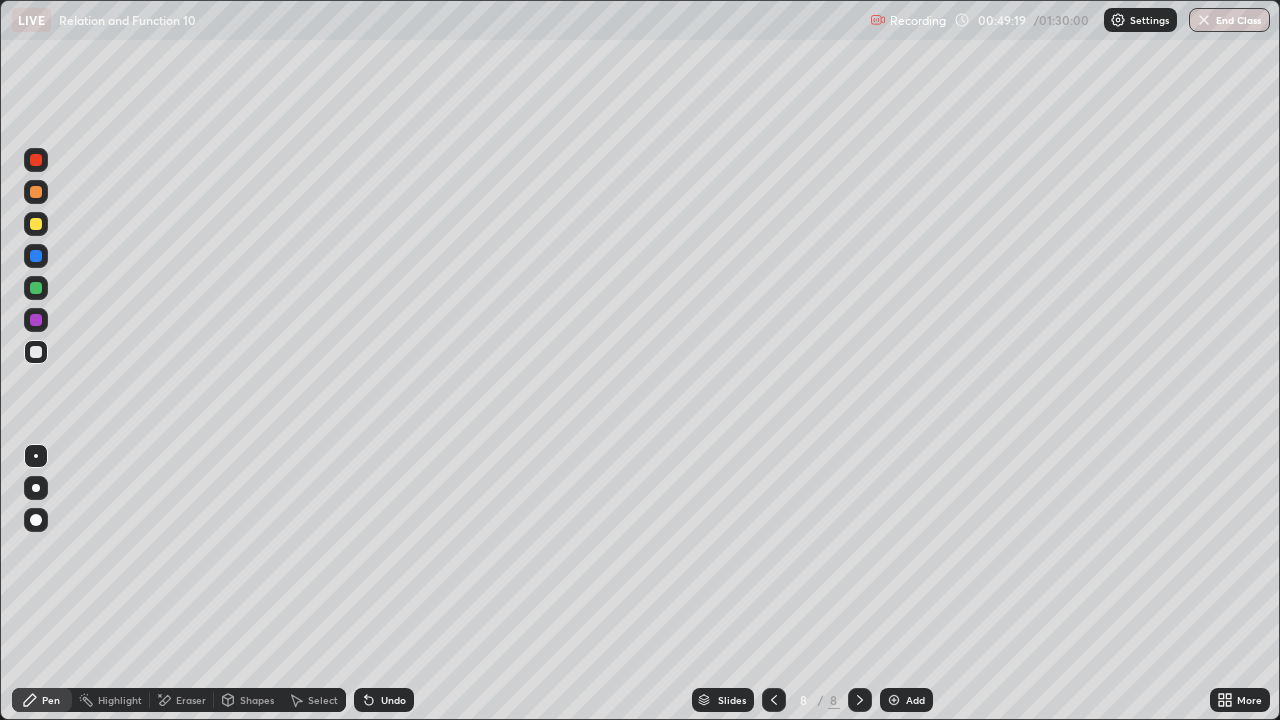 click on "Undo" at bounding box center (393, 700) 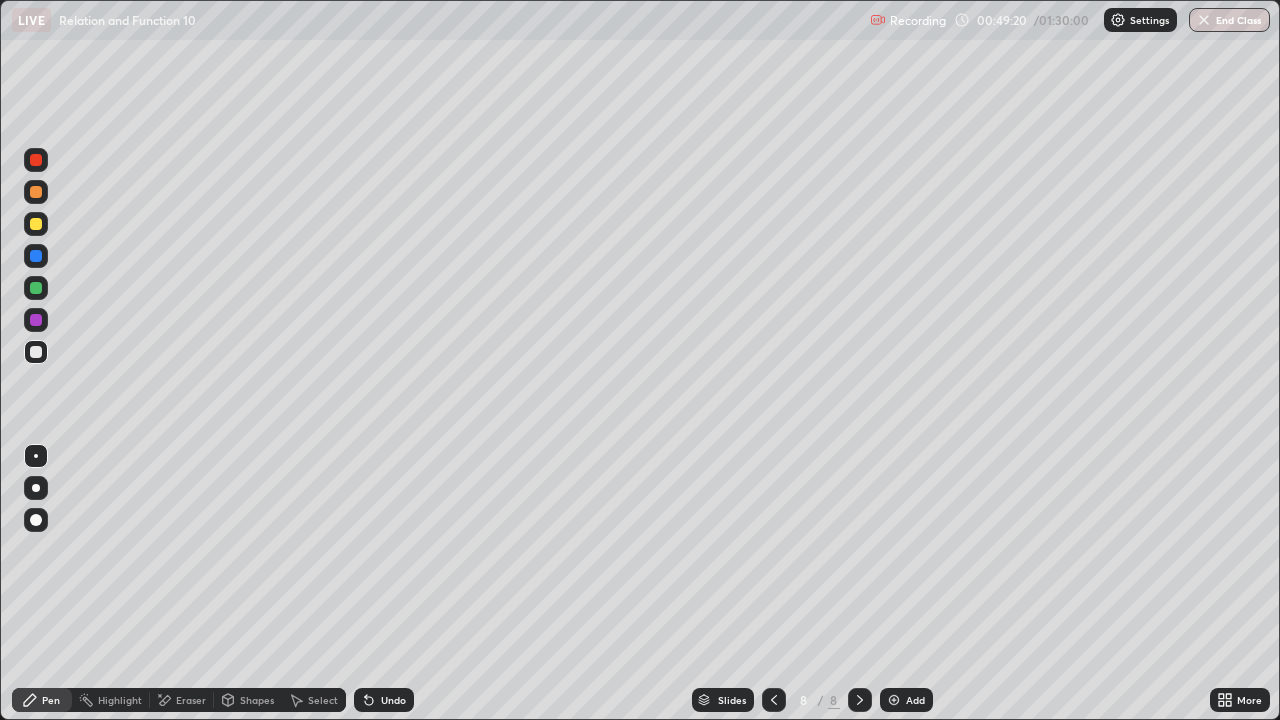 click 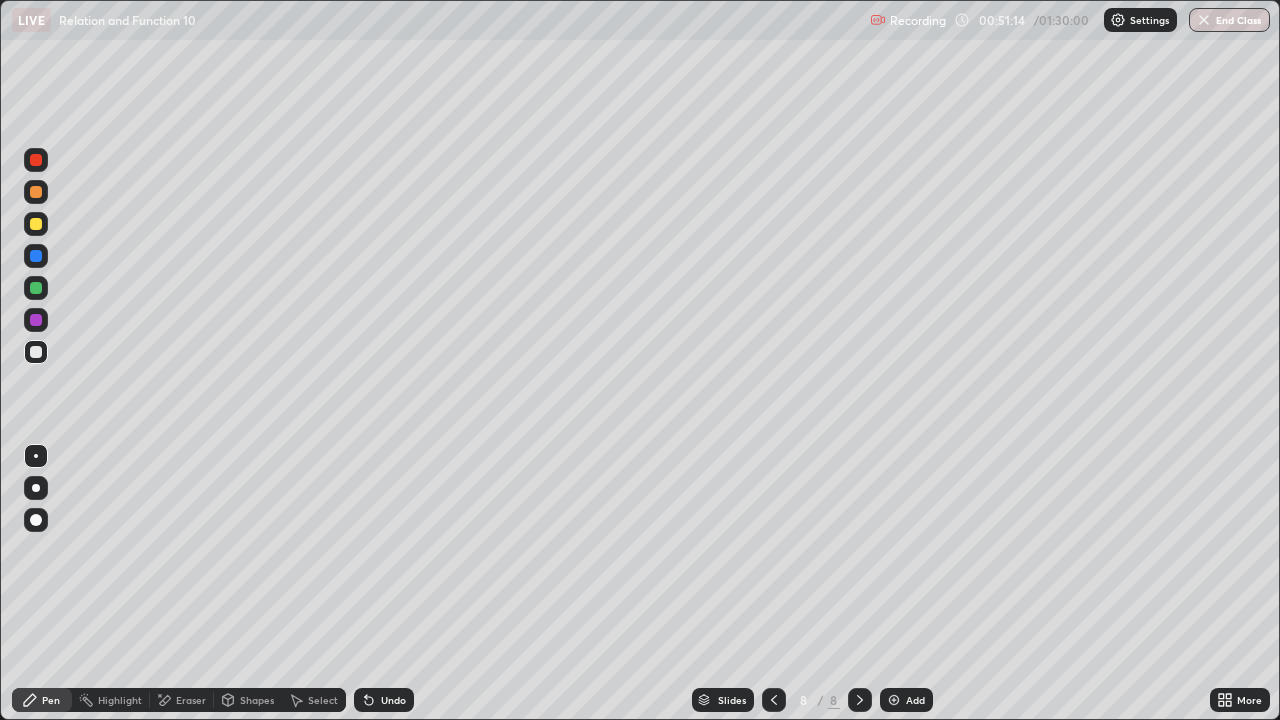 click on "Select" at bounding box center [323, 700] 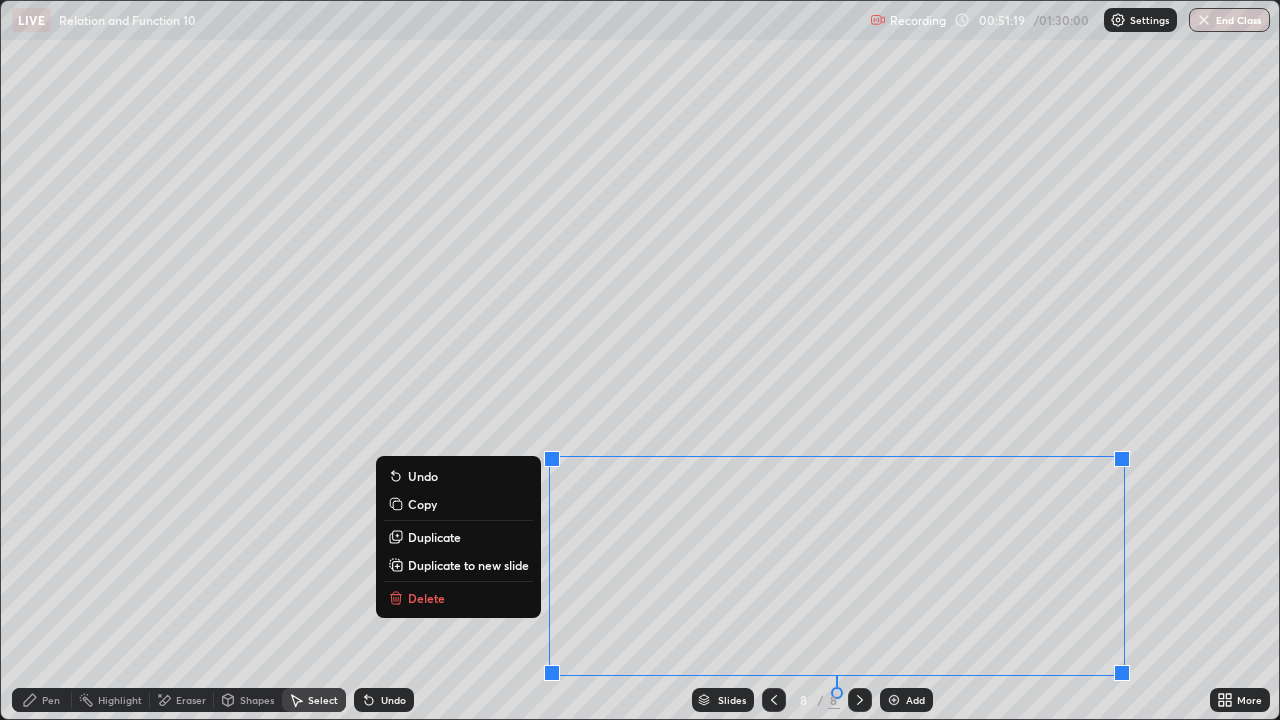 click on "Duplicate to new slide" at bounding box center (468, 565) 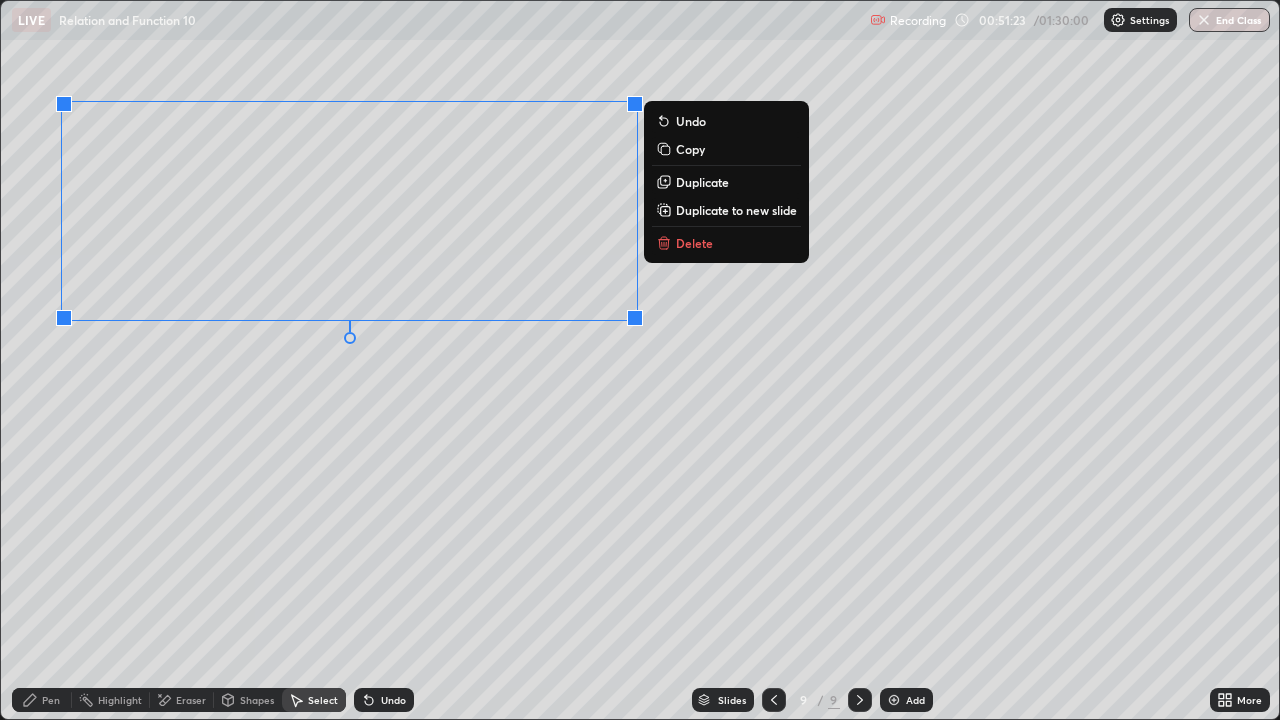 click on "Eraser" at bounding box center [191, 700] 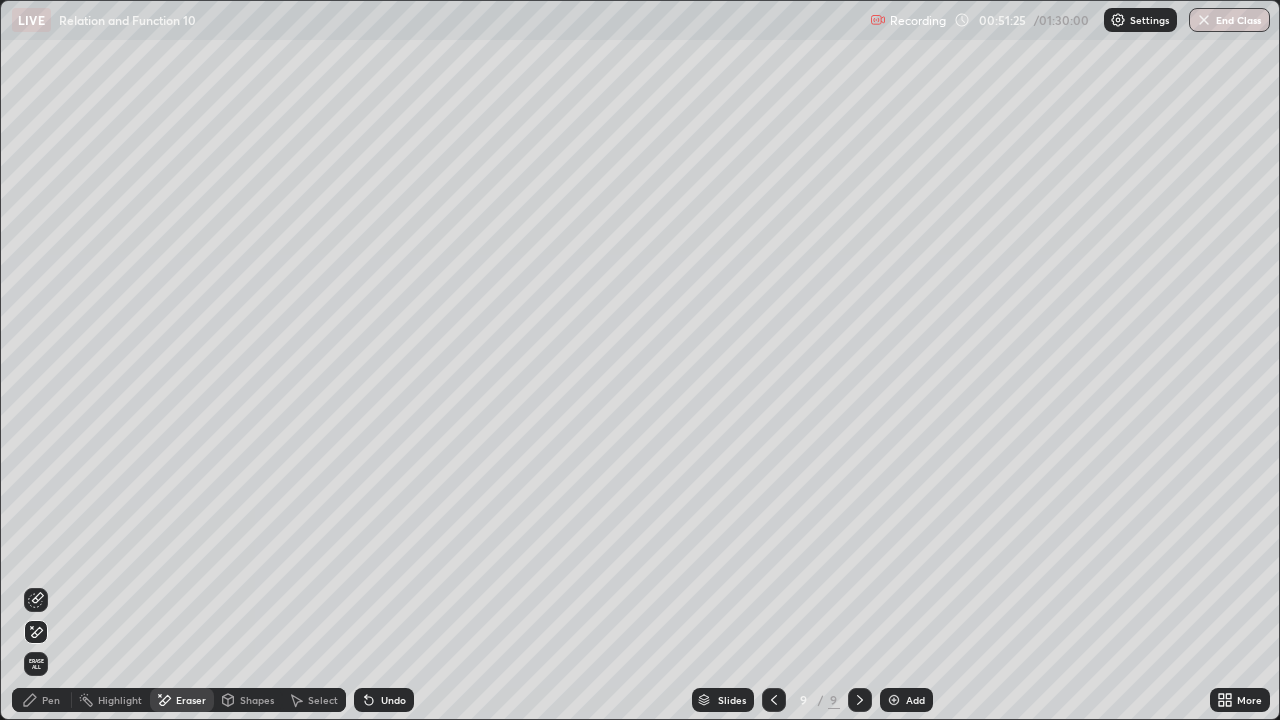 click 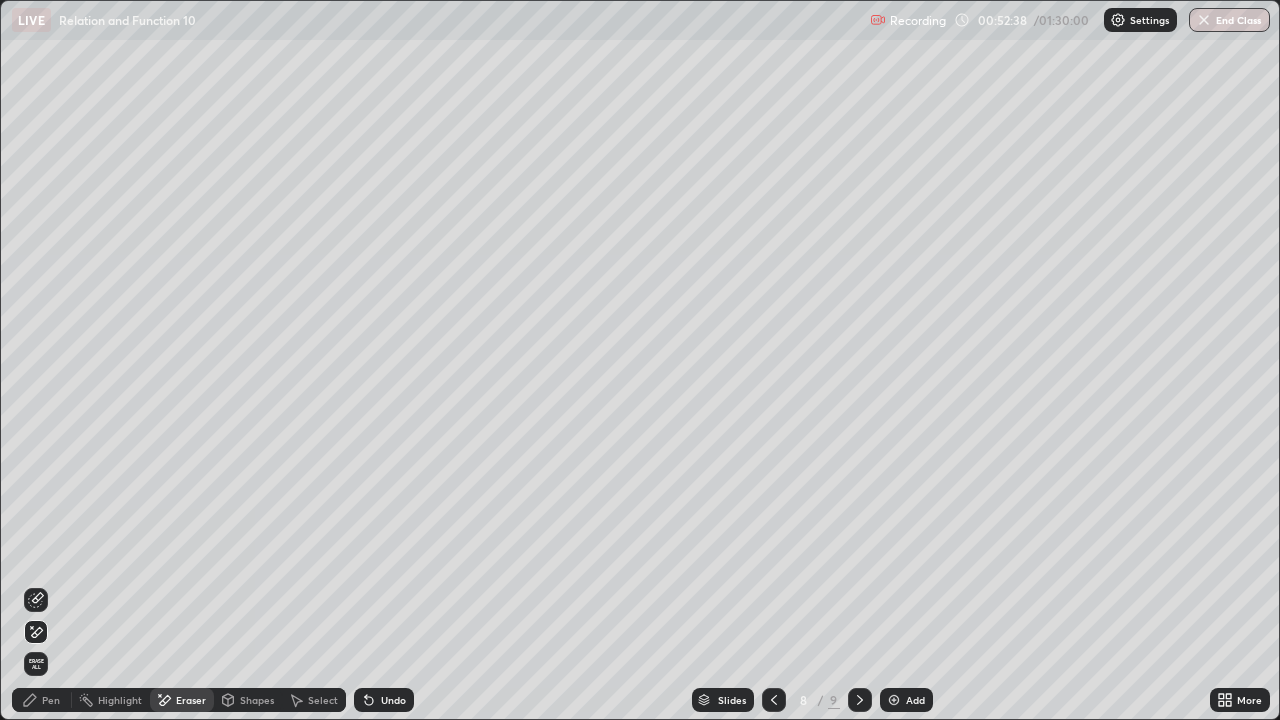 click 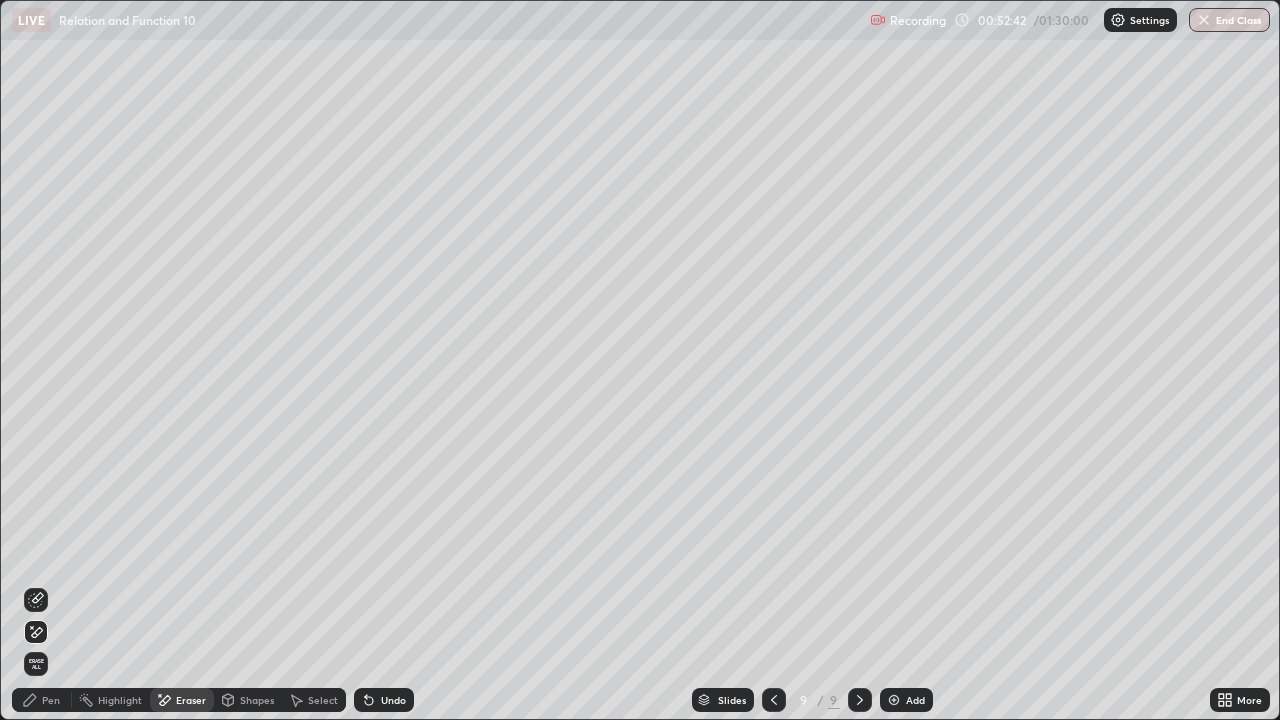 click on "Select" at bounding box center [314, 700] 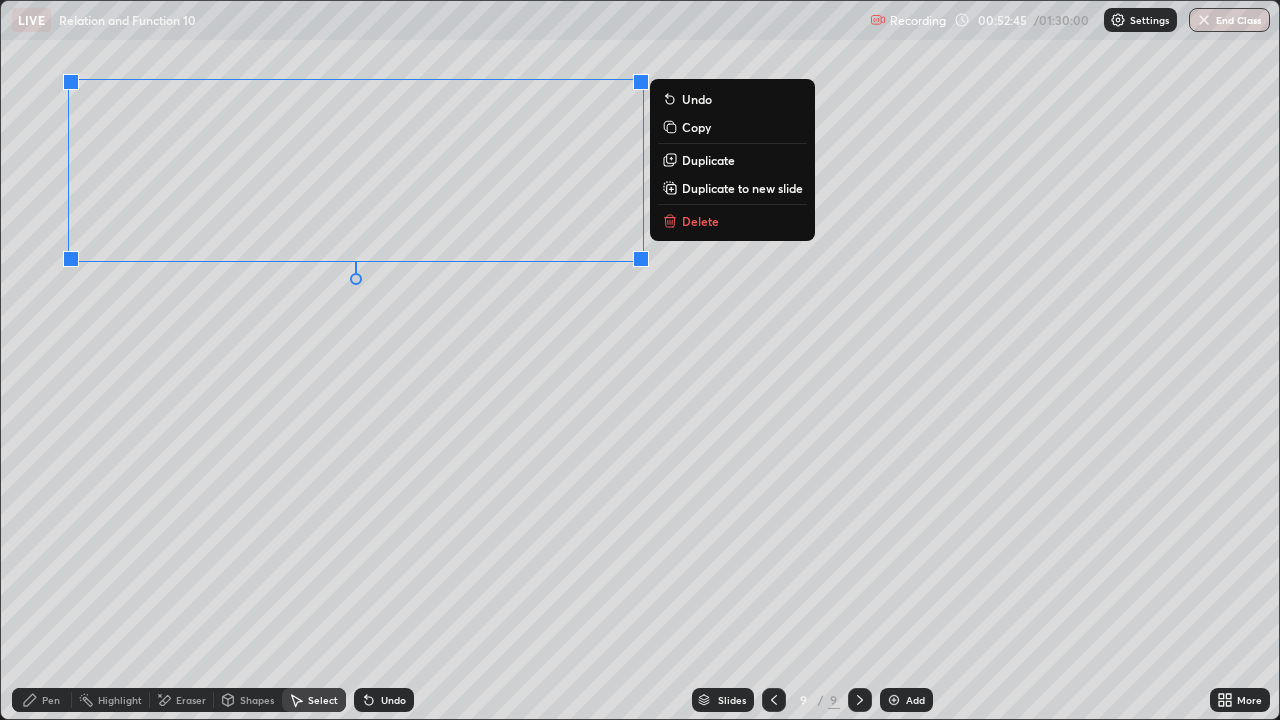 click on "0 ° Undo Copy Duplicate Duplicate to new slide Delete" at bounding box center (640, 360) 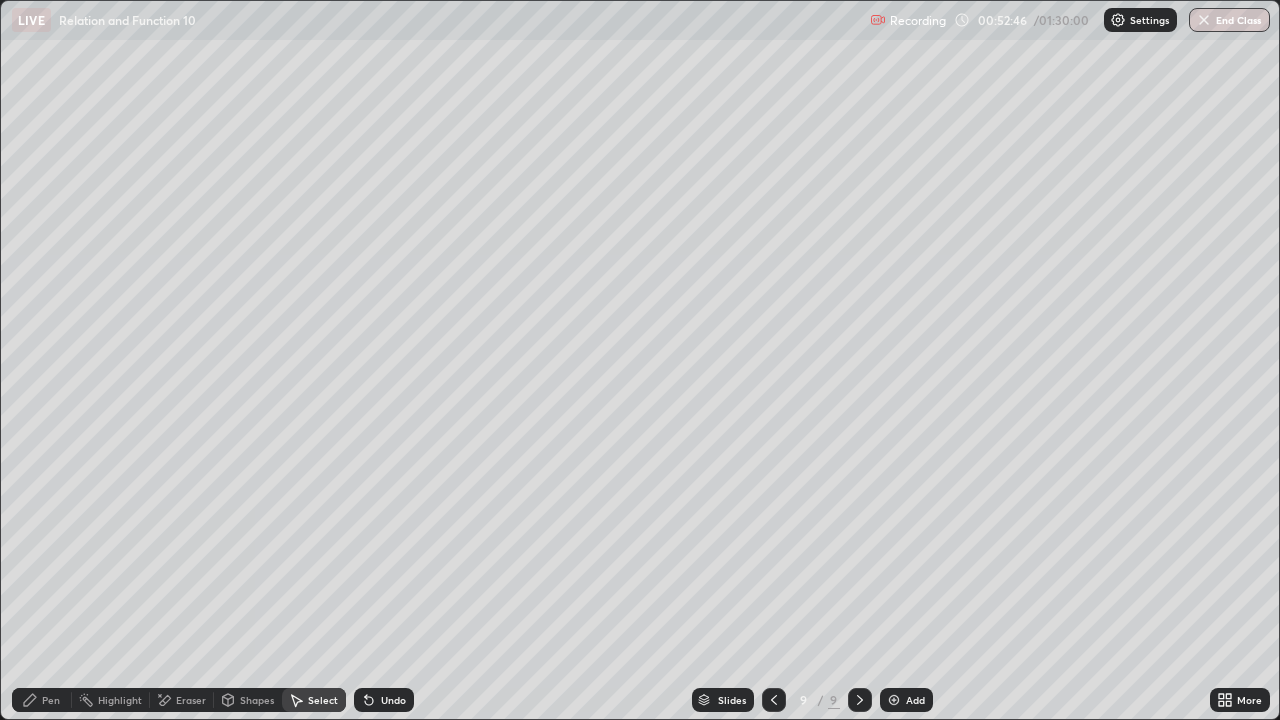 click on "Pen" at bounding box center (51, 700) 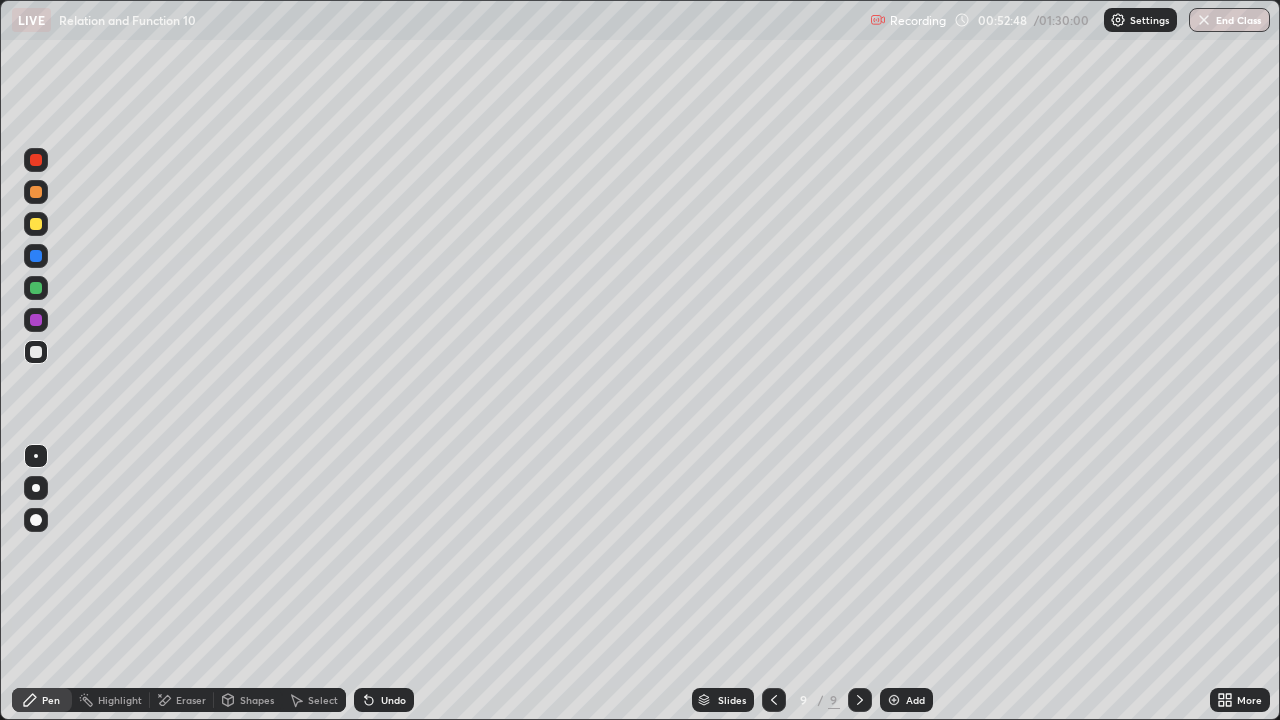 click 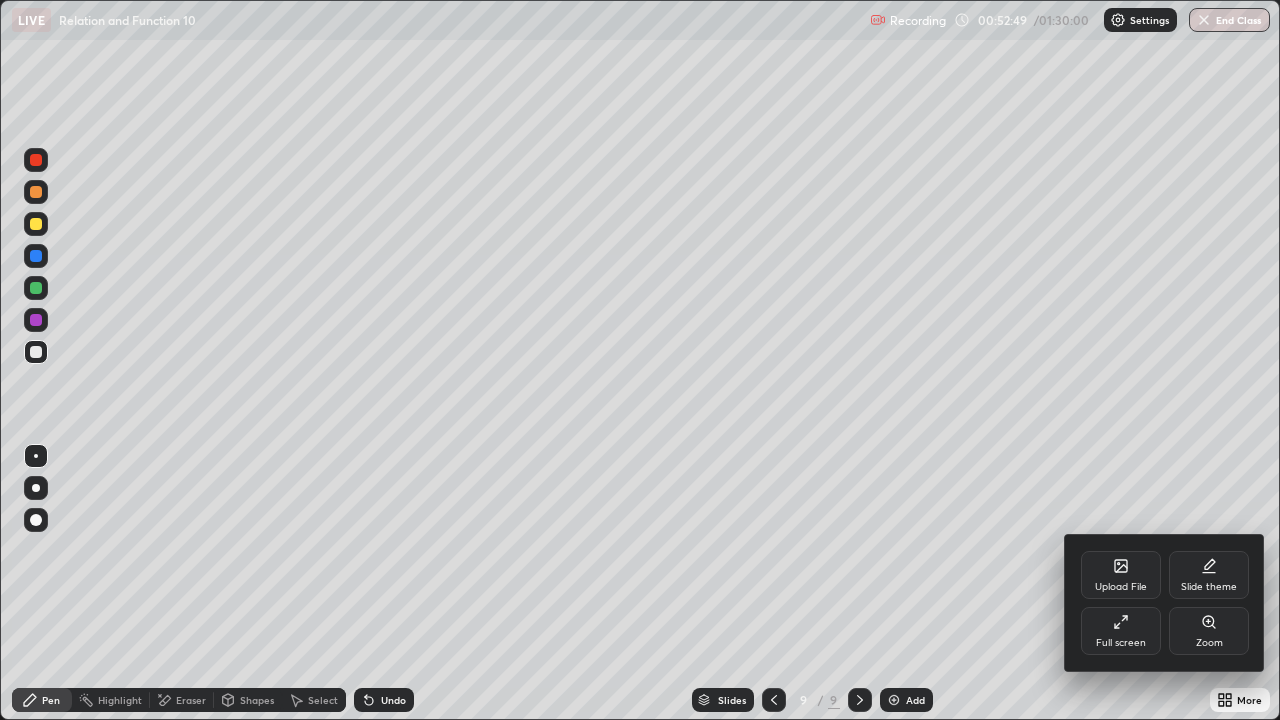 click on "Full screen" at bounding box center (1121, 631) 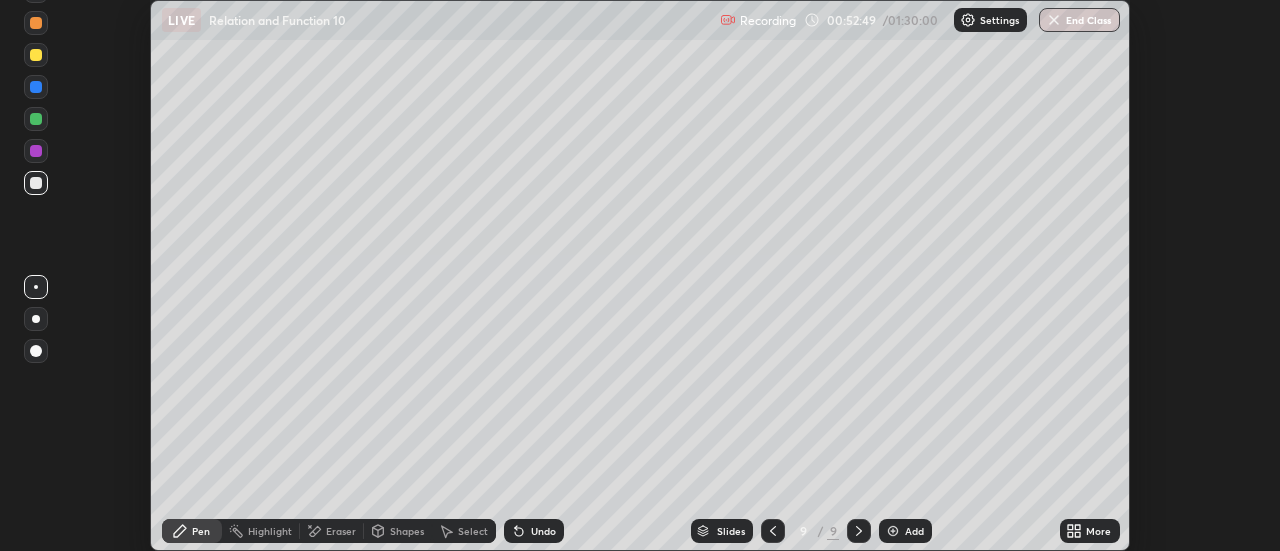scroll, scrollTop: 551, scrollLeft: 1280, axis: both 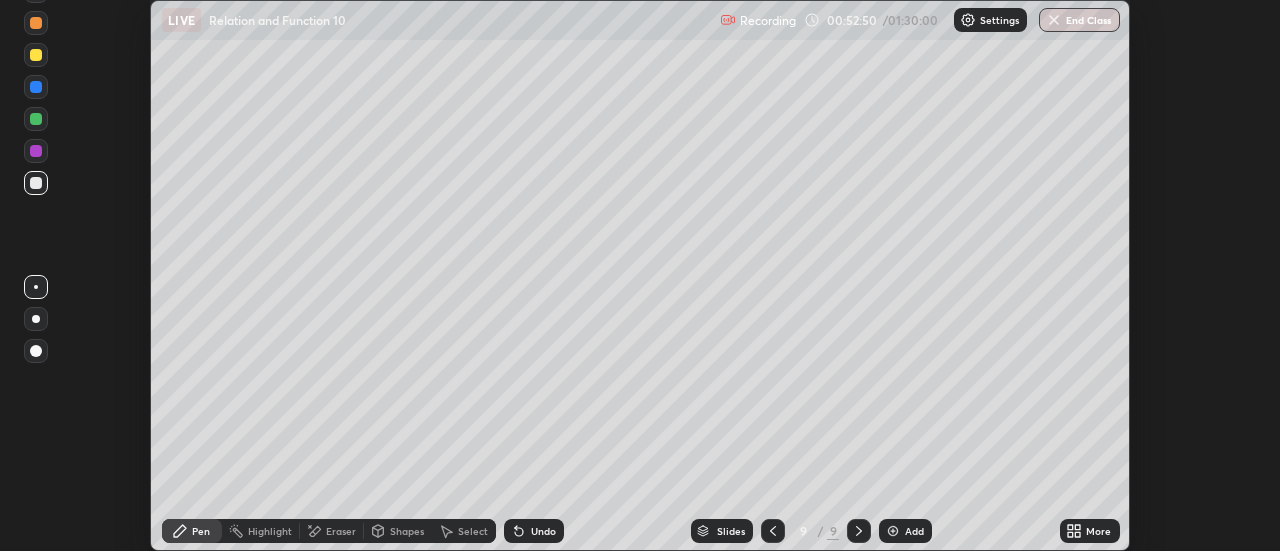click on "More" at bounding box center [1098, 531] 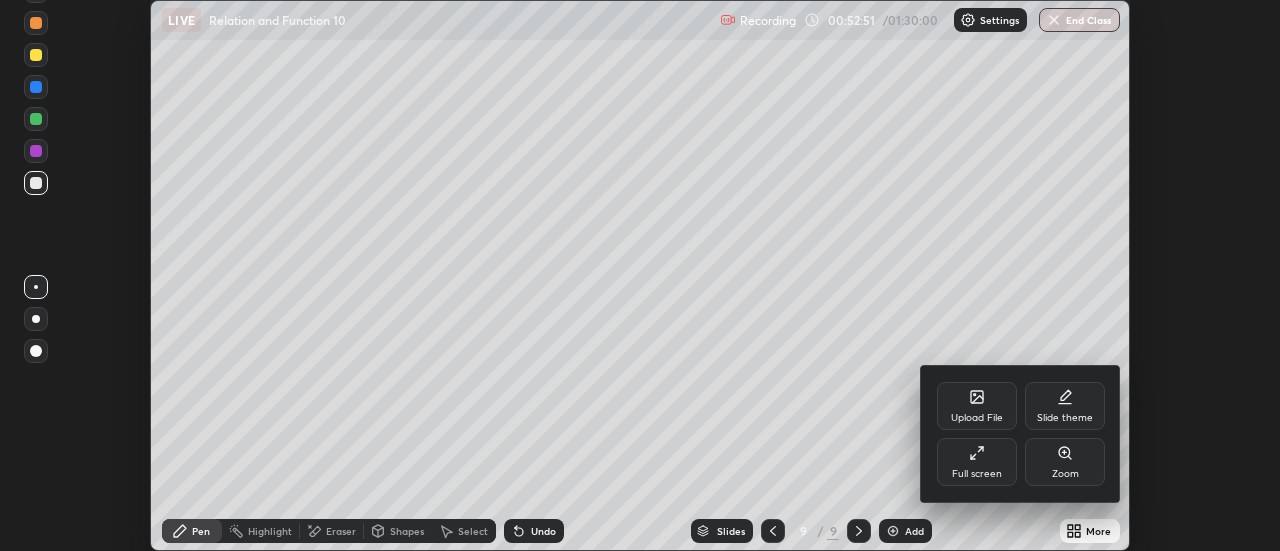 click on "Full screen" at bounding box center (977, 462) 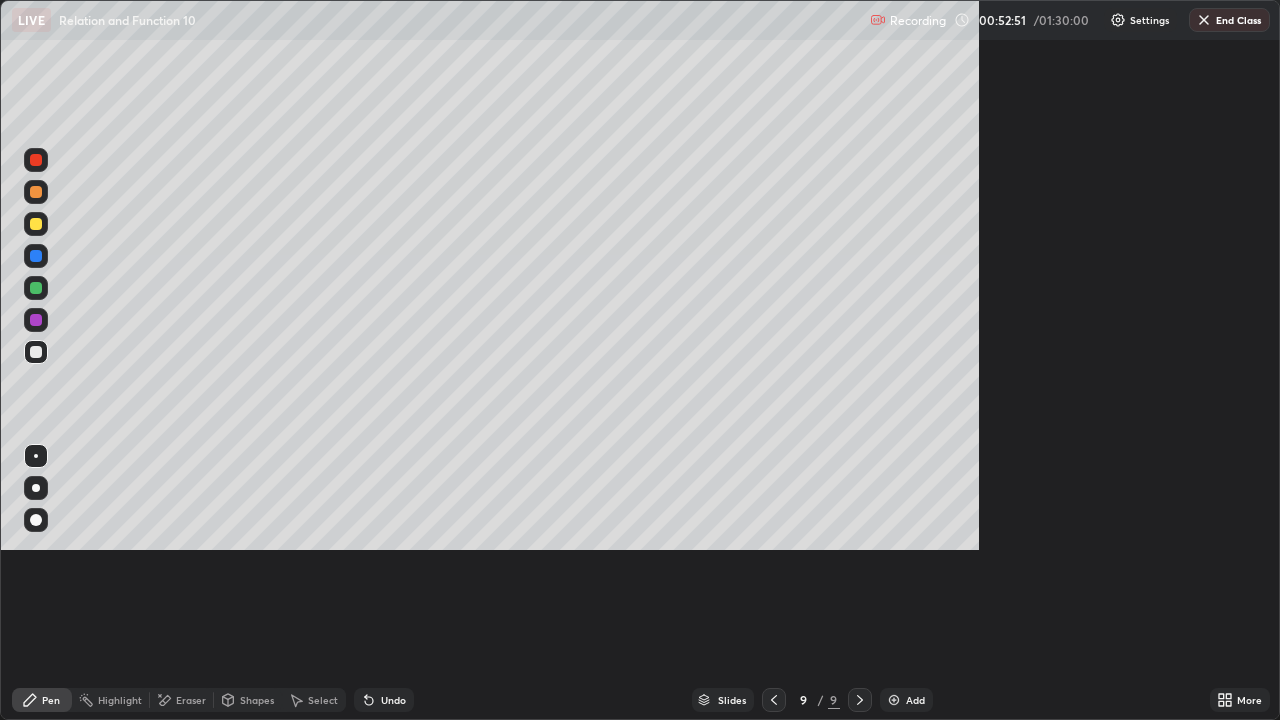 scroll, scrollTop: 99280, scrollLeft: 98720, axis: both 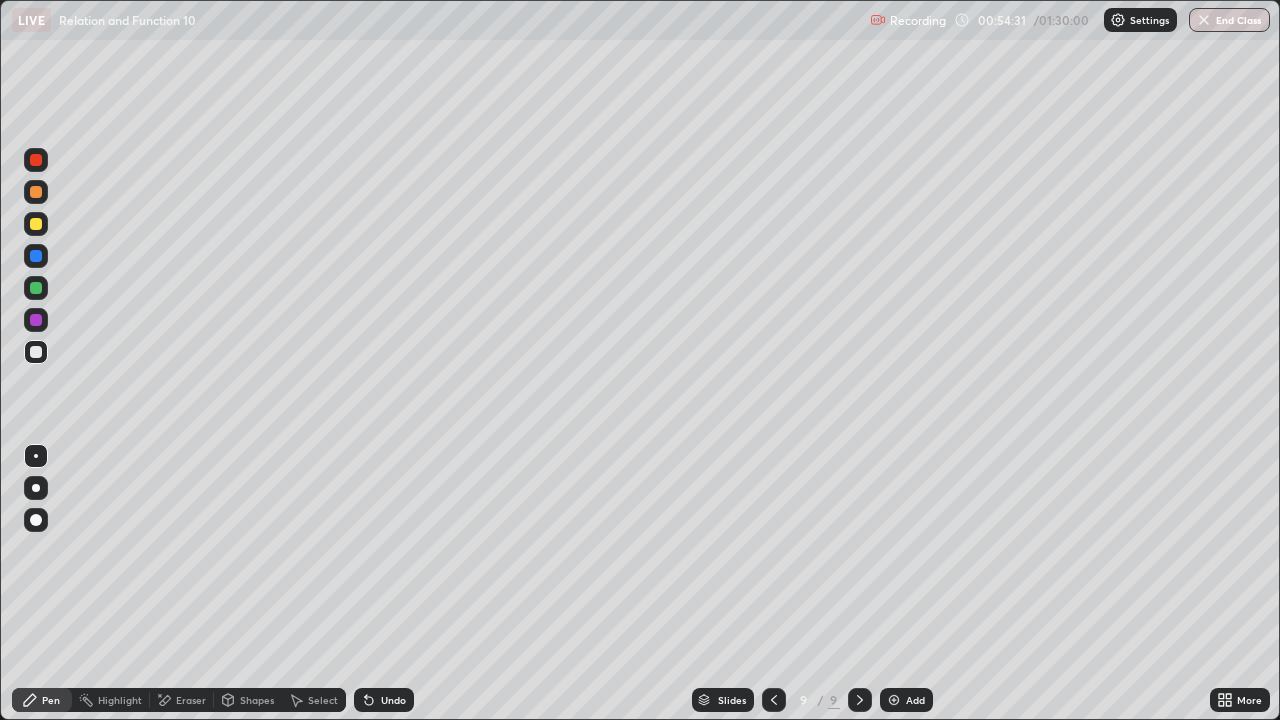 click 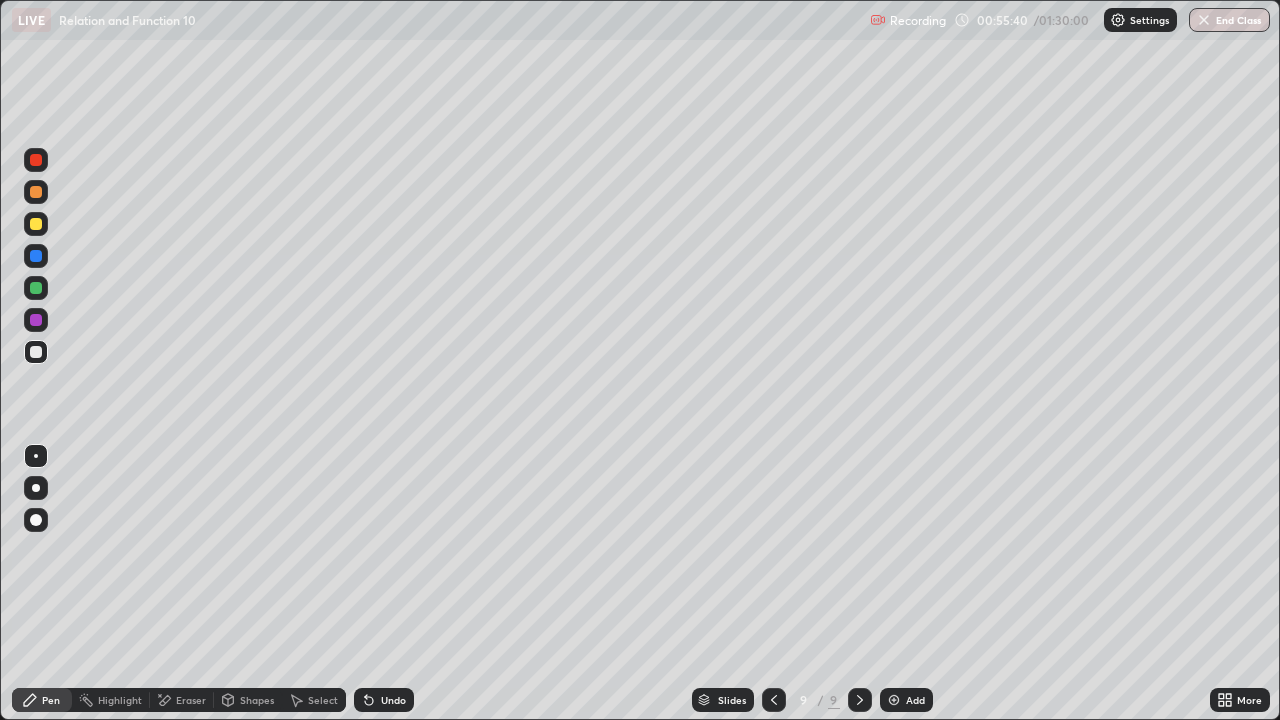 click on "Undo" at bounding box center [393, 700] 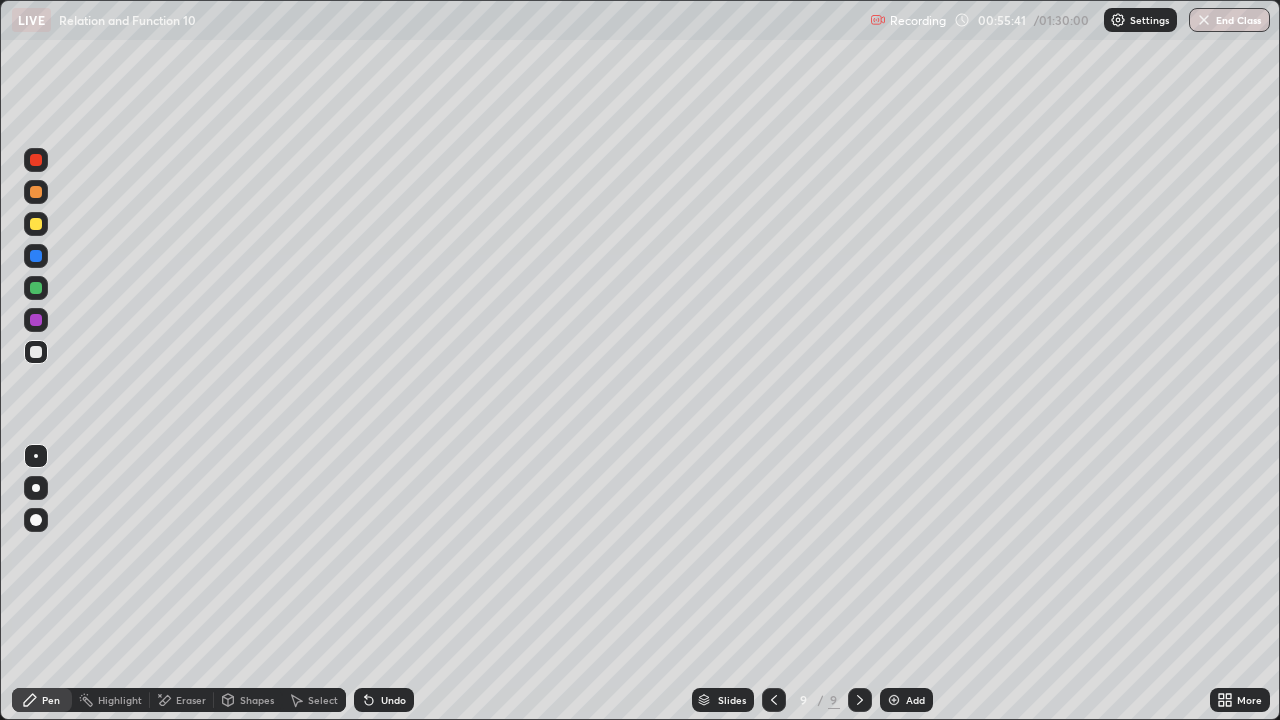 click on "Eraser" at bounding box center (182, 700) 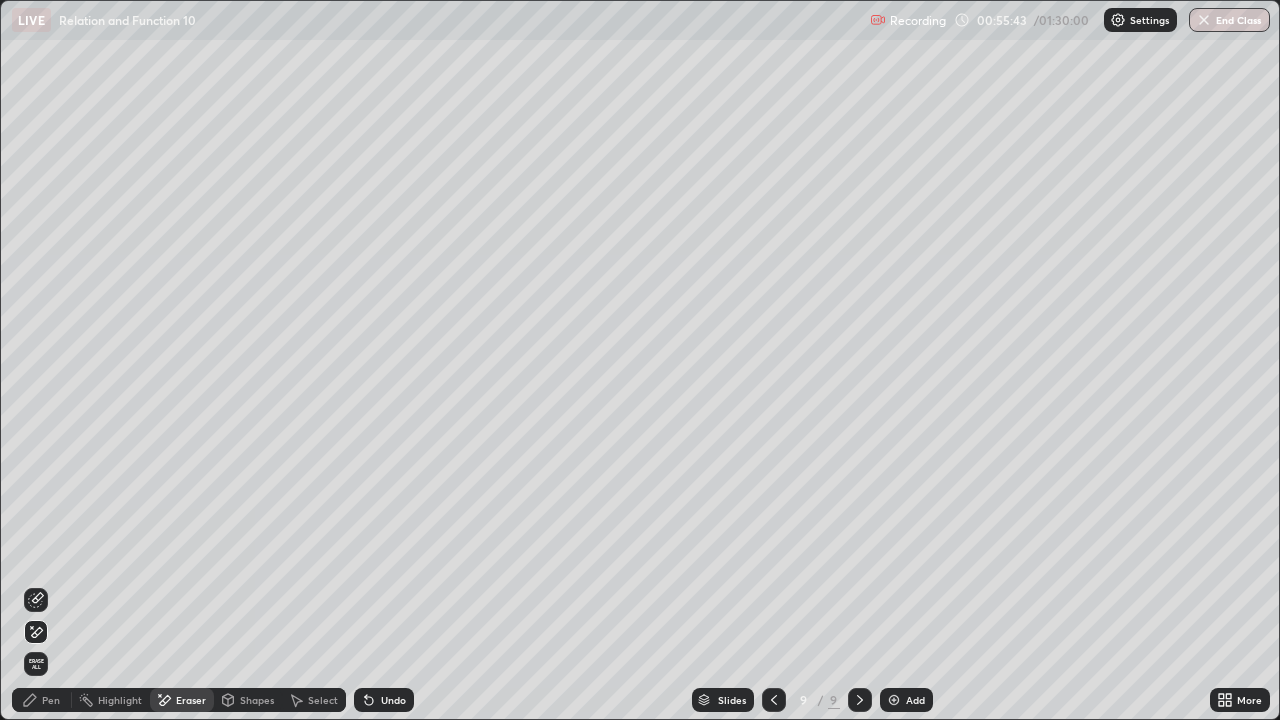 click on "Pen" at bounding box center [42, 700] 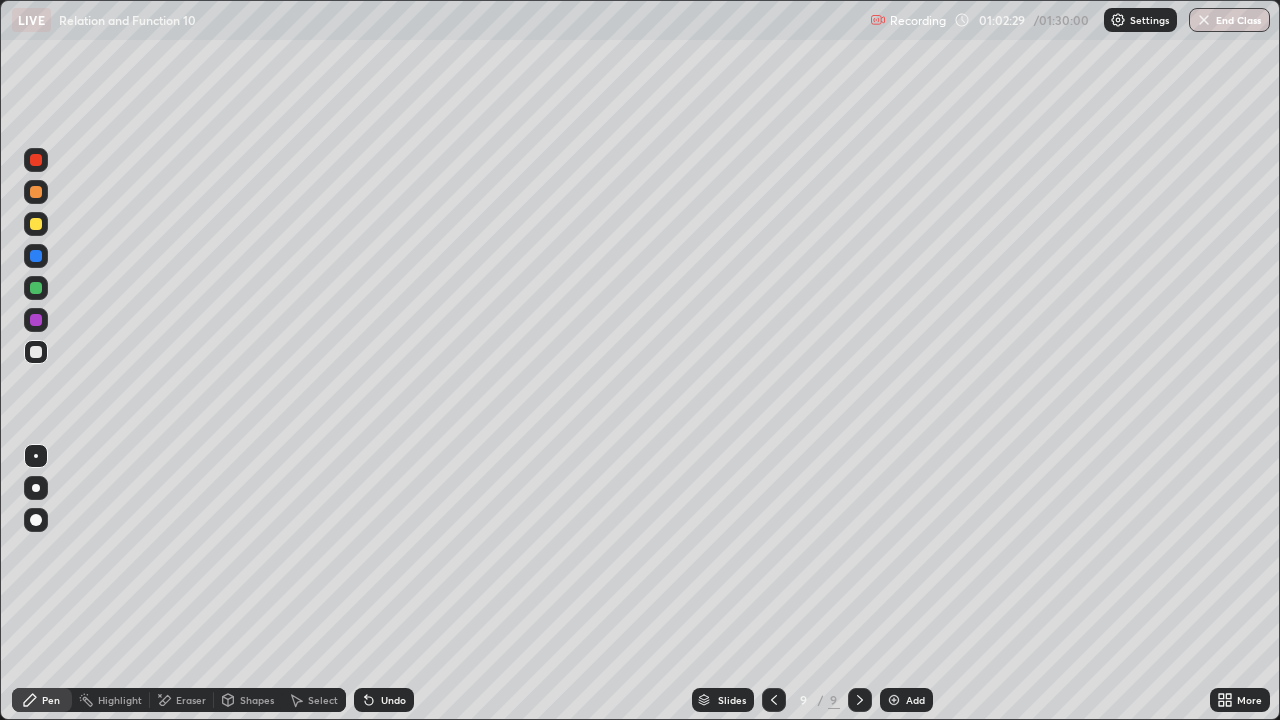 click on "Select" at bounding box center (314, 700) 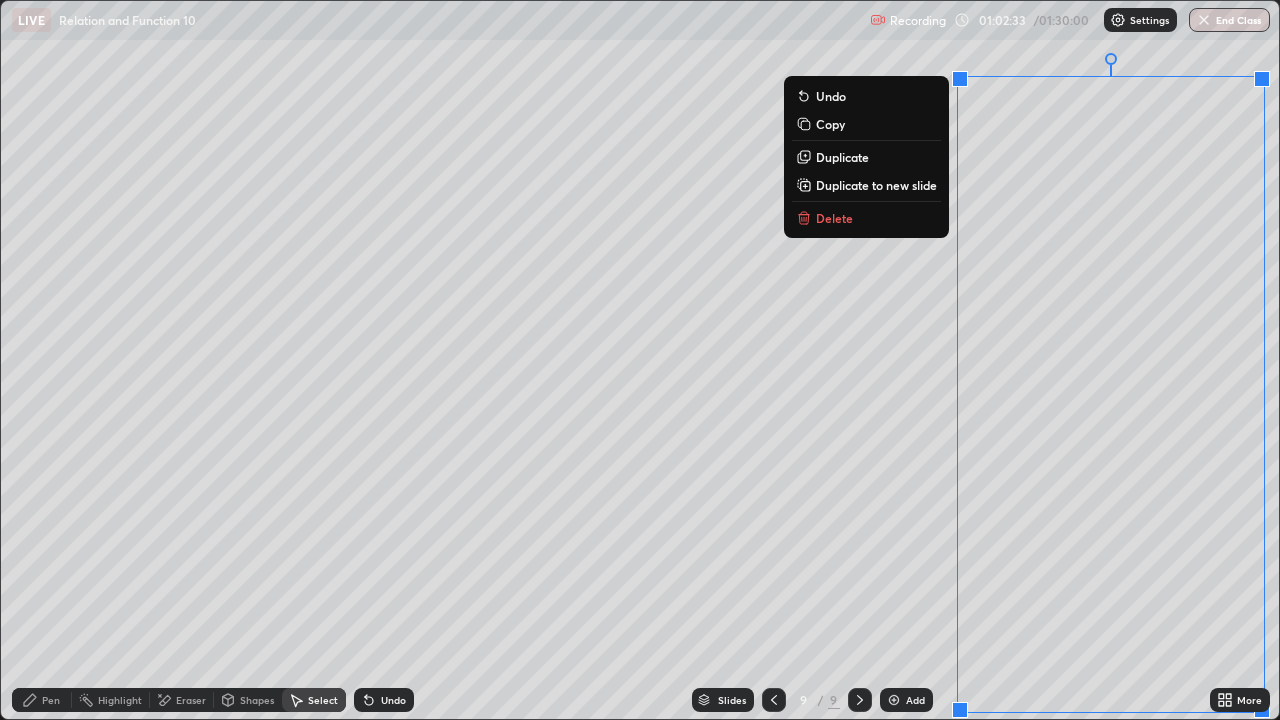 click on "Duplicate to new slide" at bounding box center [876, 185] 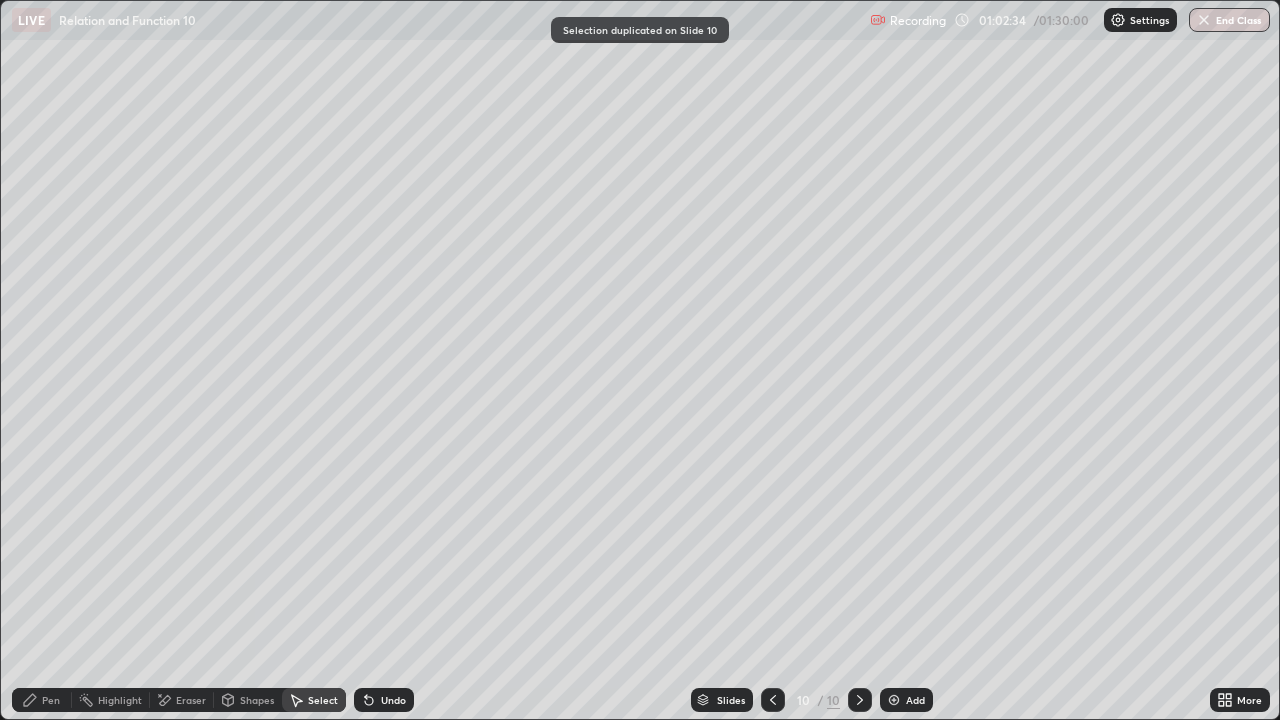 click on "Pen" at bounding box center (42, 700) 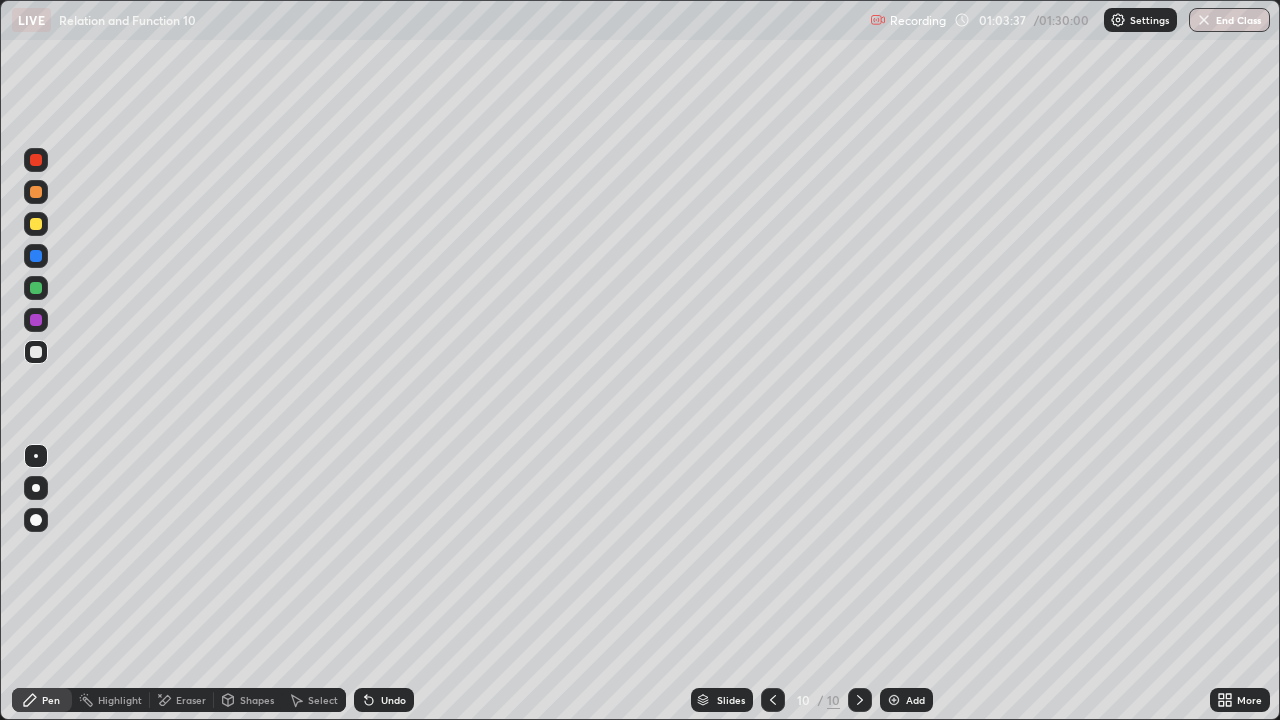 click on "Undo" at bounding box center (393, 700) 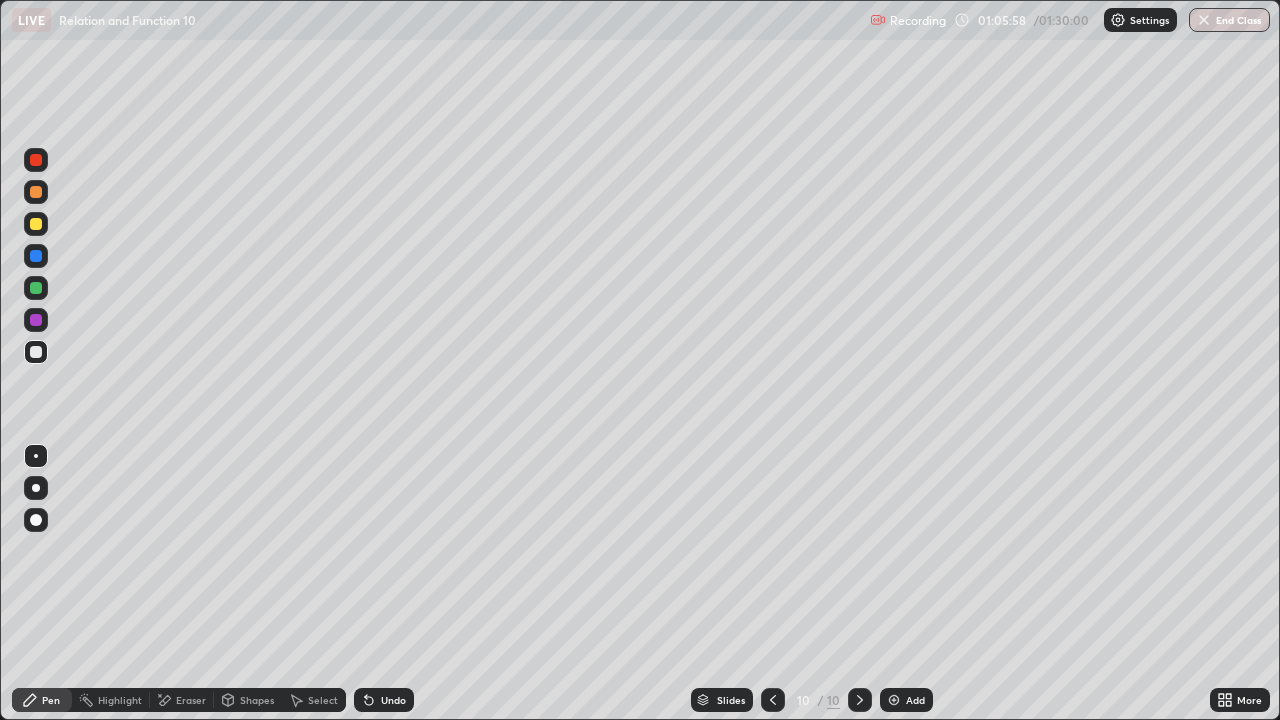 click on "Select" at bounding box center [323, 700] 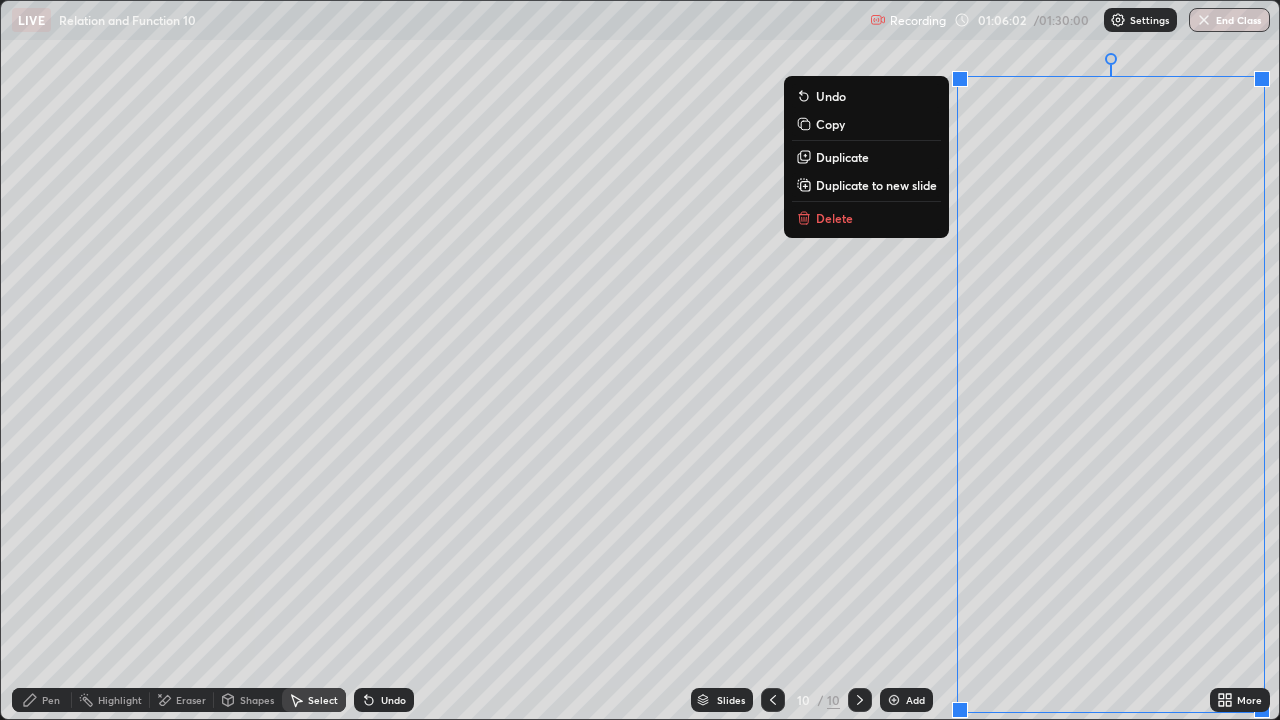 click on "Delete" at bounding box center (834, 218) 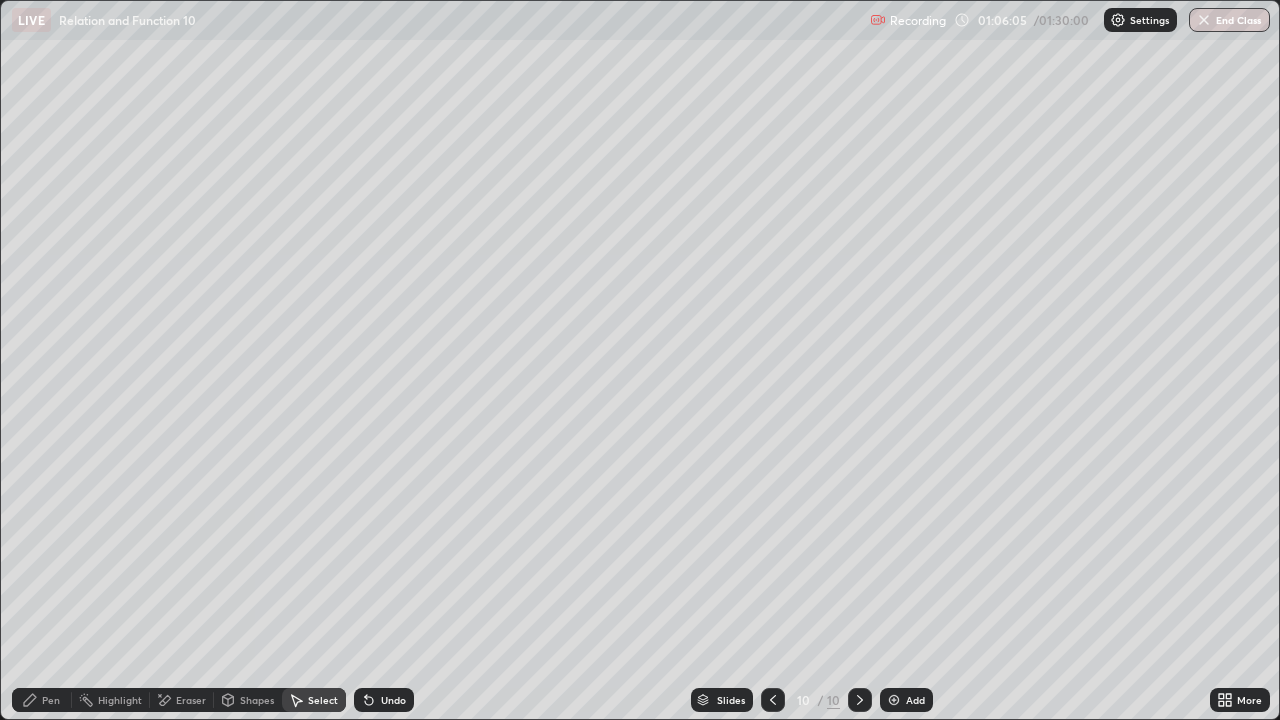 click on "Pen" at bounding box center (42, 700) 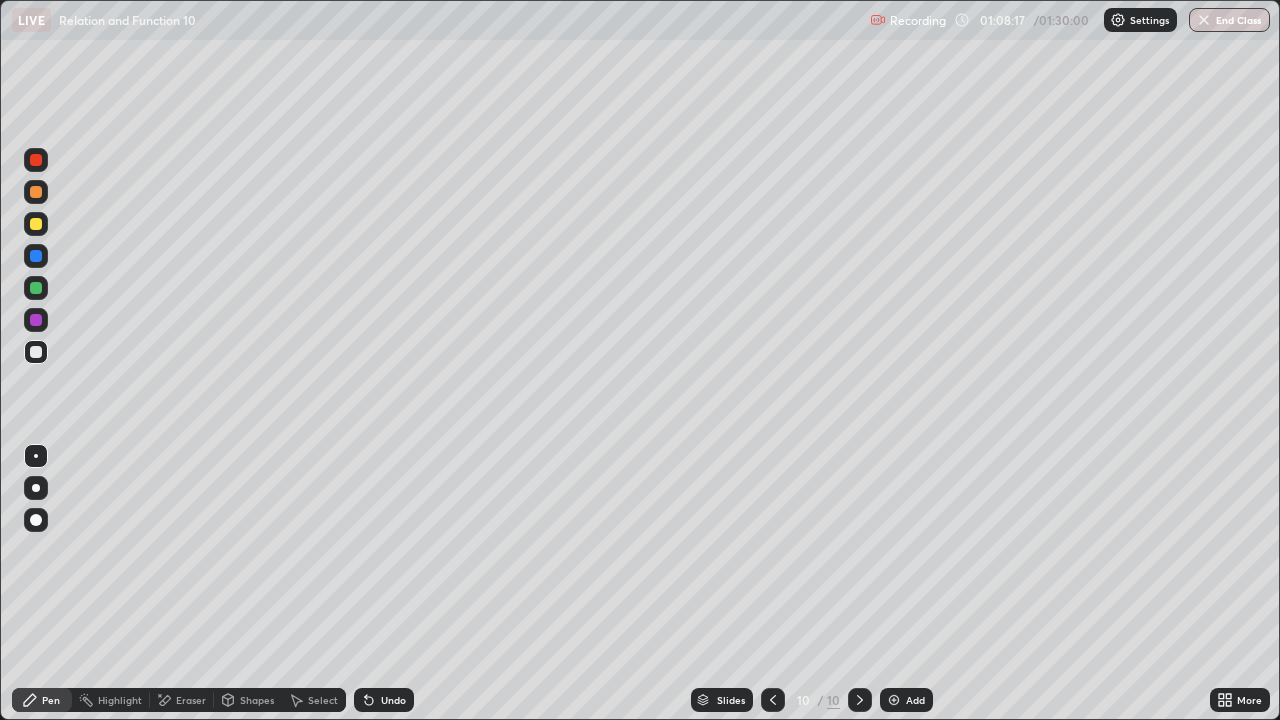 click on "Eraser" at bounding box center [191, 700] 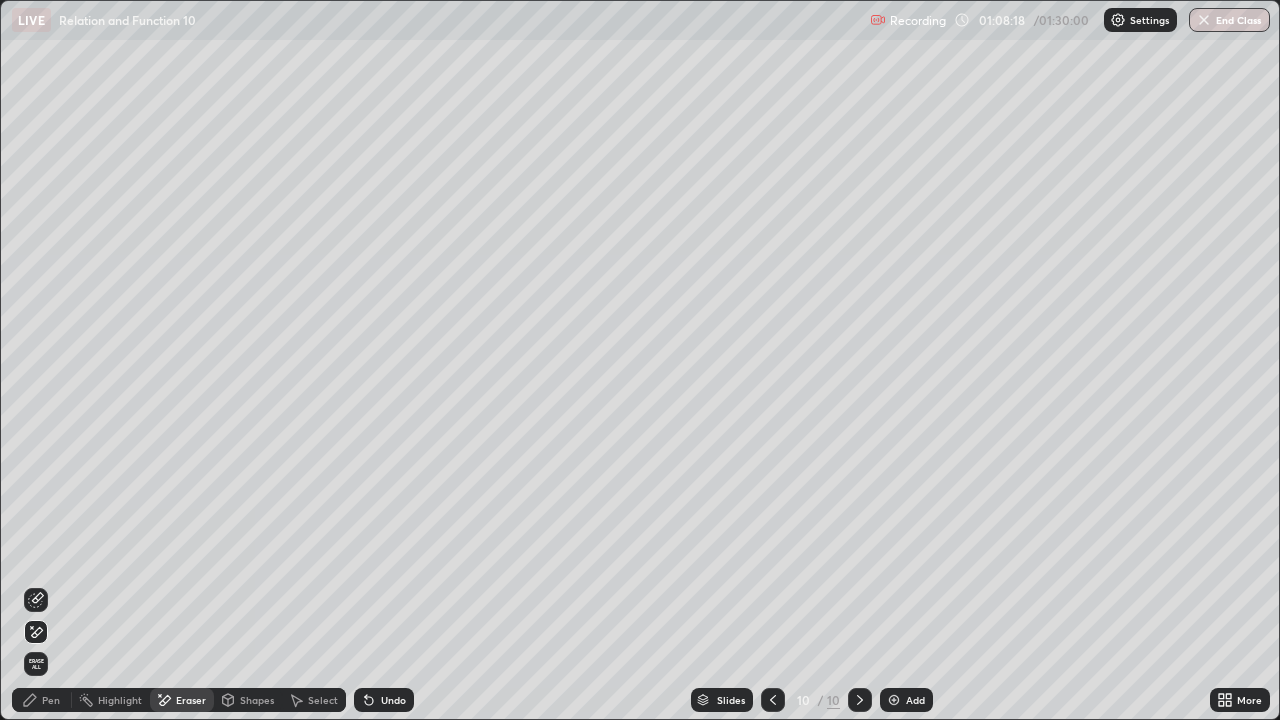 click on "Pen" at bounding box center [51, 700] 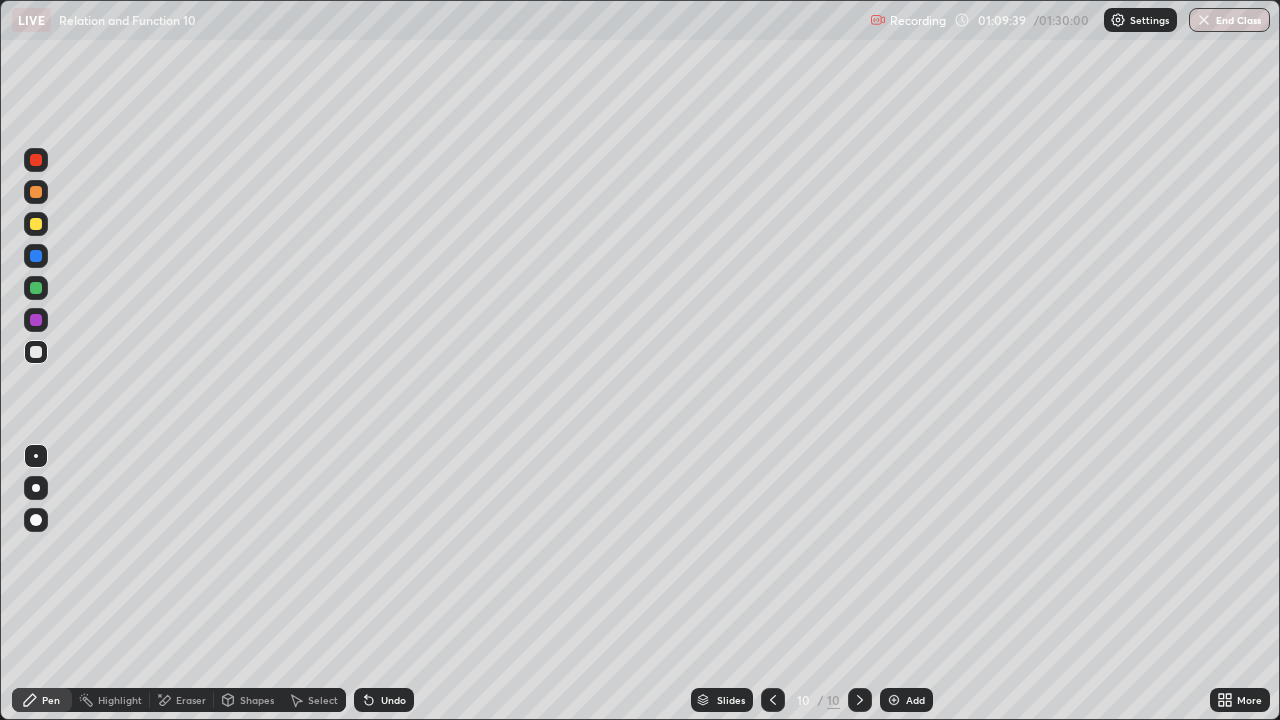 click on "Select" at bounding box center (323, 700) 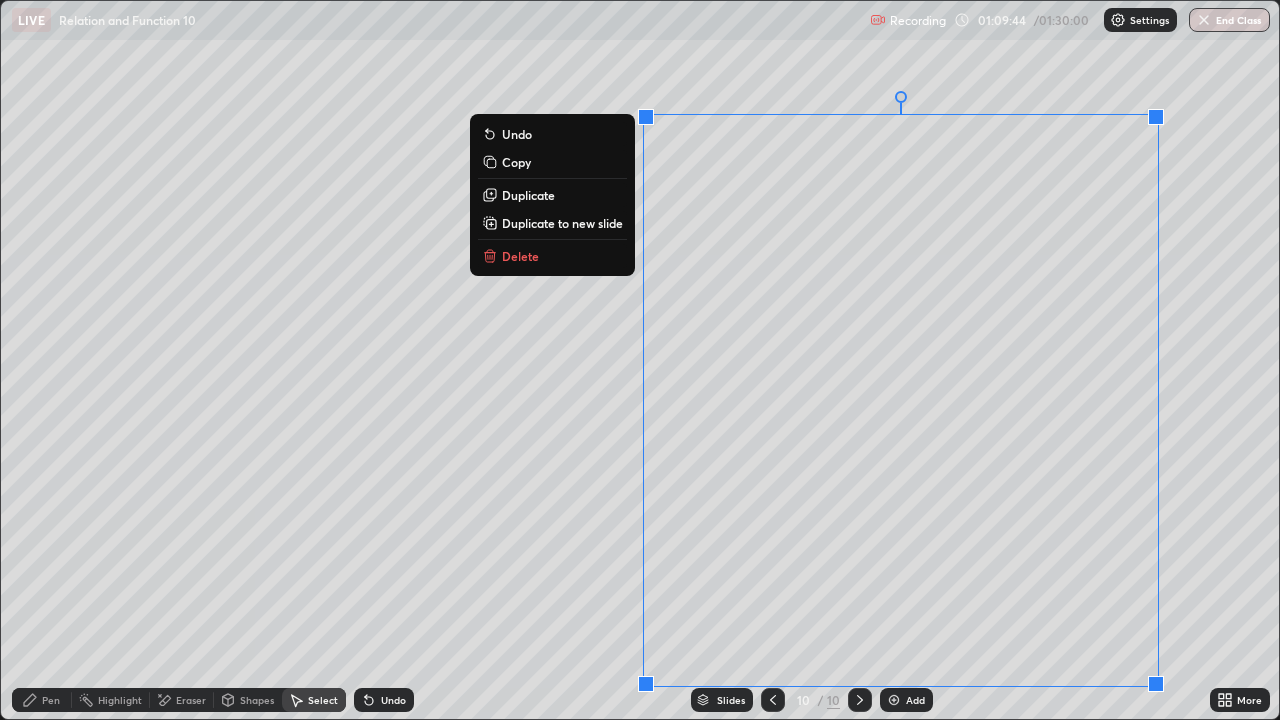 click on "Duplicate to new slide" at bounding box center (562, 223) 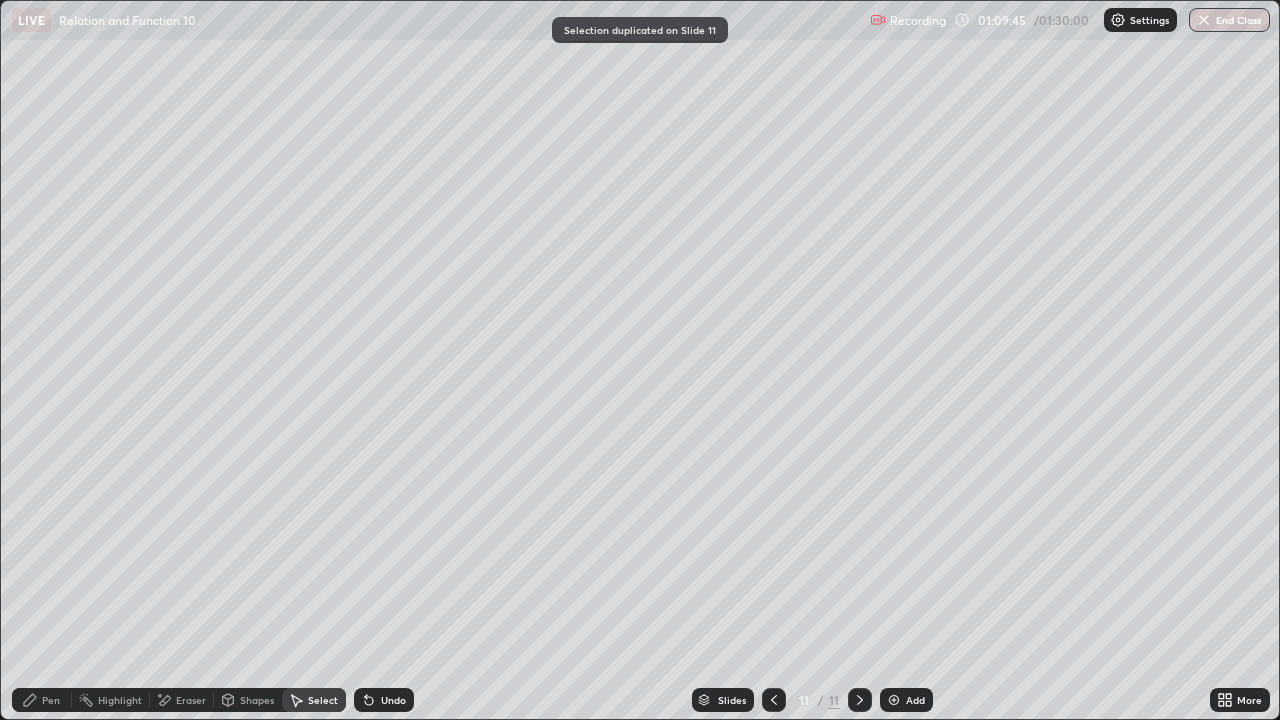 click on "Eraser" at bounding box center (191, 700) 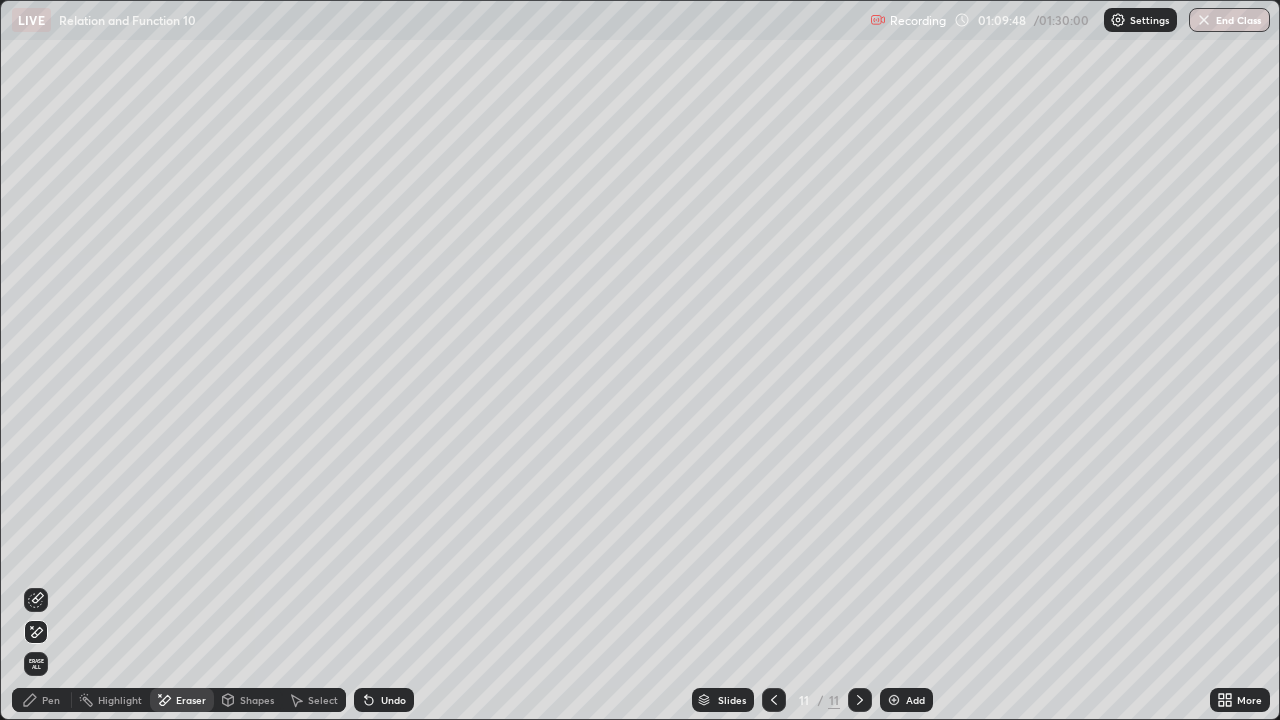 click on "Pen" at bounding box center [42, 700] 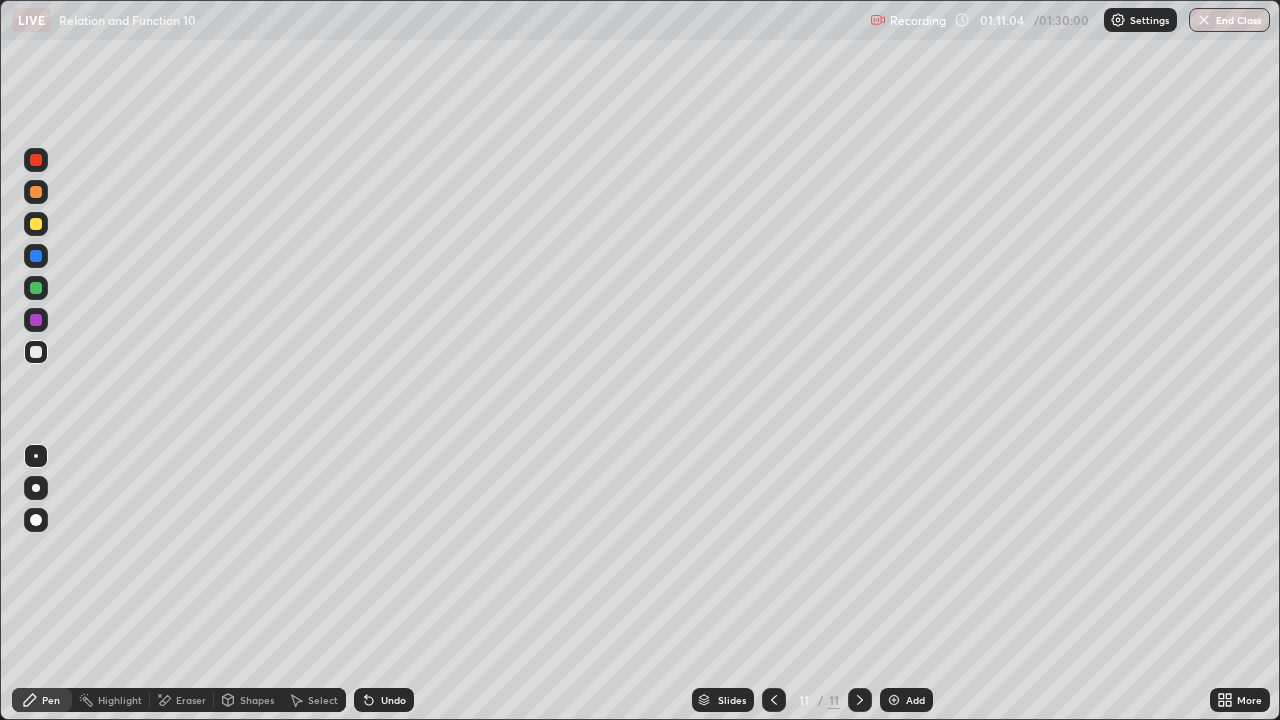 click on "Select" at bounding box center (314, 700) 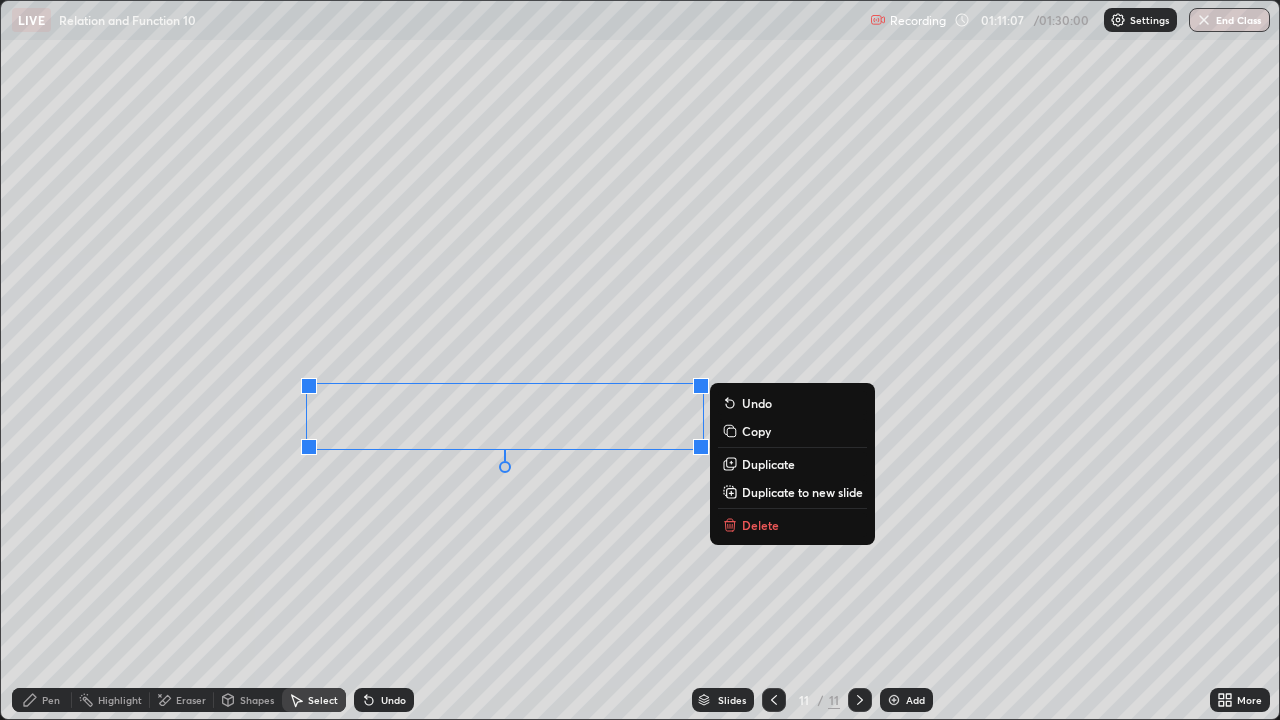 click on "Delete" at bounding box center (760, 525) 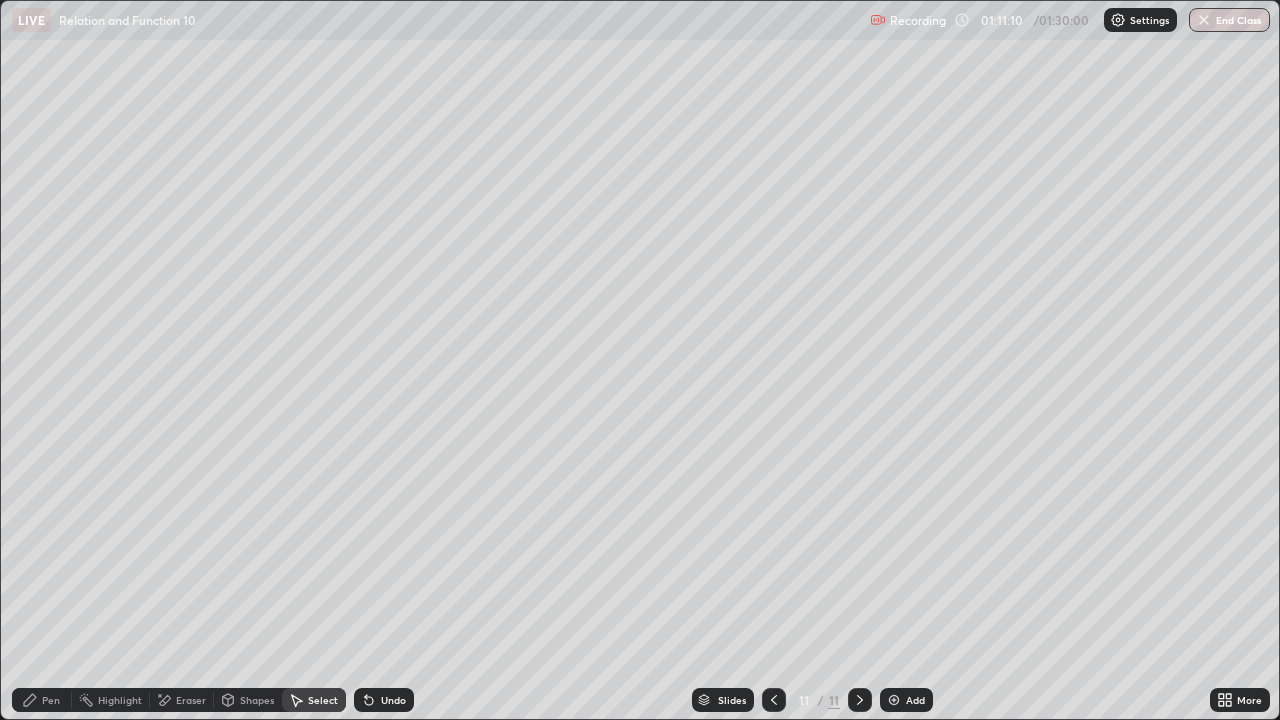 click on "Pen" at bounding box center (51, 700) 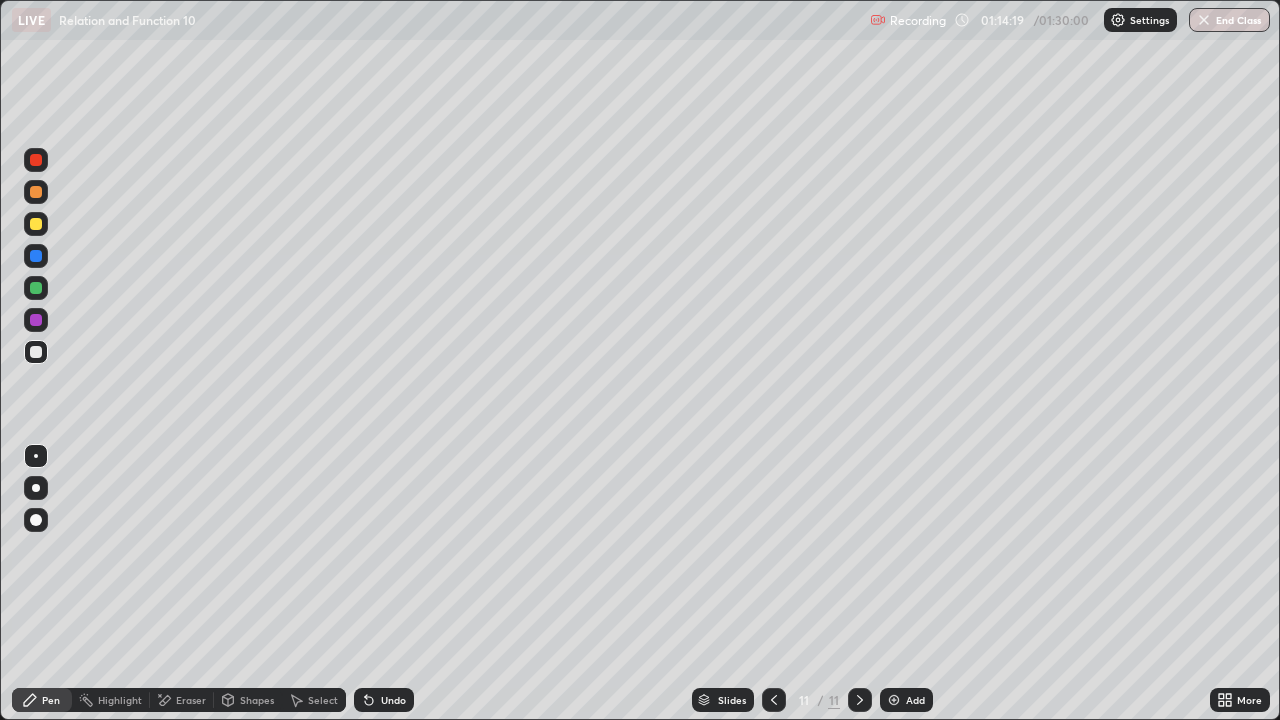 click 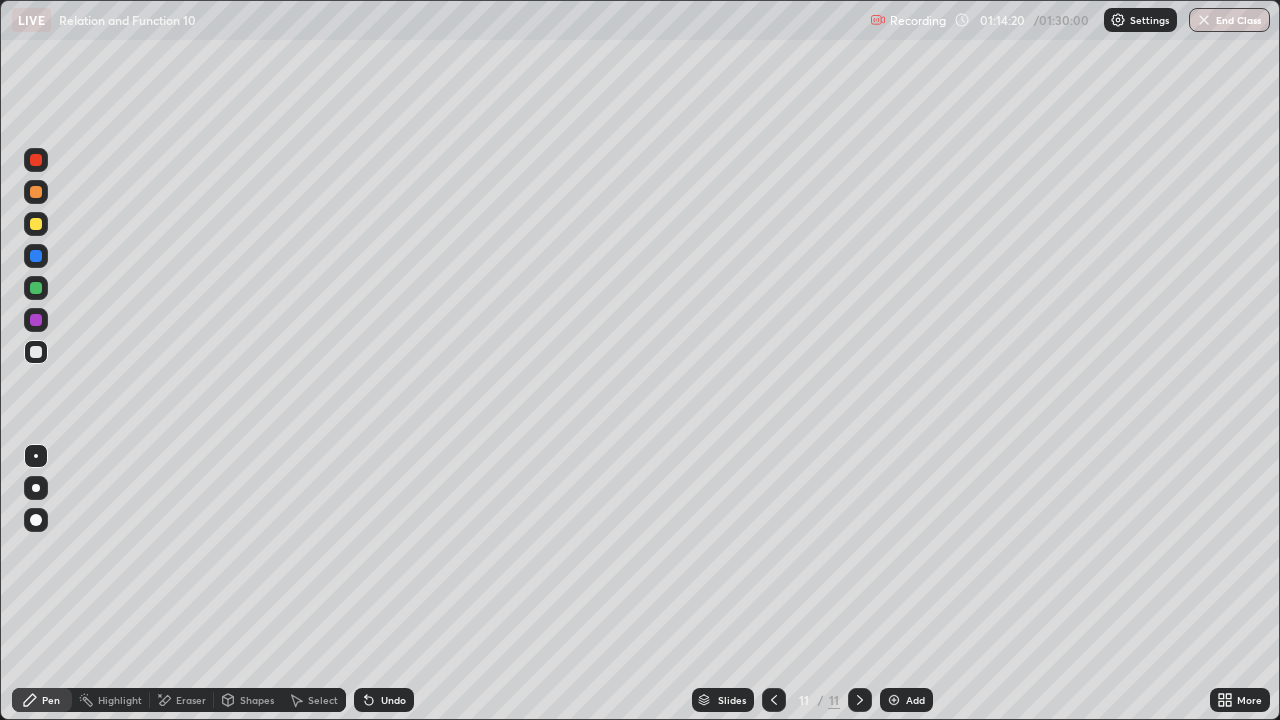 click 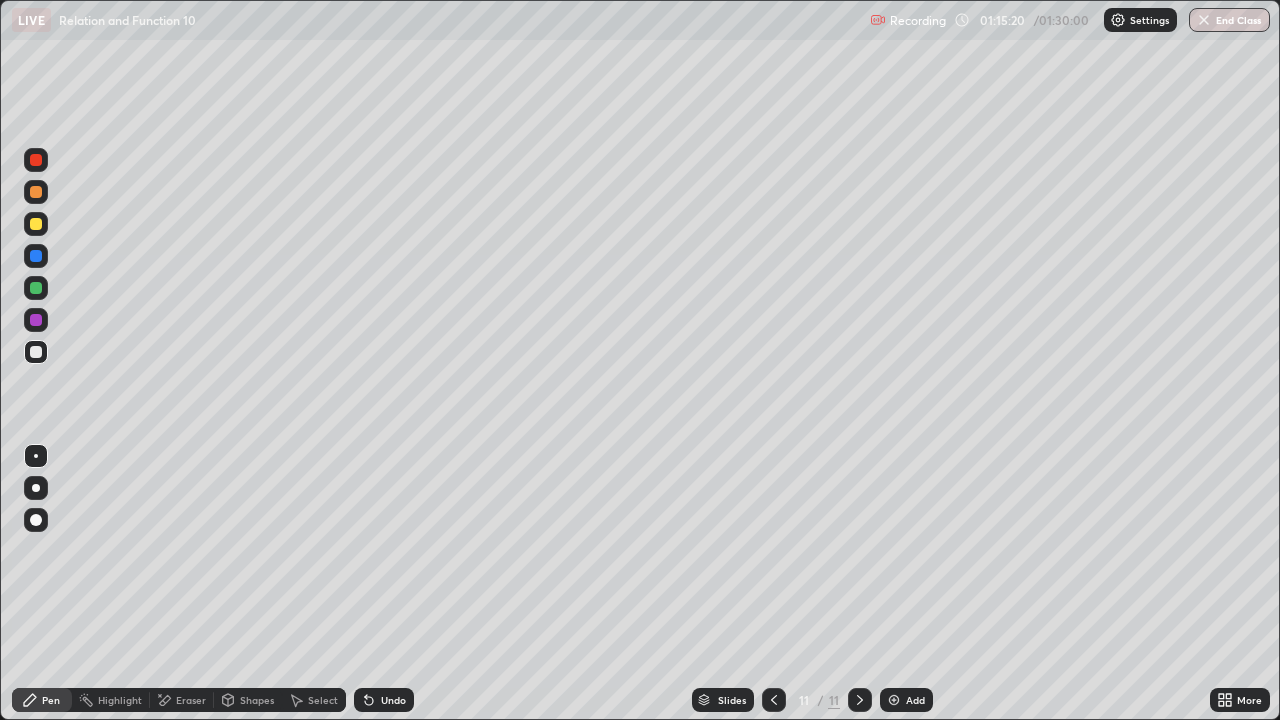 click on "Undo" at bounding box center [384, 700] 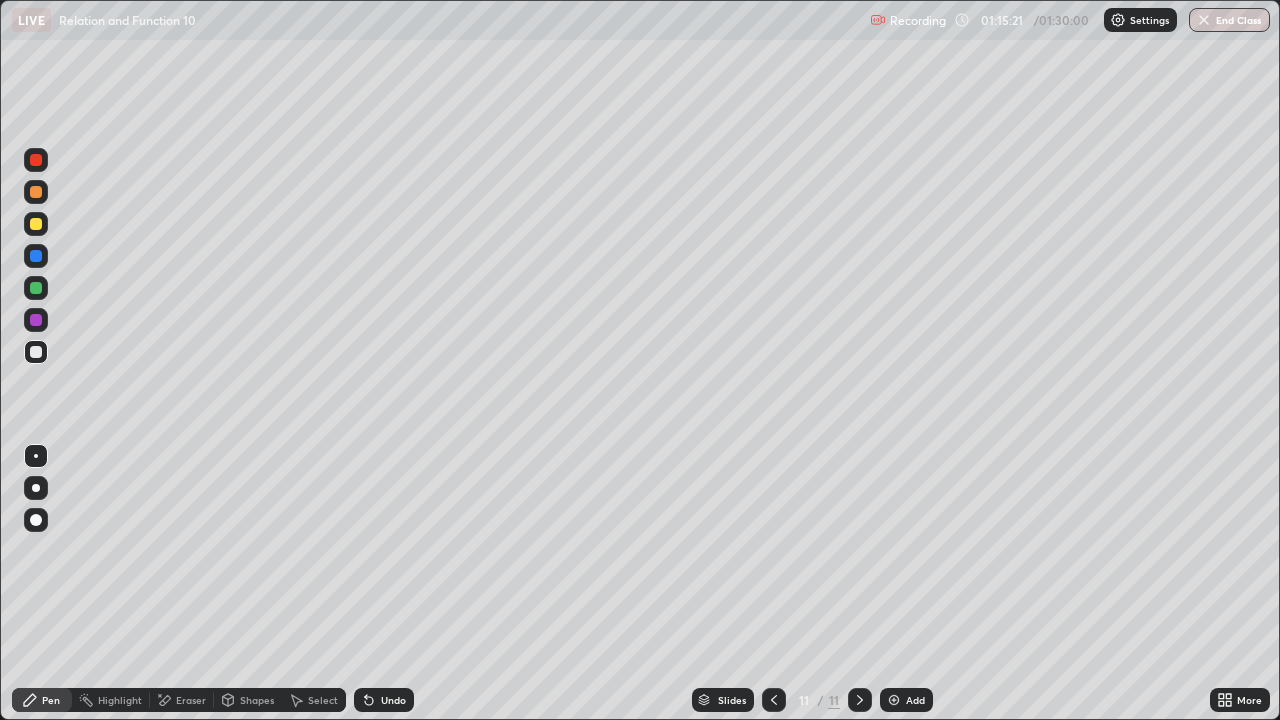 click 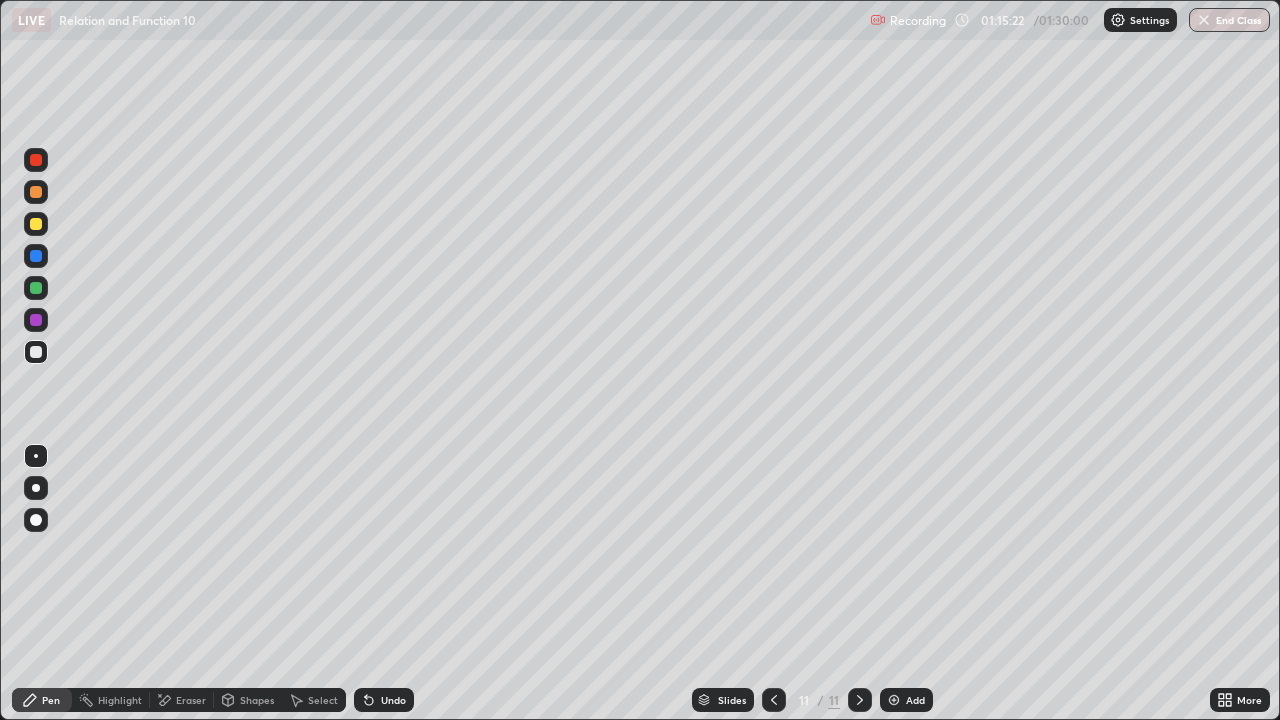 click 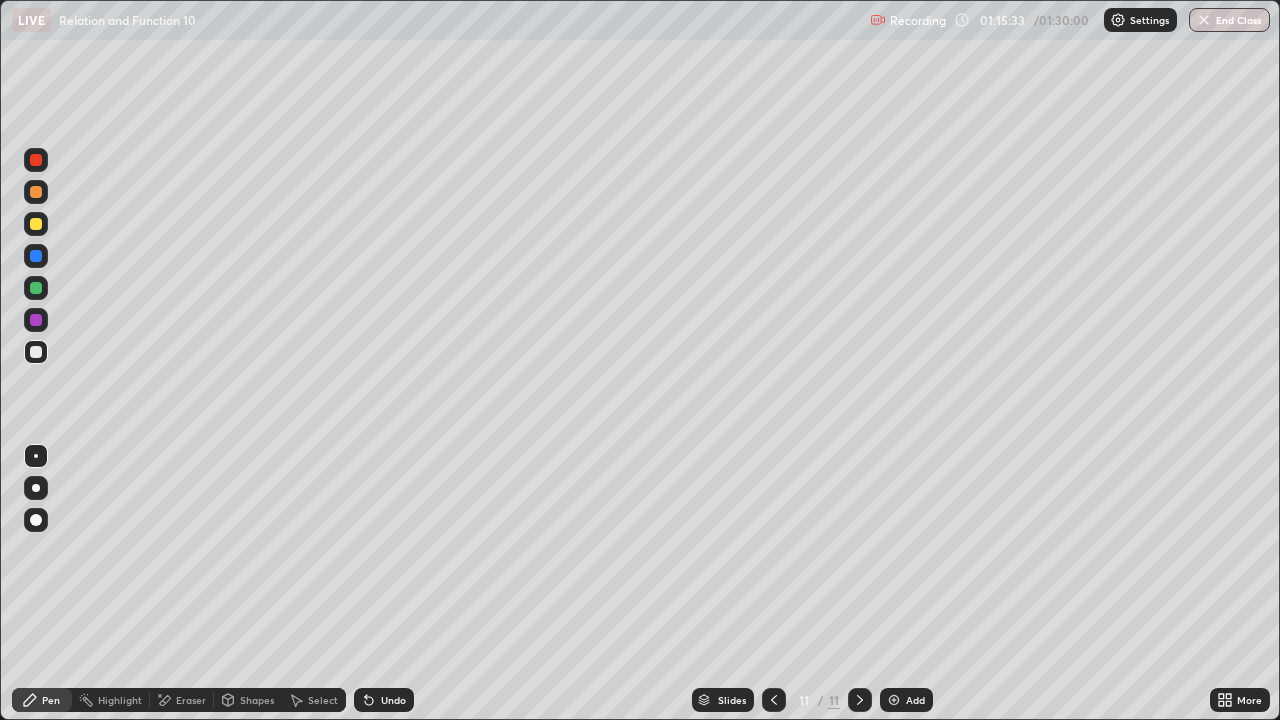 click on "Eraser" at bounding box center (182, 700) 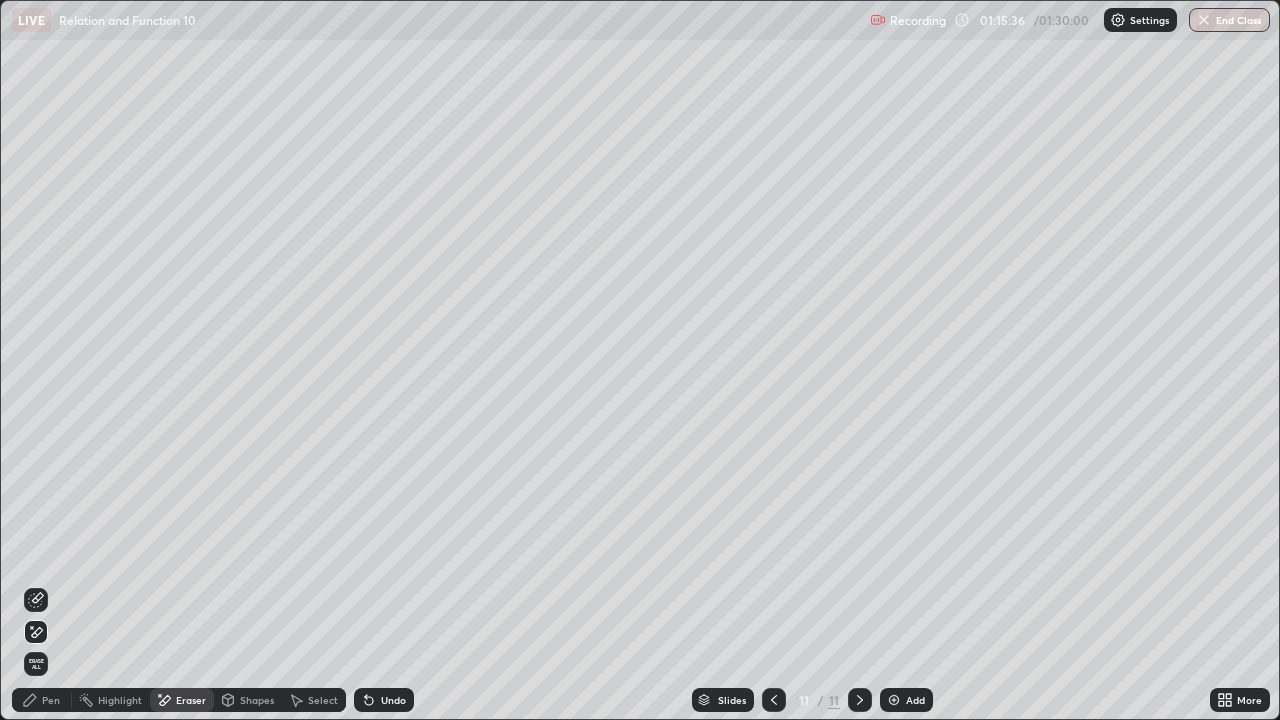 click on "Pen" at bounding box center (42, 700) 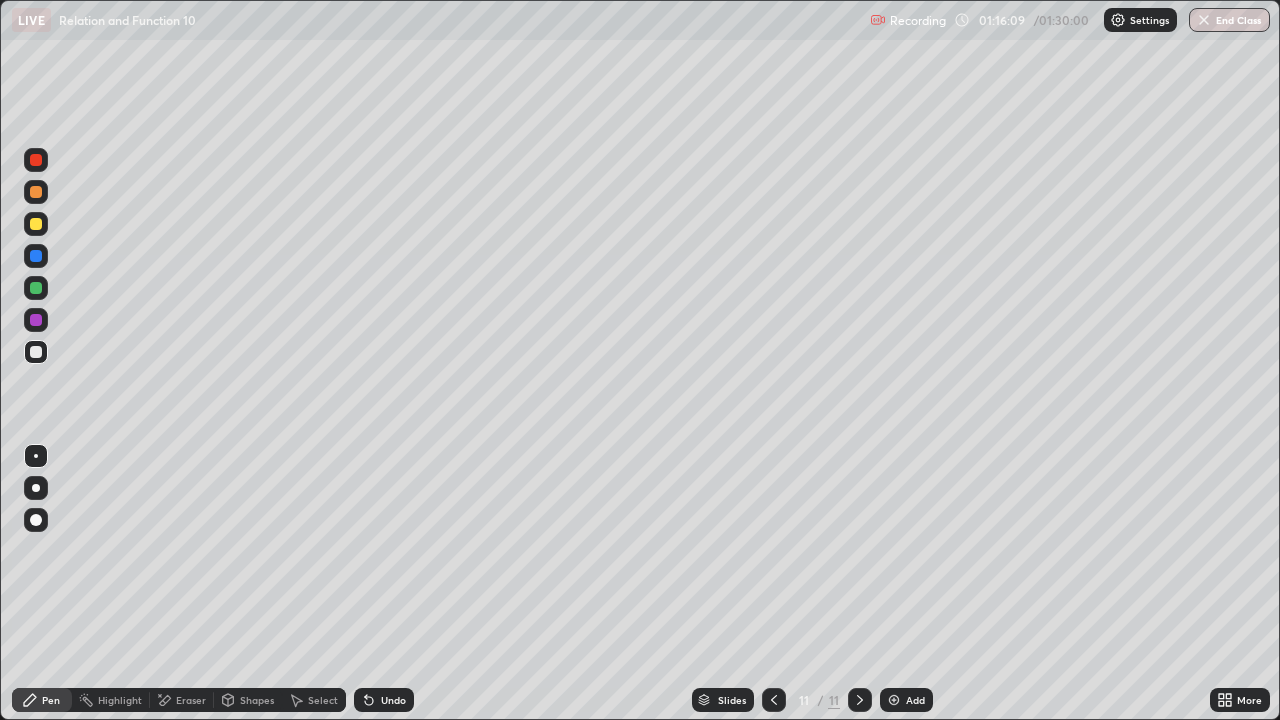 click at bounding box center [36, 224] 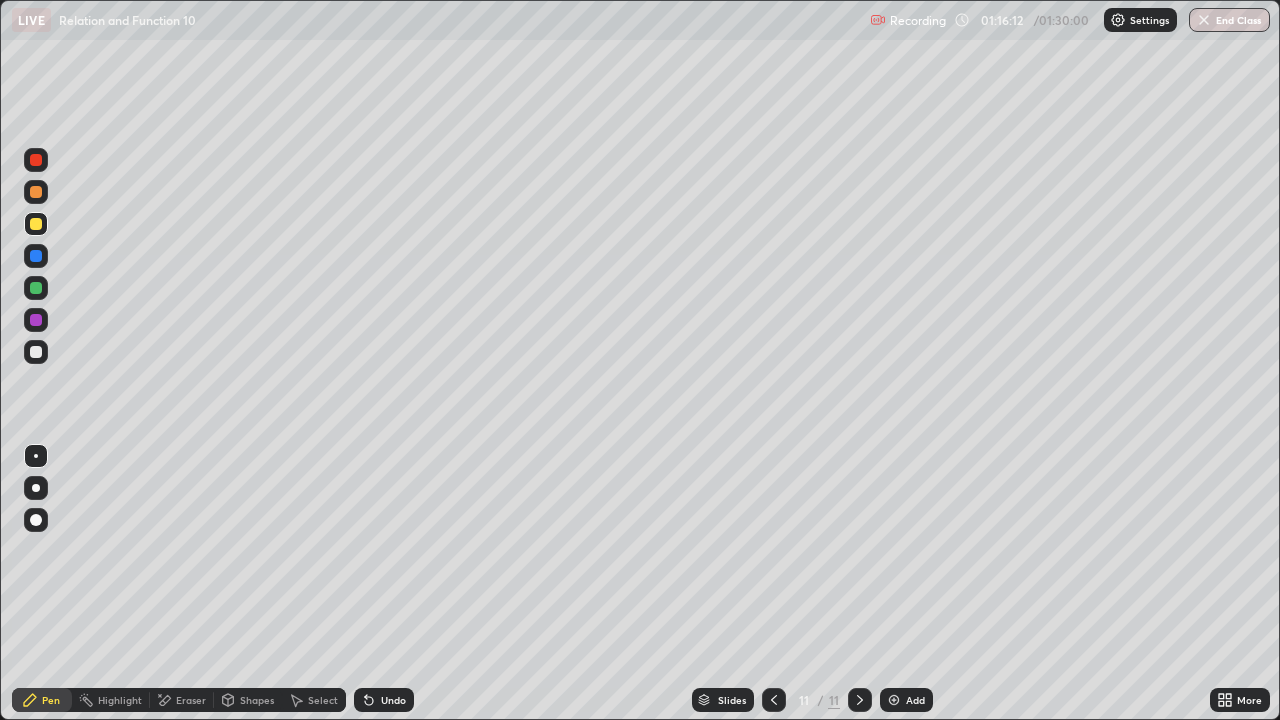 click on "Undo" at bounding box center [393, 700] 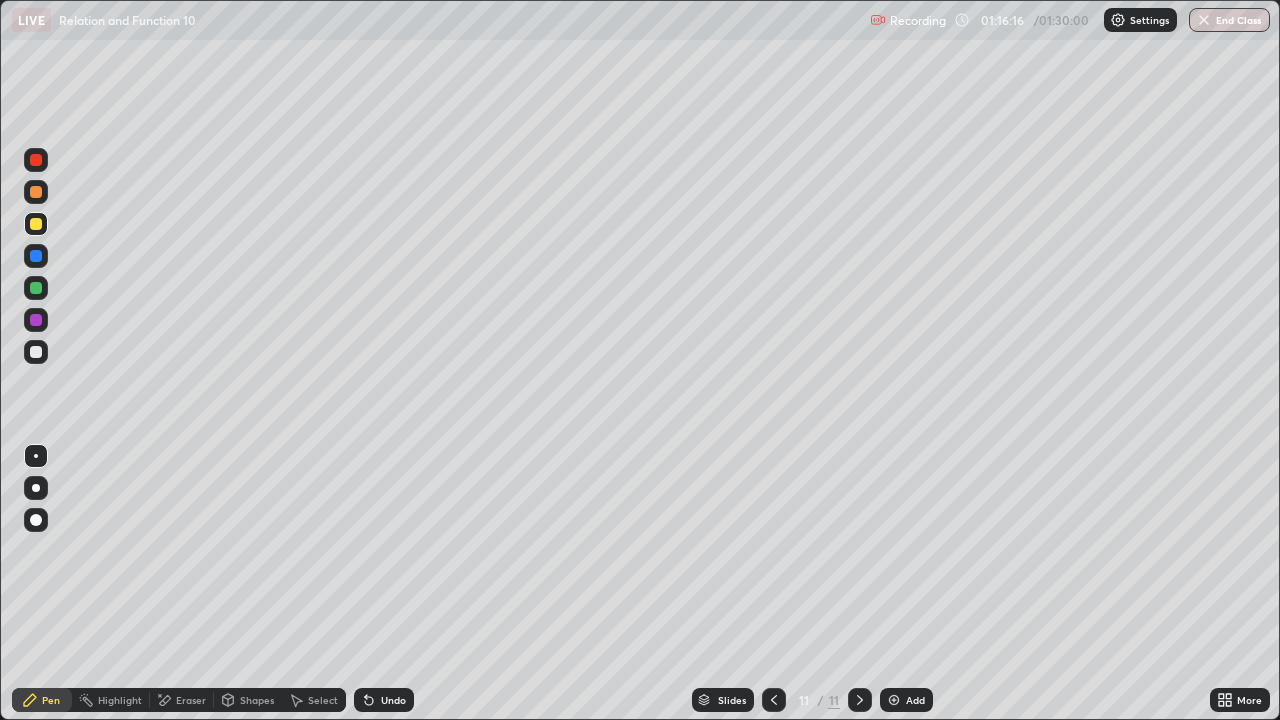 click at bounding box center [36, 352] 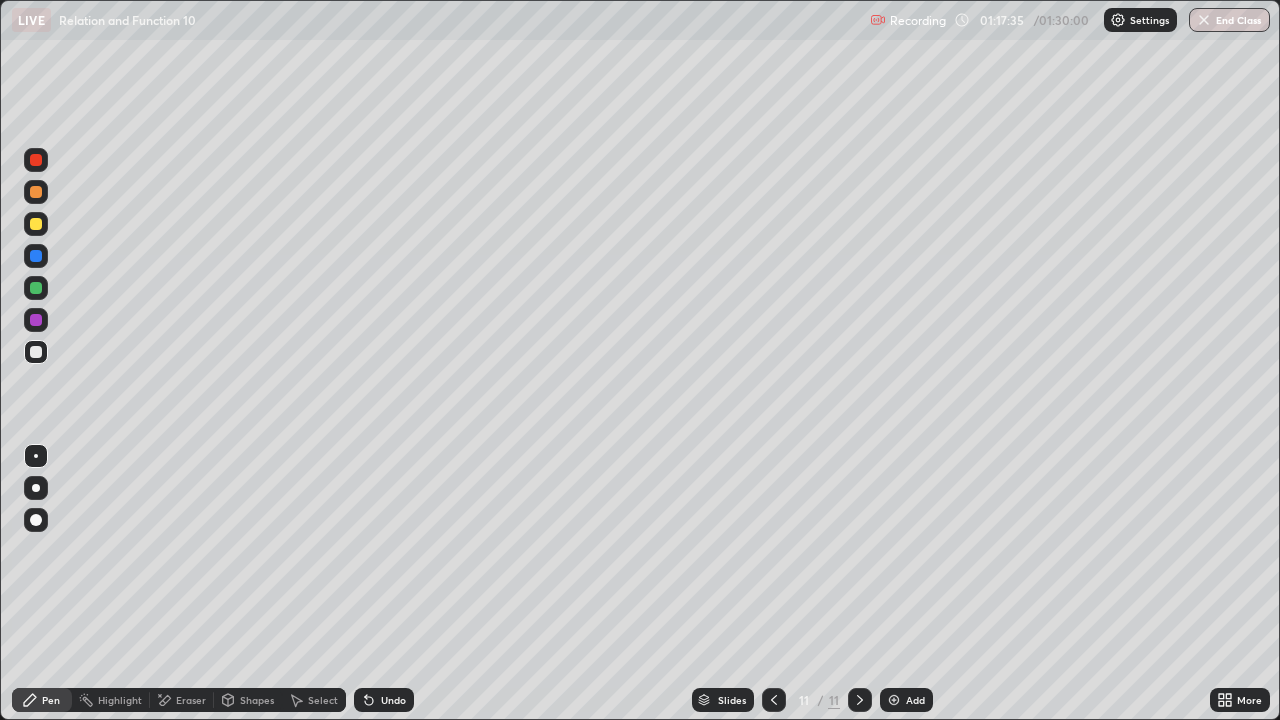 click 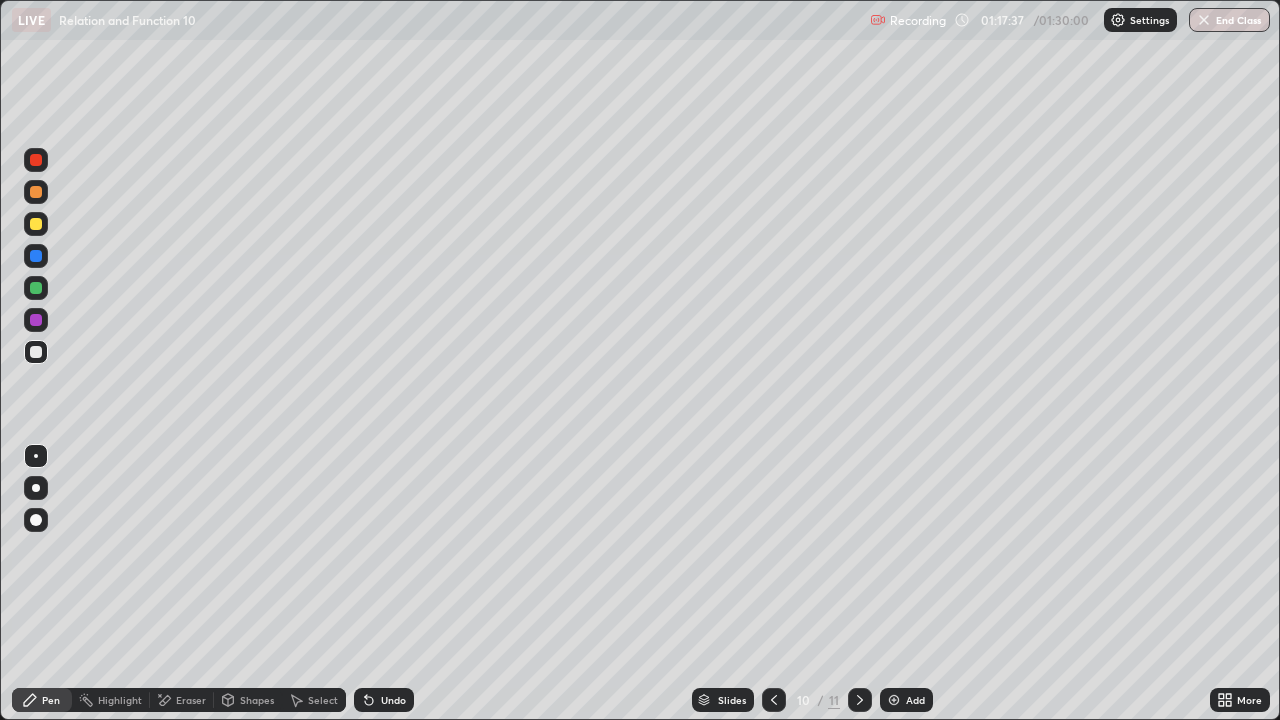 click 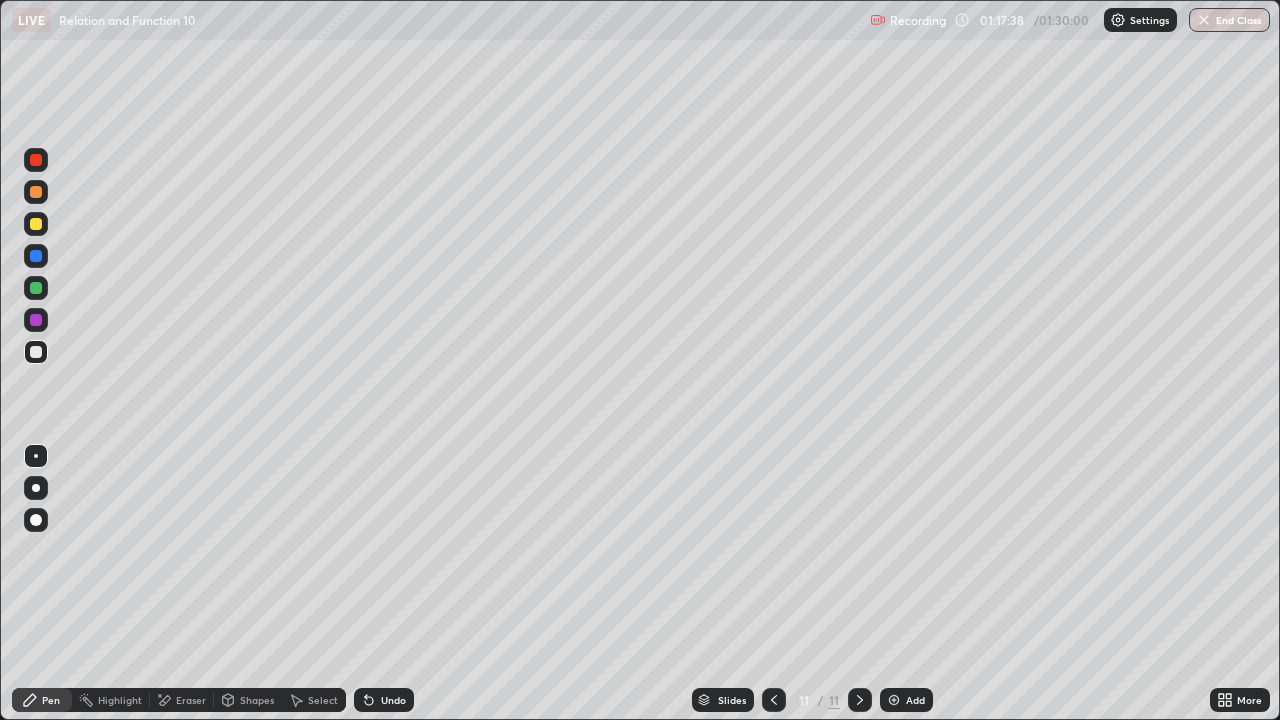 click on "Select" at bounding box center (314, 700) 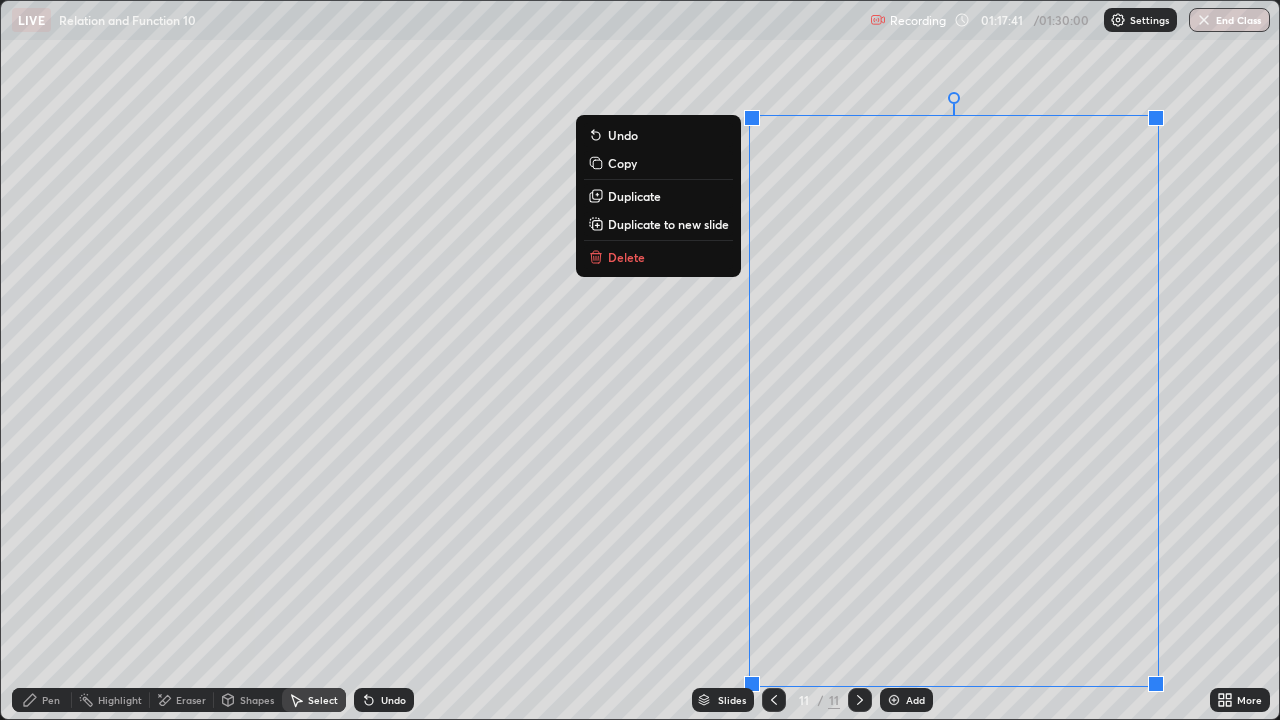 click on "Delete" at bounding box center (626, 257) 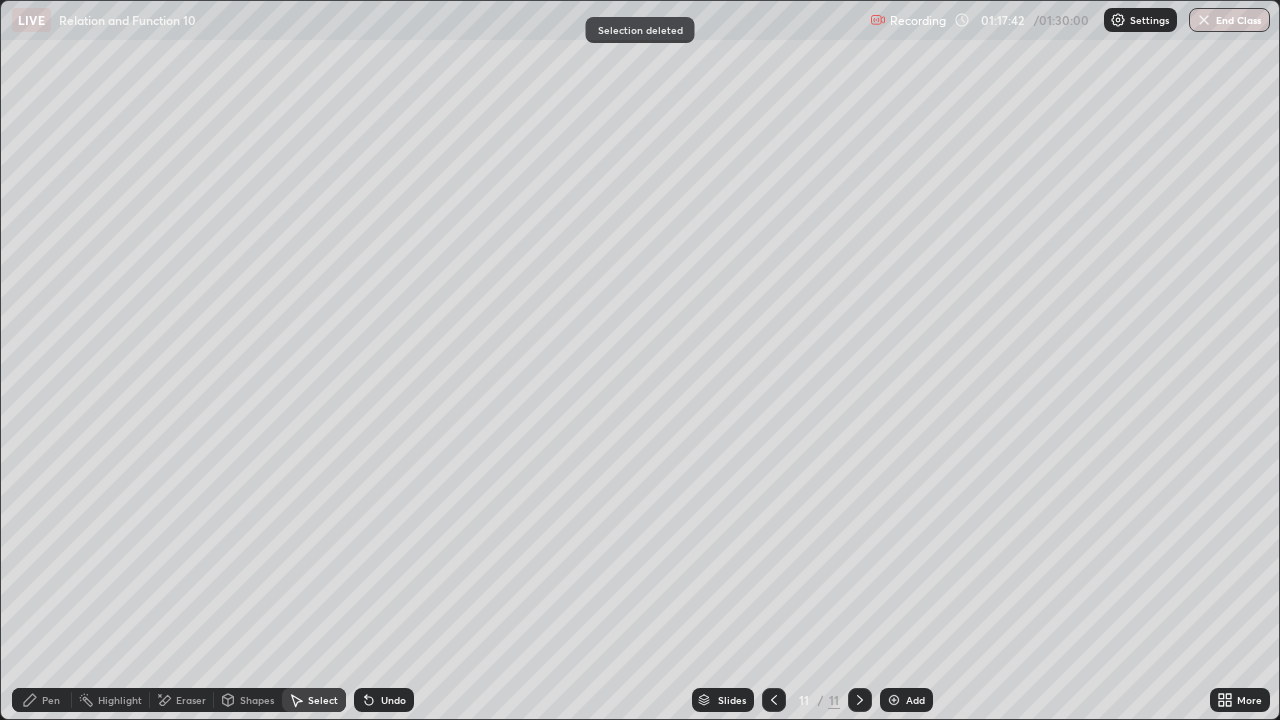 click on "Eraser" at bounding box center (191, 700) 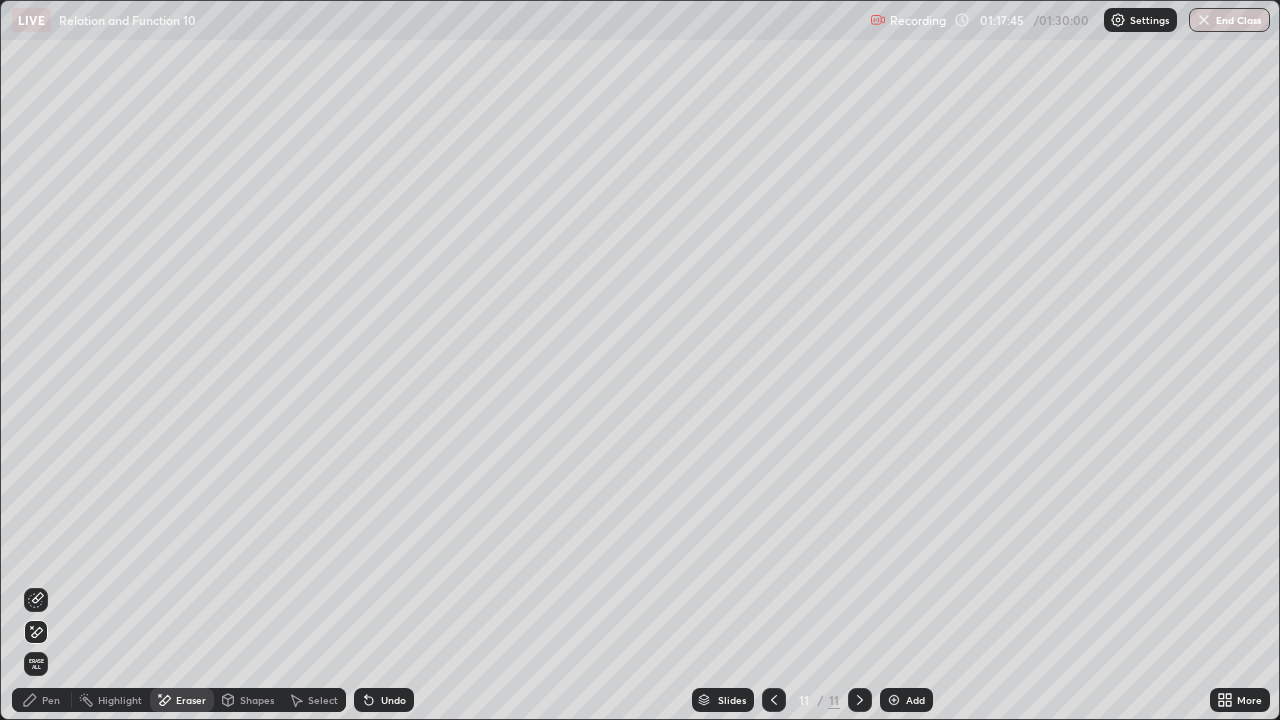 click on "Pen" at bounding box center (51, 700) 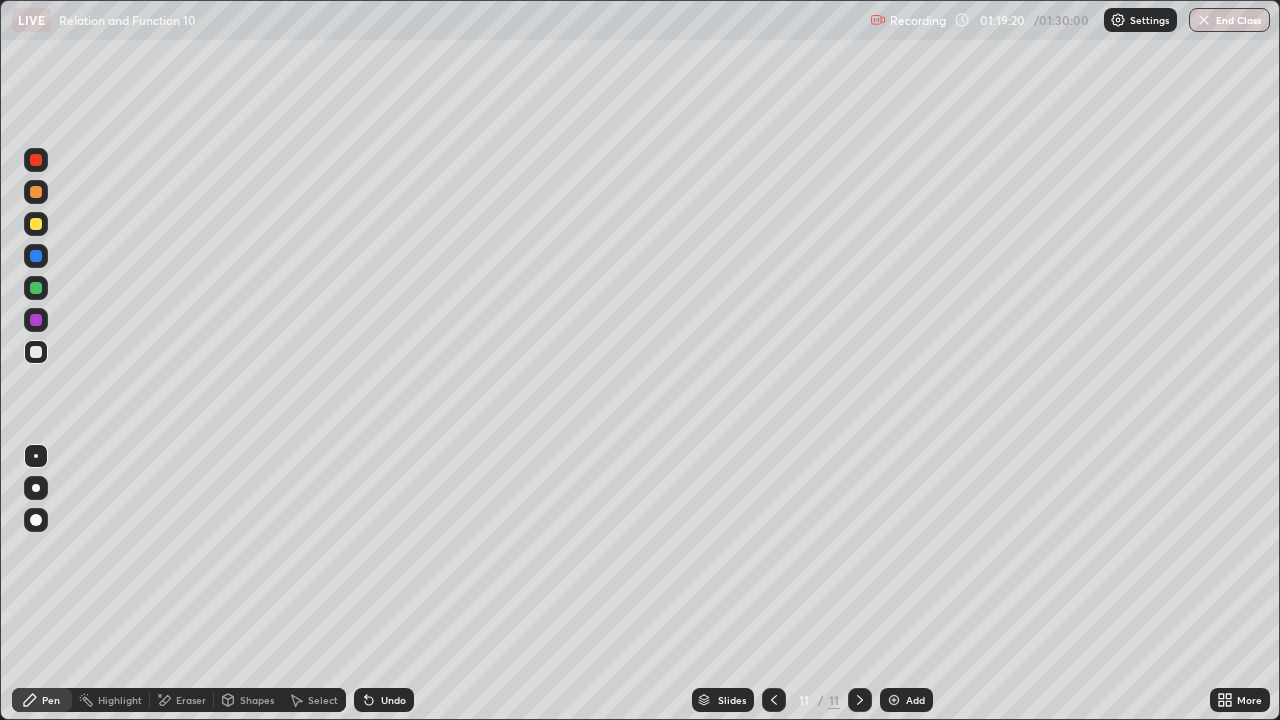 click on "Undo" at bounding box center (384, 700) 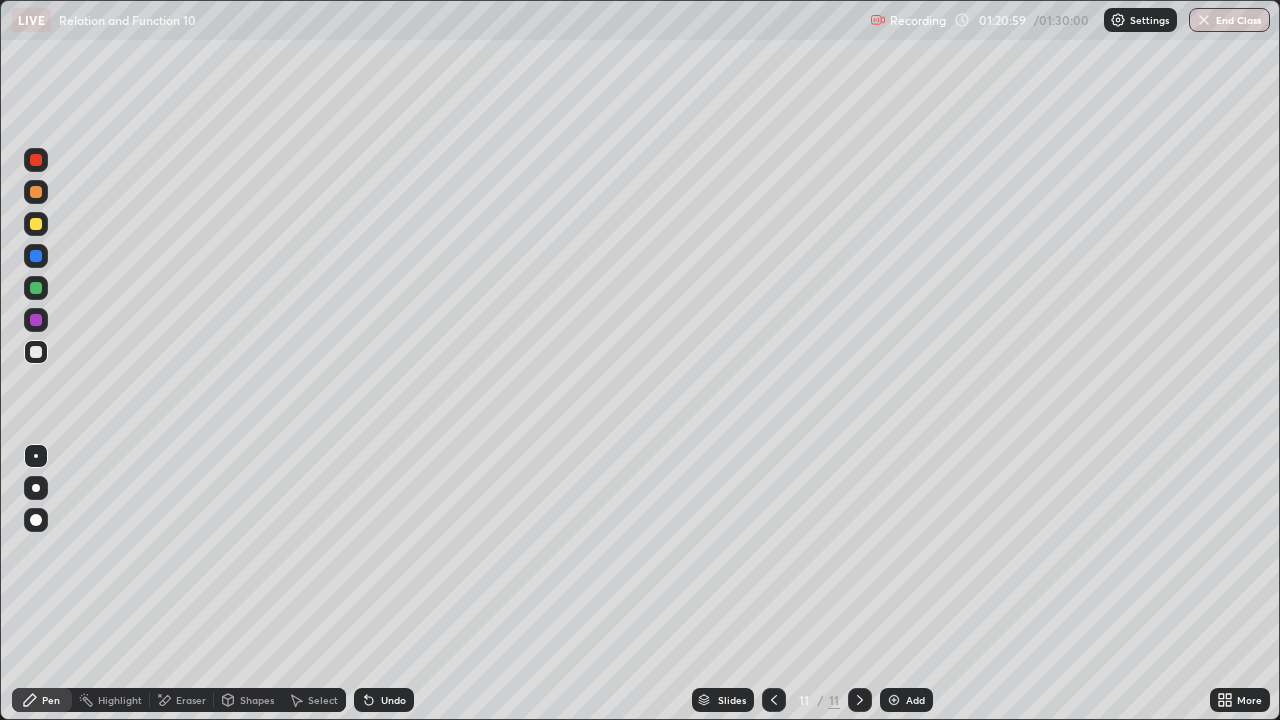 click on "Select" at bounding box center (314, 700) 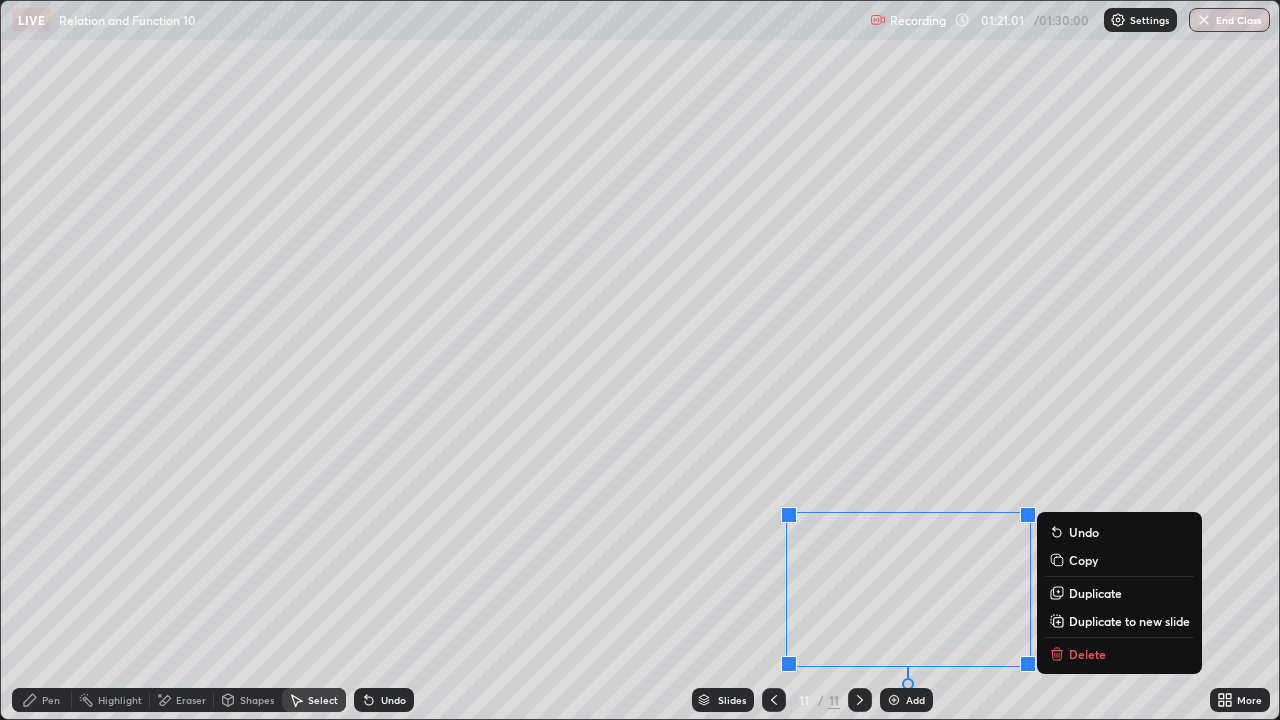 click on "Duplicate to new slide" at bounding box center (1129, 621) 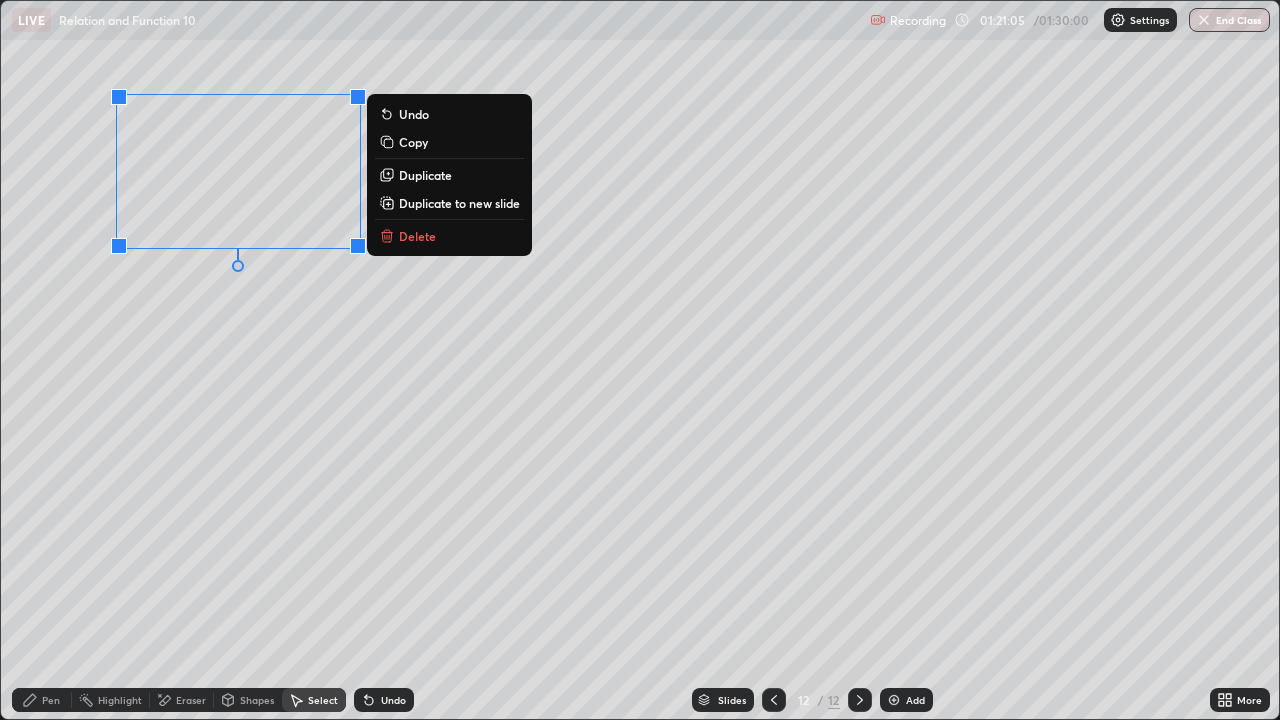 click on "Pen" at bounding box center [51, 700] 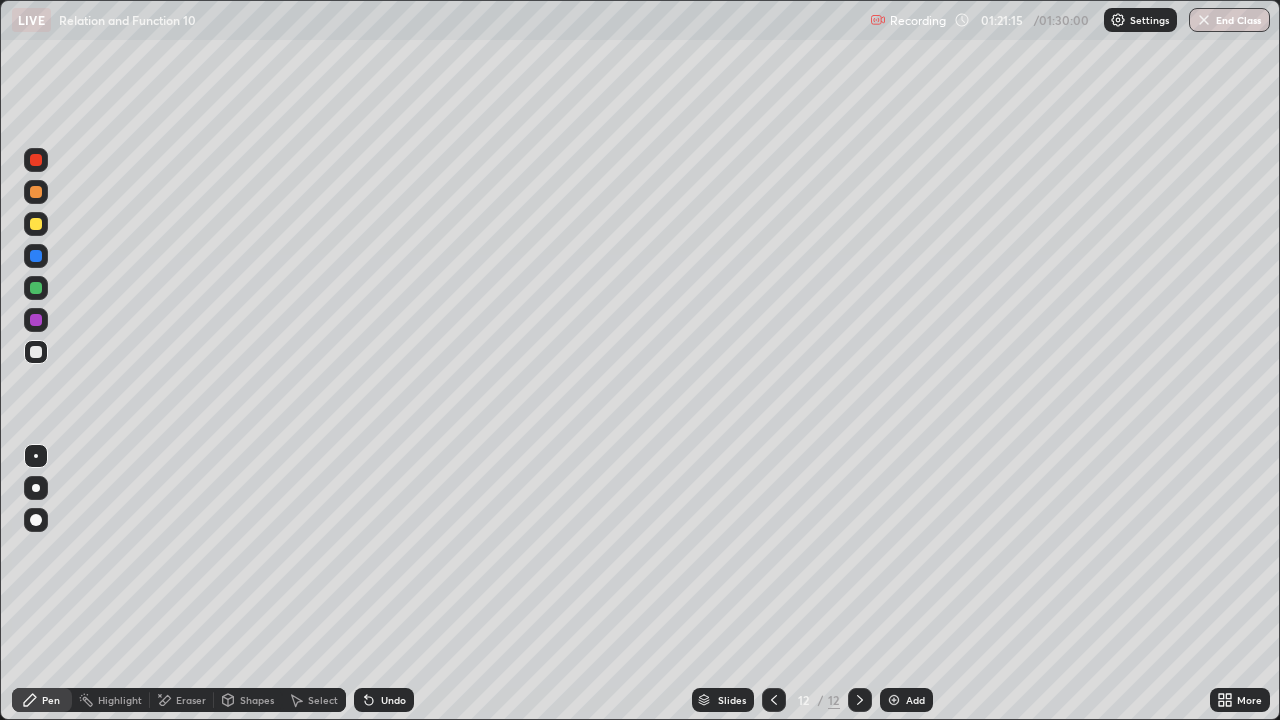 click on "Undo" at bounding box center [393, 700] 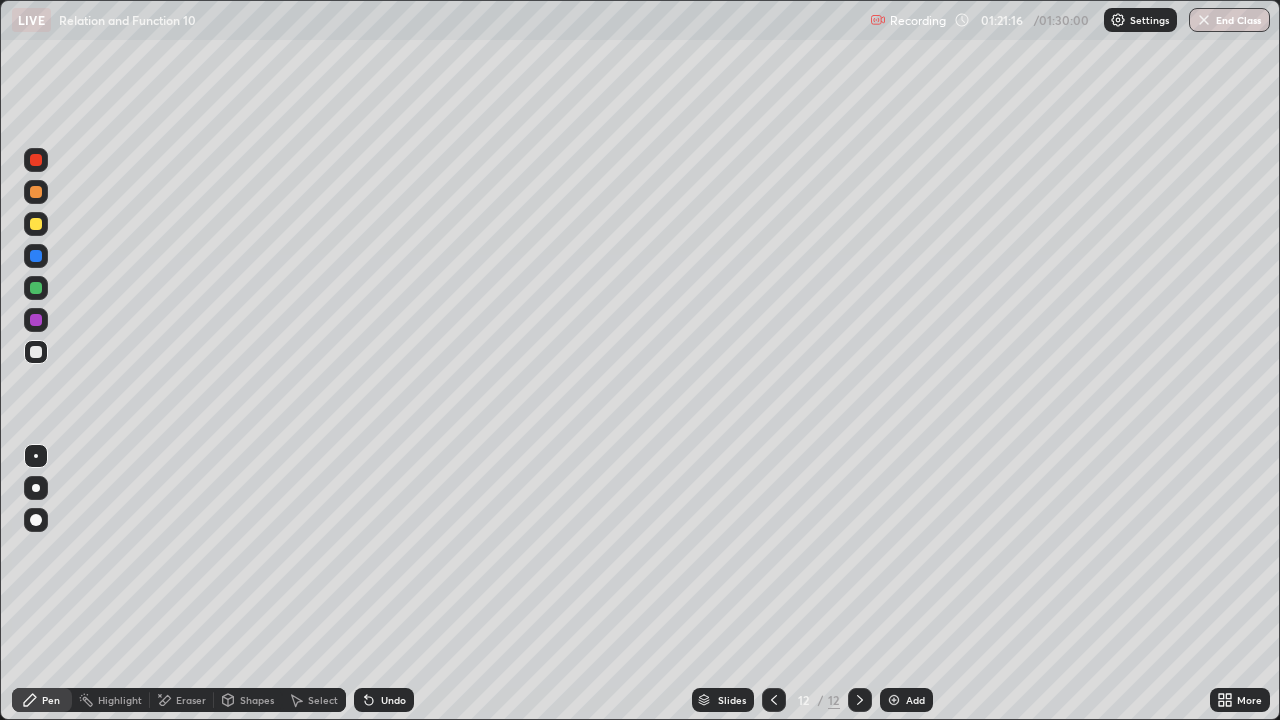 click 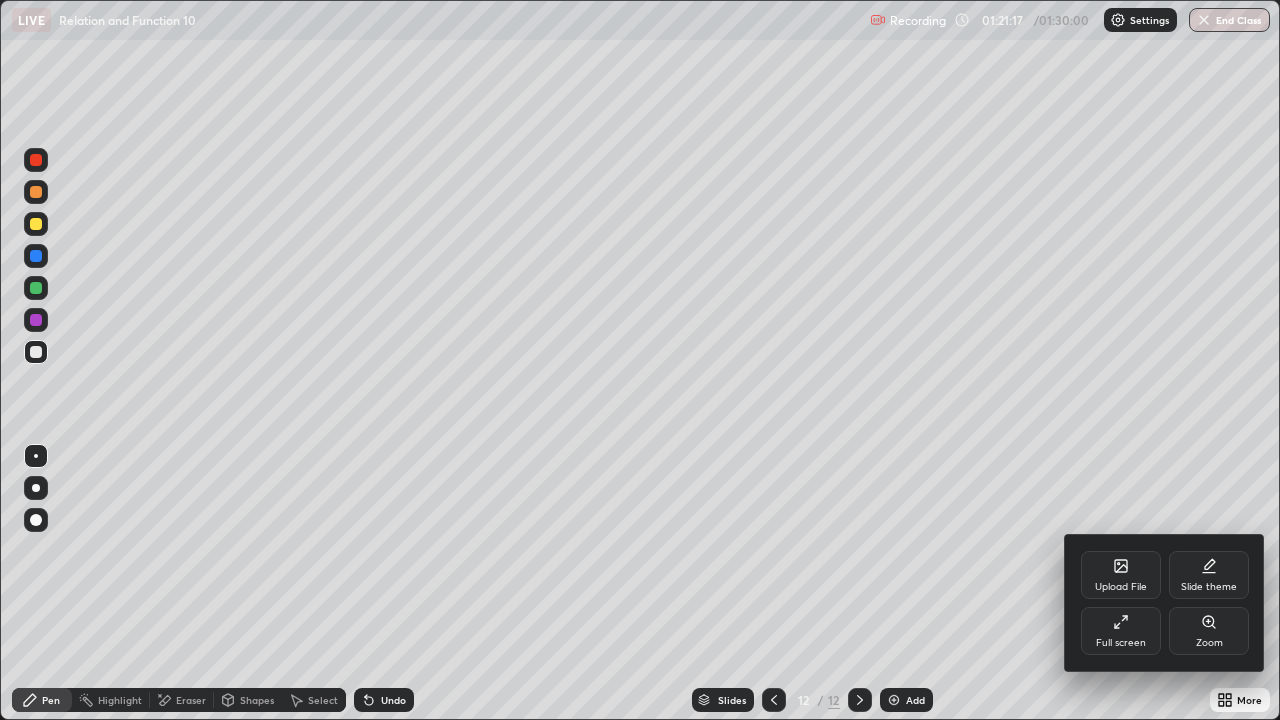 click on "Full screen" at bounding box center [1121, 631] 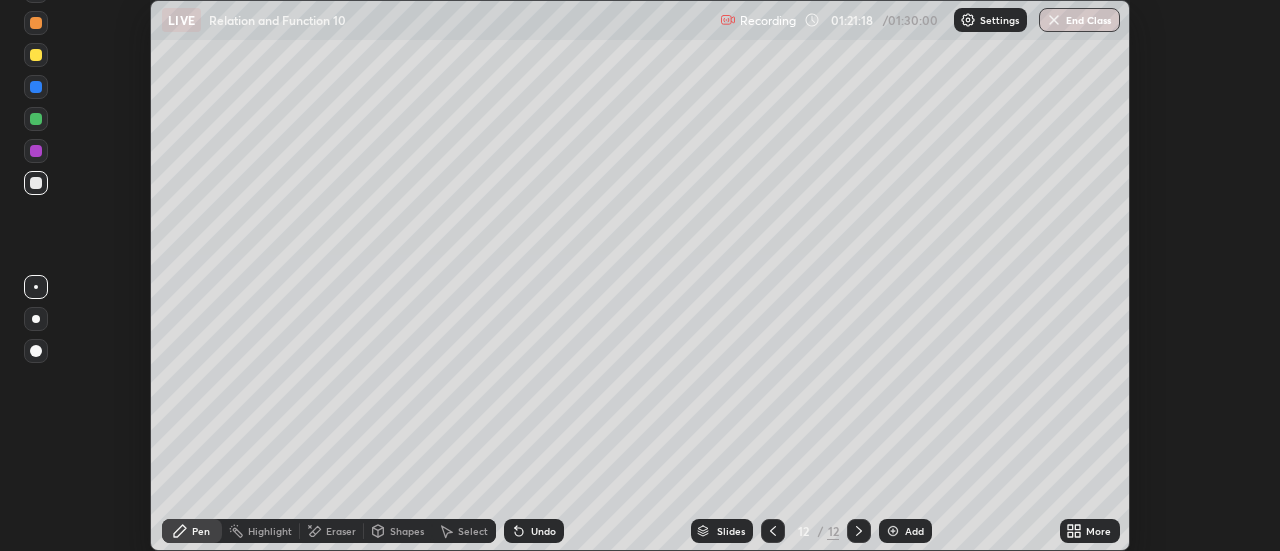 scroll, scrollTop: 551, scrollLeft: 1280, axis: both 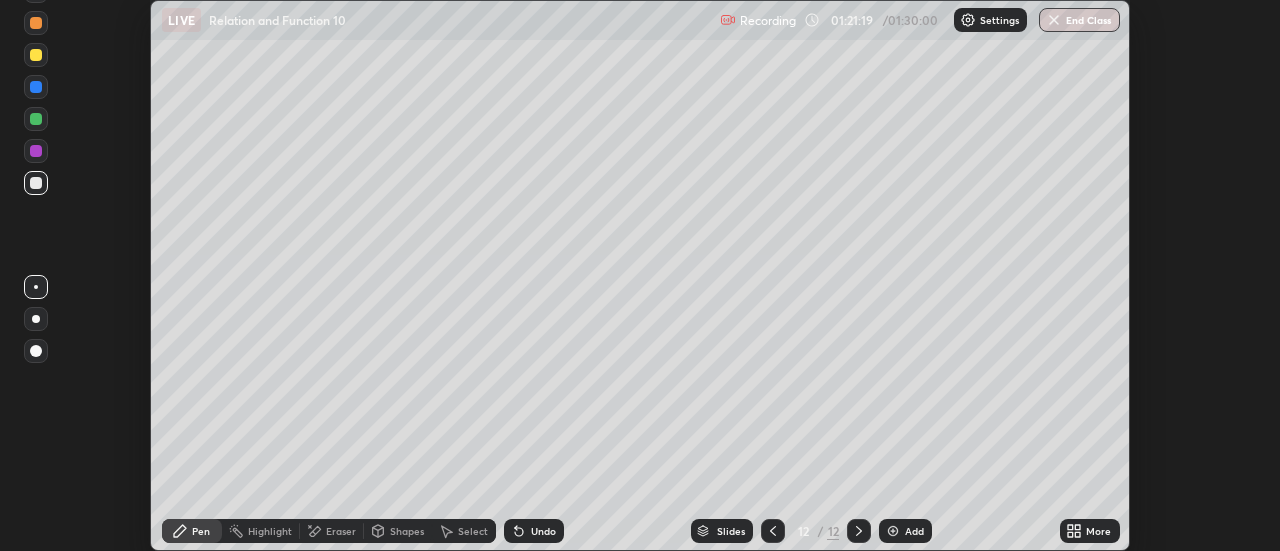 click 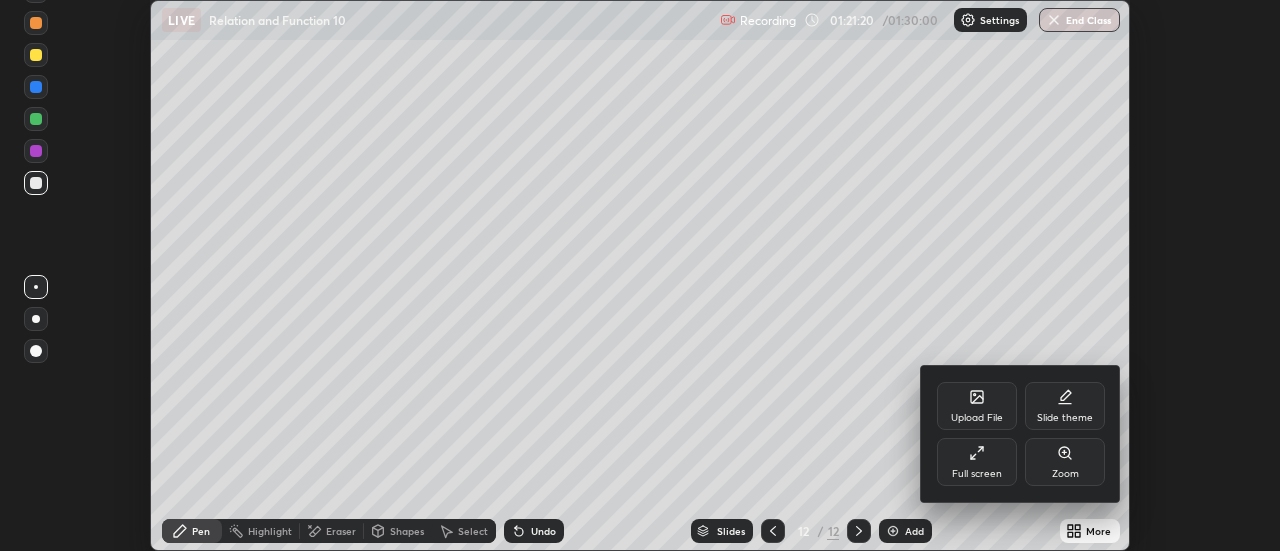 click on "Full screen" at bounding box center [977, 474] 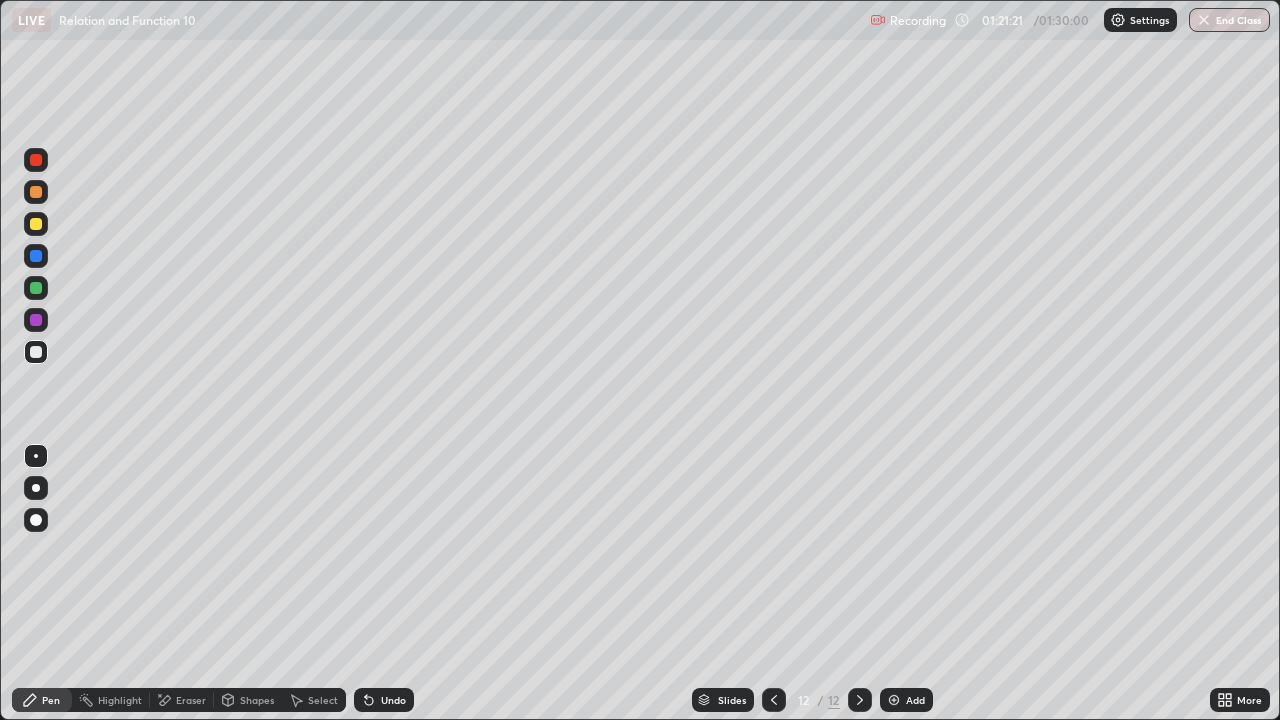 scroll, scrollTop: 99280, scrollLeft: 98720, axis: both 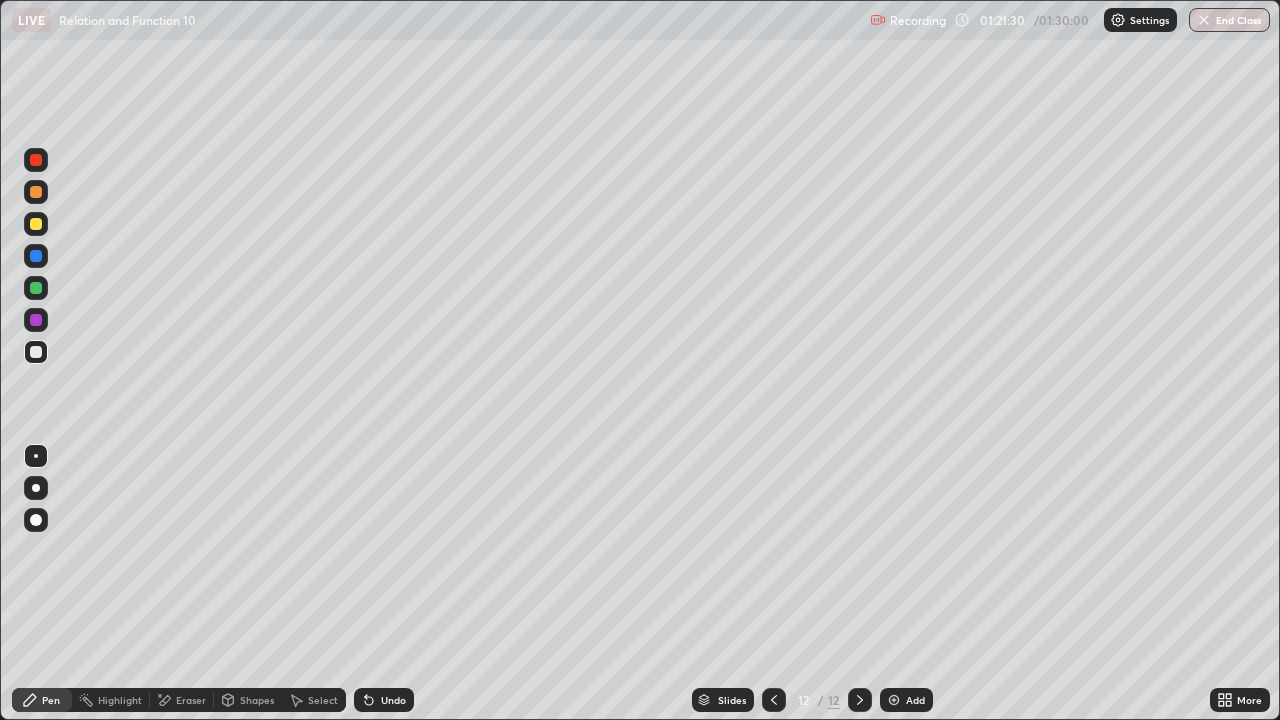 click on "Eraser" at bounding box center [191, 700] 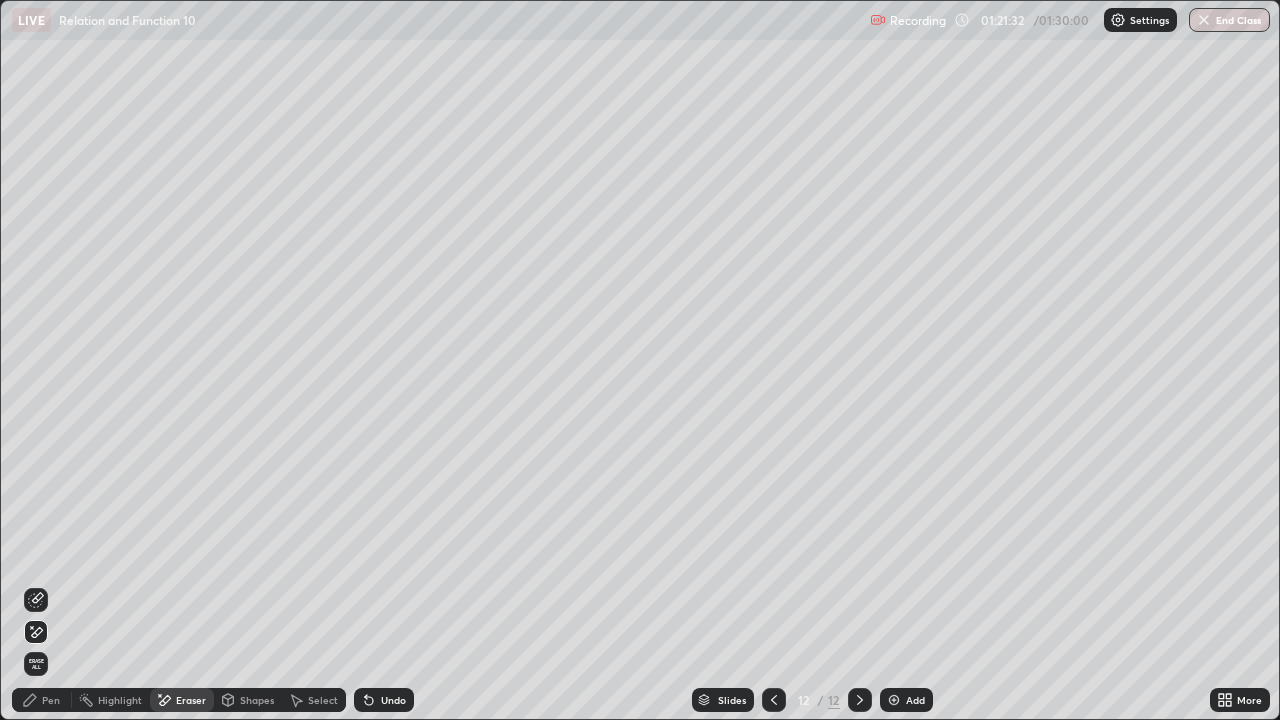 click on "Pen" at bounding box center (51, 700) 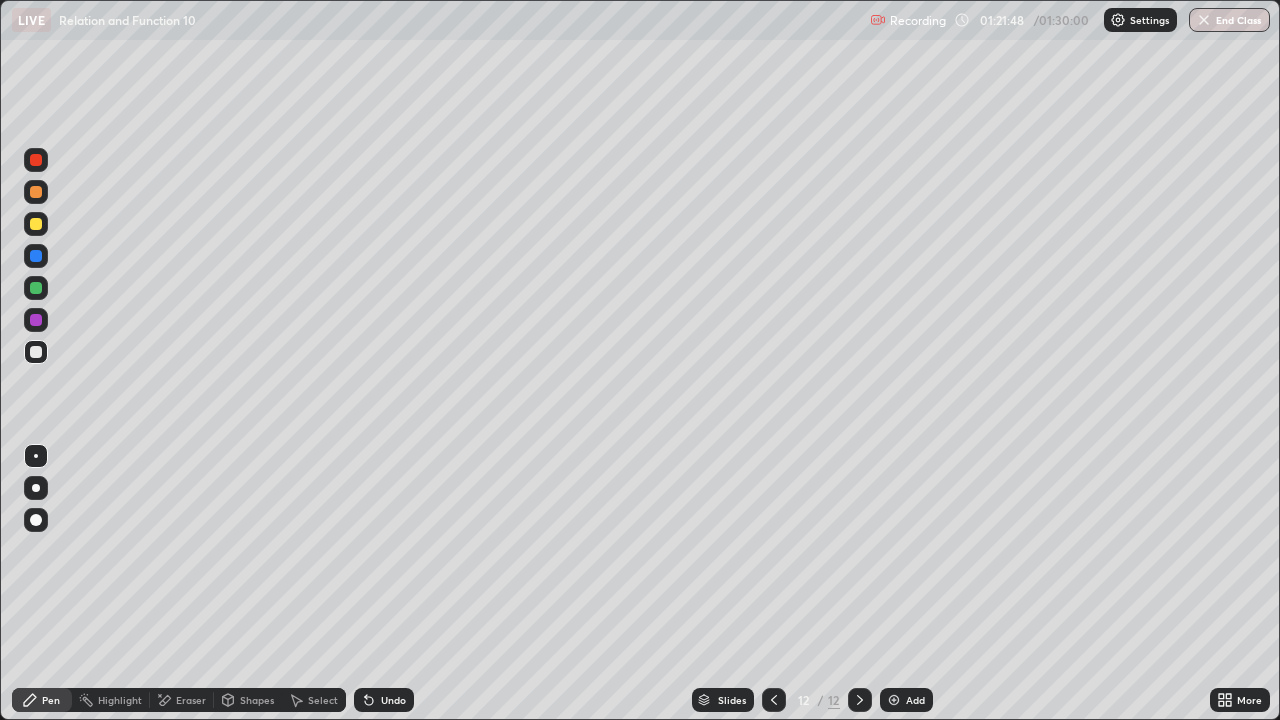 click on "Eraser" at bounding box center (182, 700) 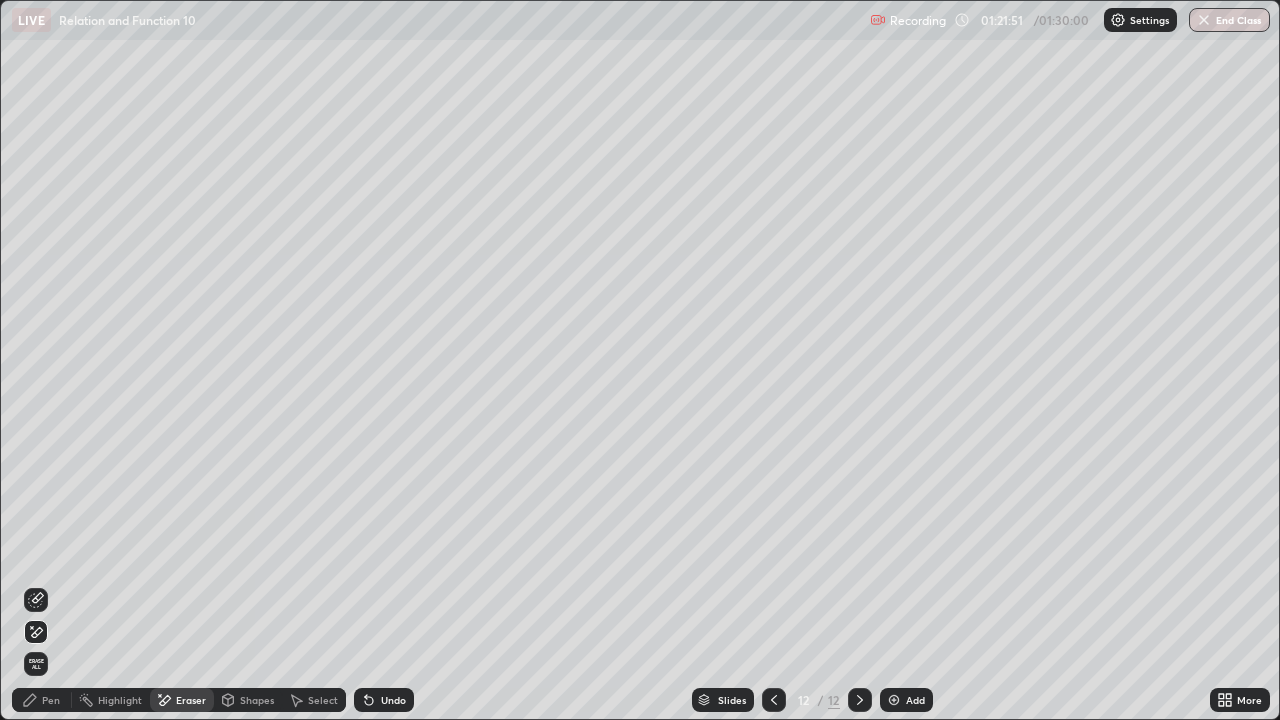 click on "Pen" at bounding box center (51, 700) 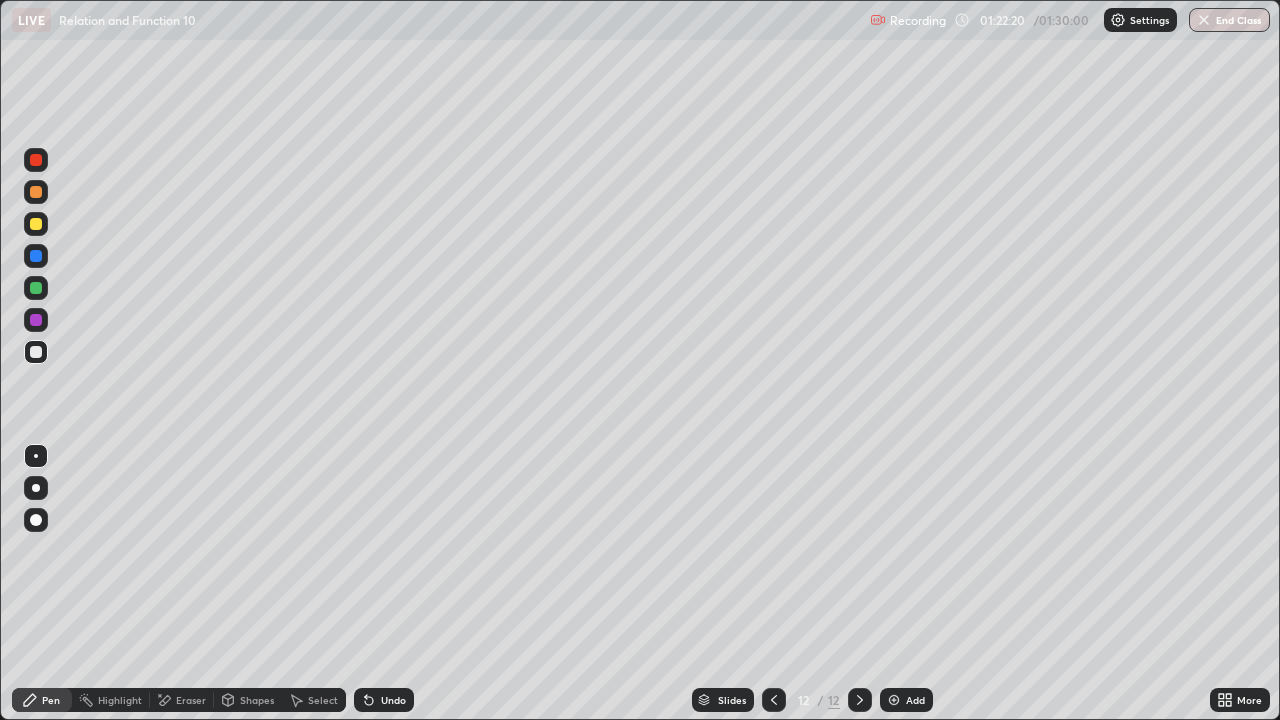 click on "Eraser" at bounding box center [182, 700] 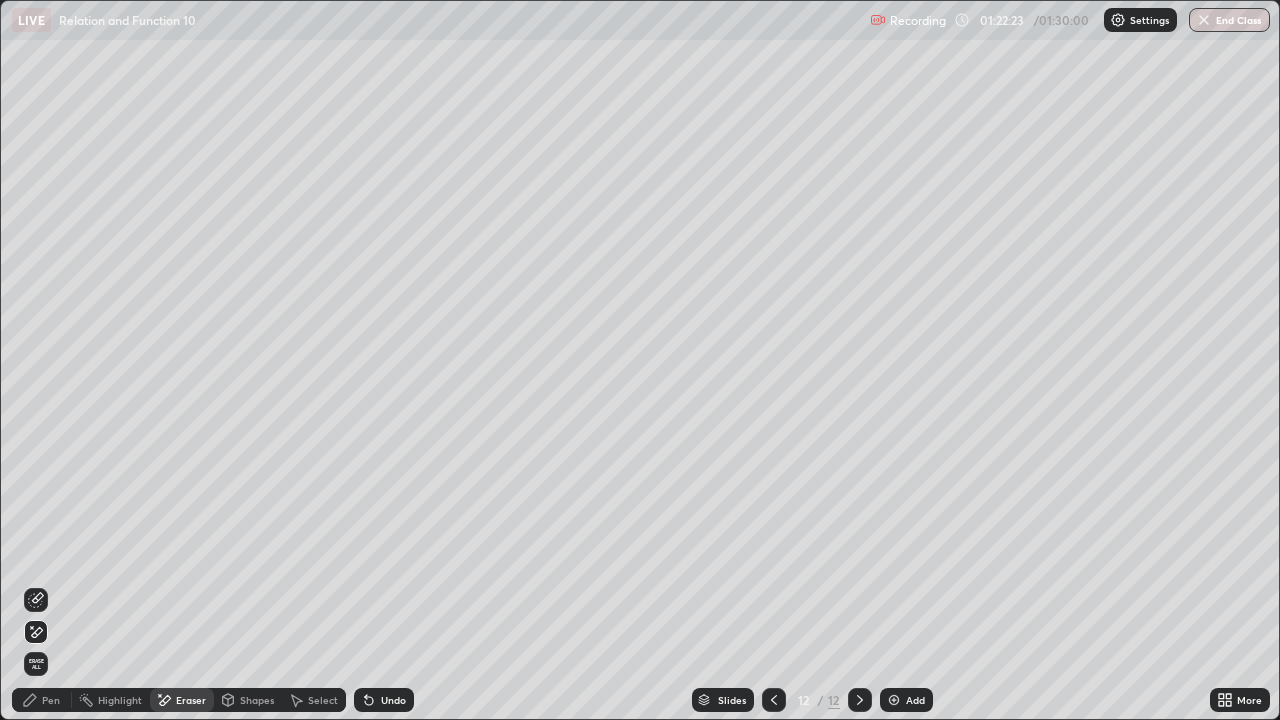 click on "Pen" at bounding box center (42, 700) 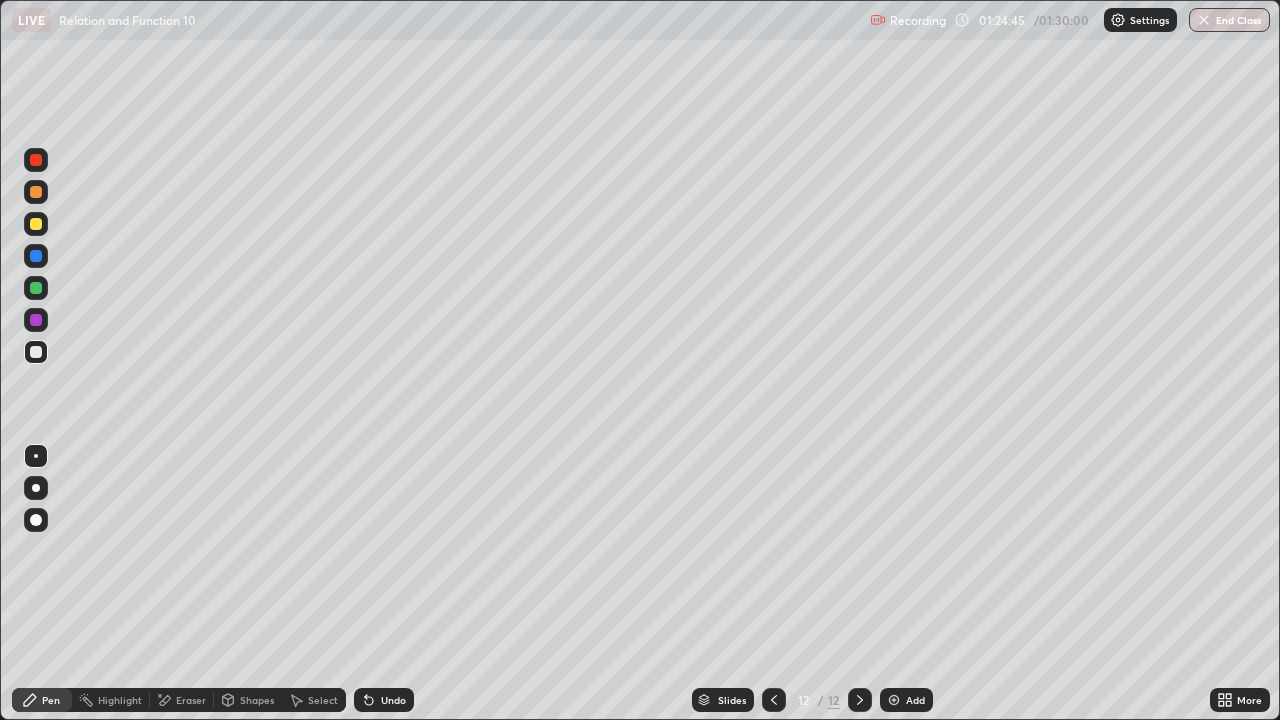 click on "Eraser" at bounding box center [191, 700] 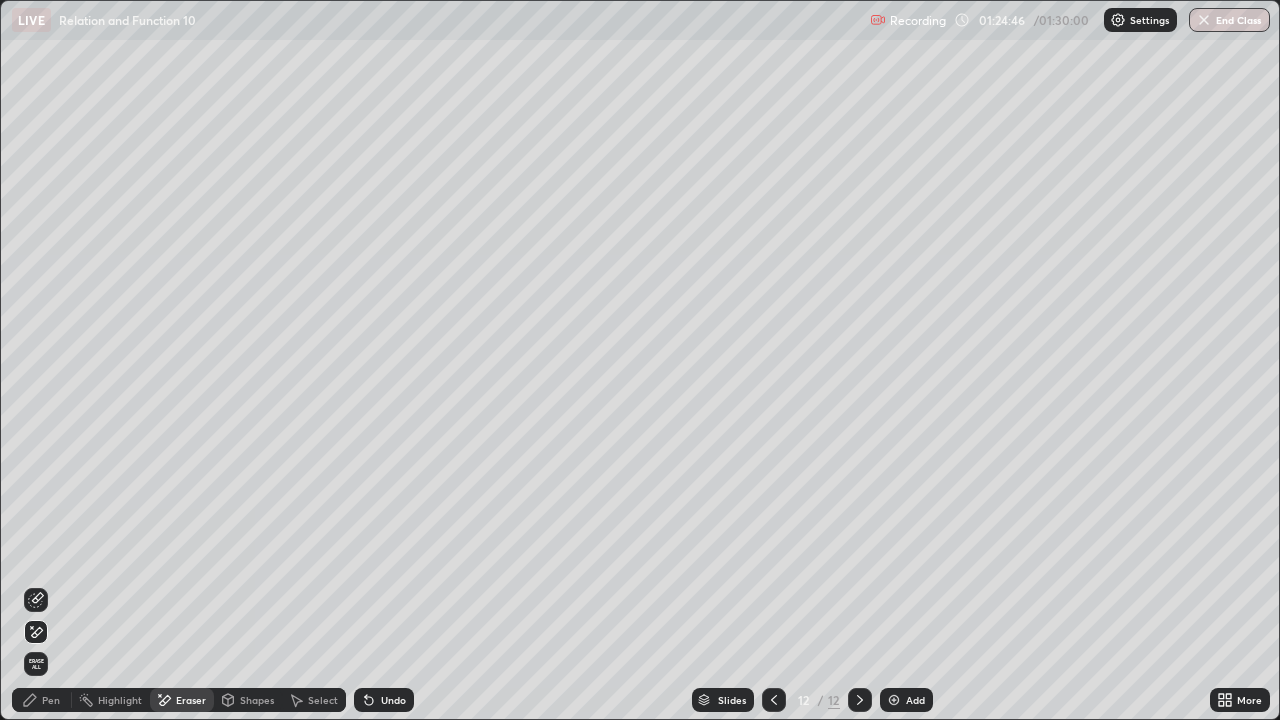 click on "Pen" at bounding box center (51, 700) 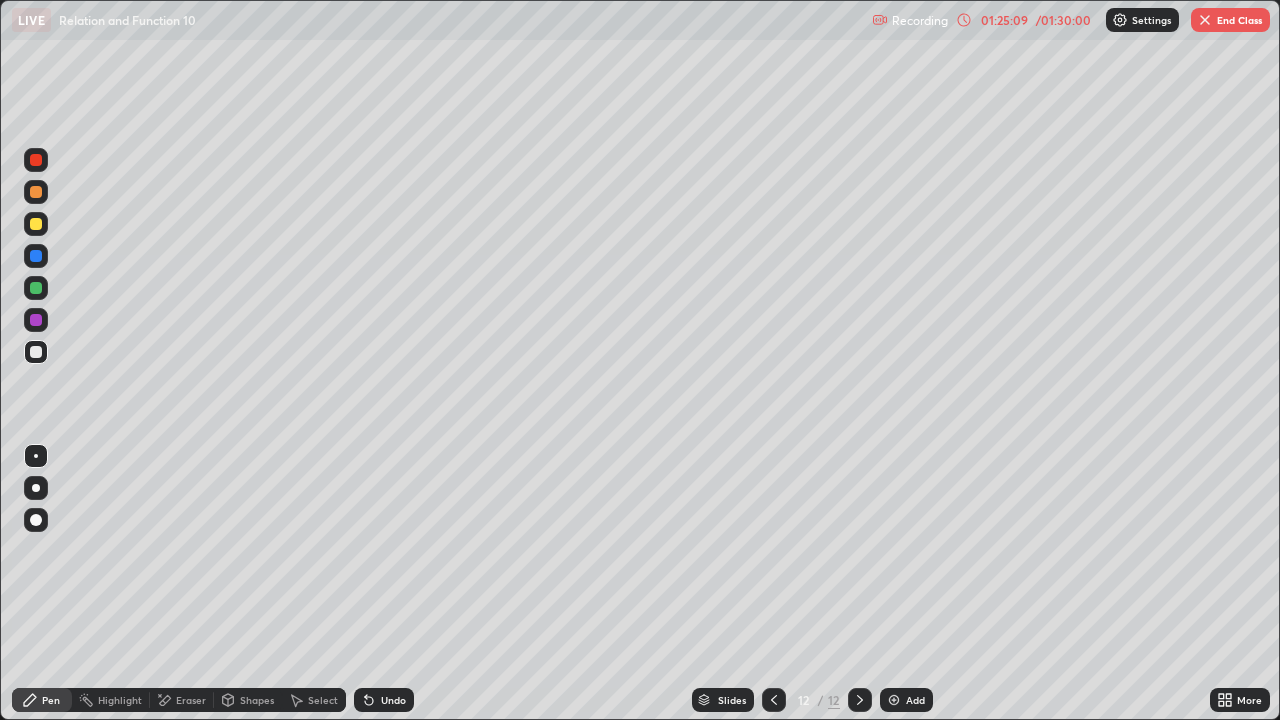 click on "01:25:09" at bounding box center (1004, 20) 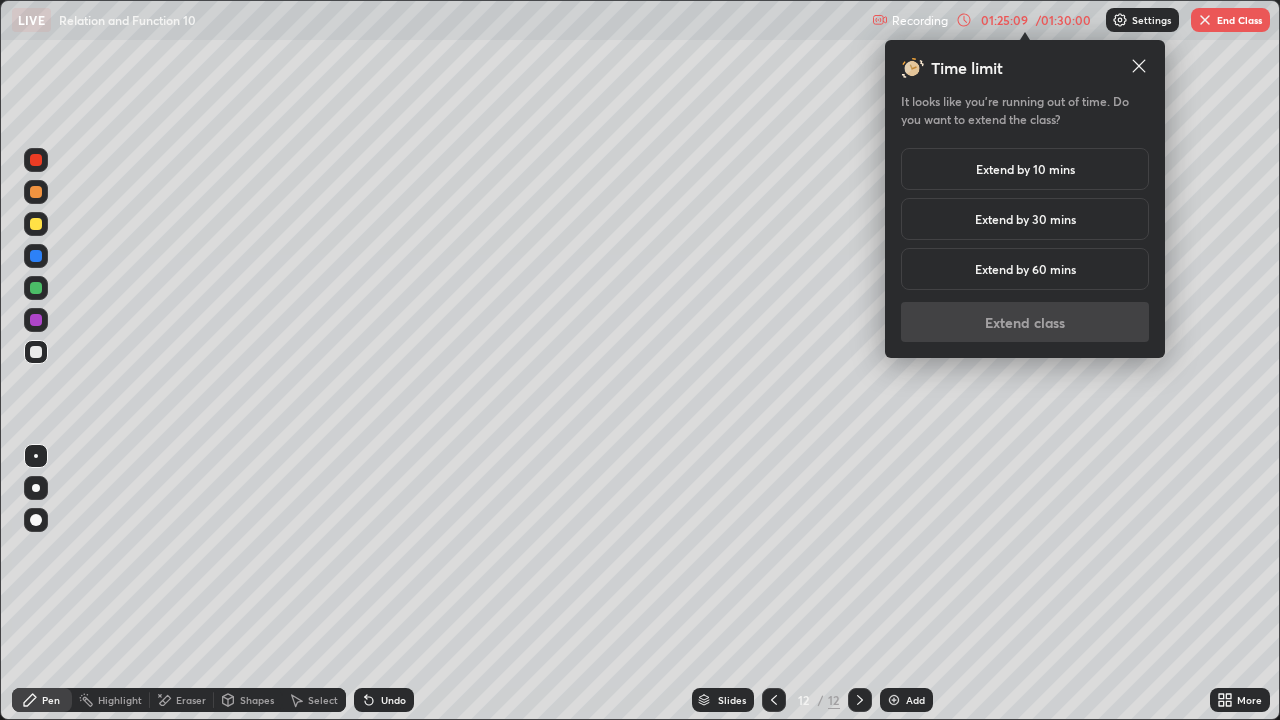 click on "Extend by 10 mins" at bounding box center [1025, 169] 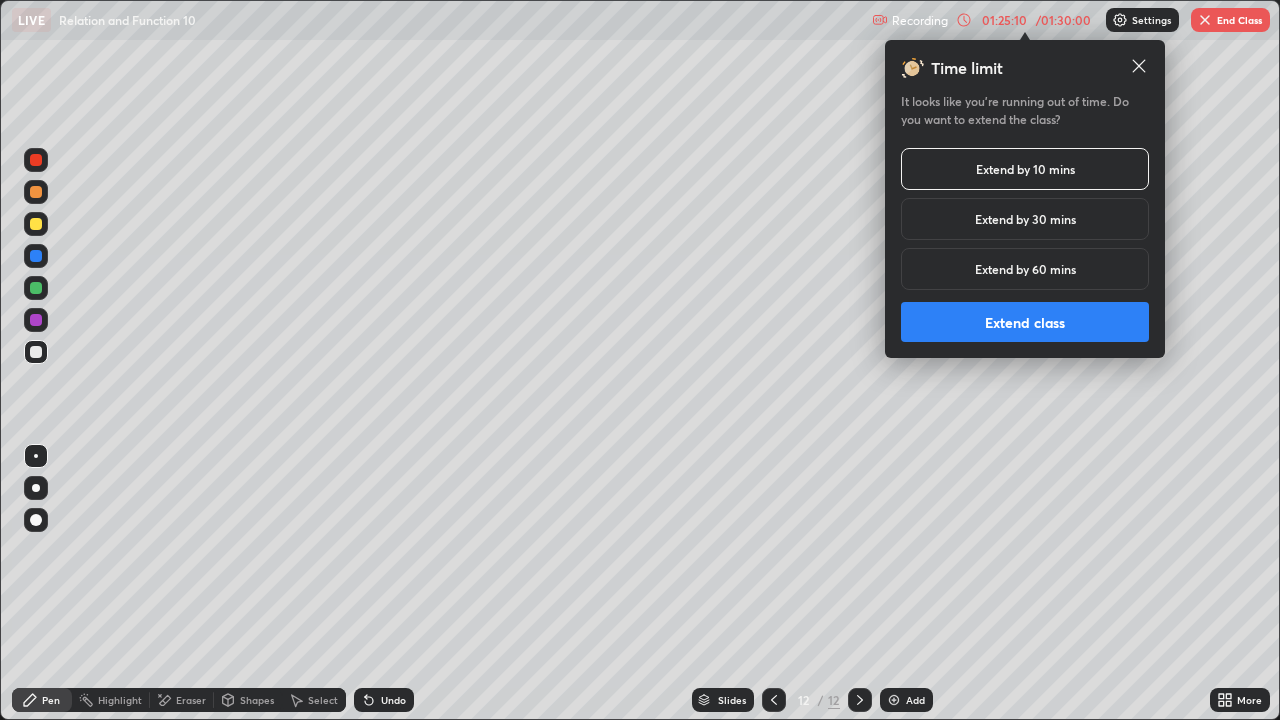 click on "Extend class" at bounding box center [1025, 322] 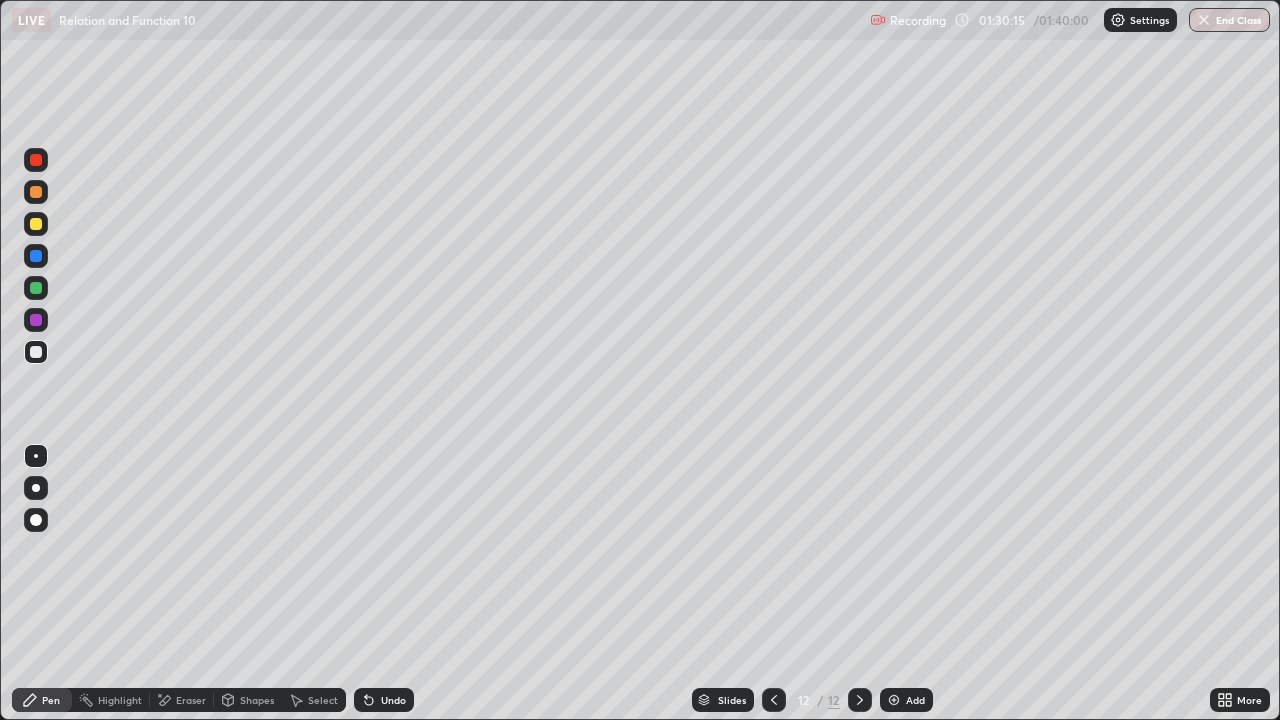 click at bounding box center (1204, 20) 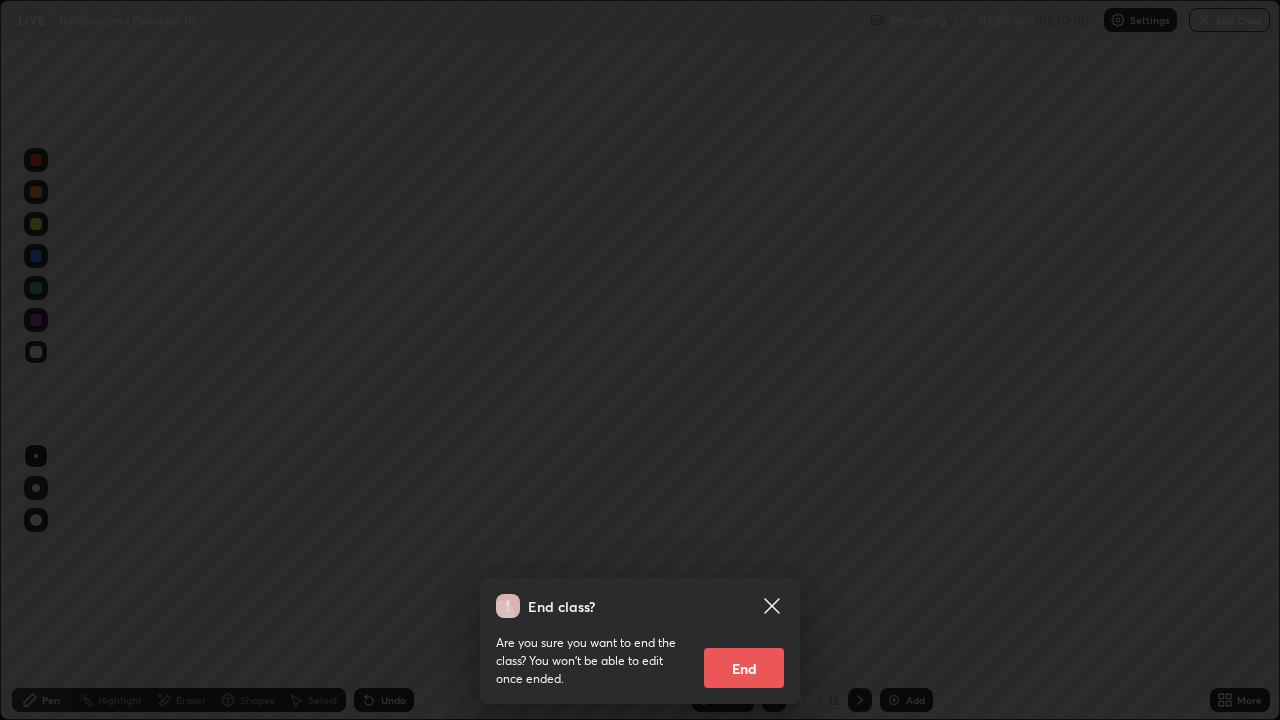 click on "End" at bounding box center (744, 668) 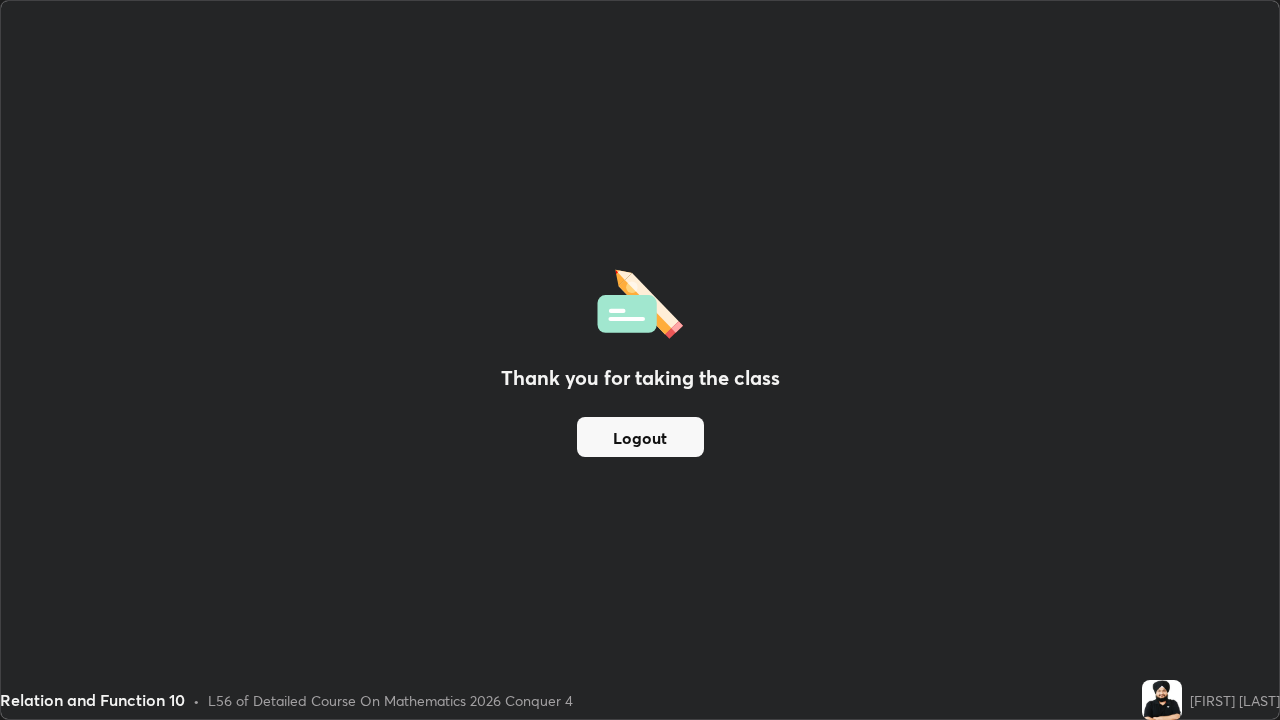 click on "Logout" at bounding box center [640, 437] 